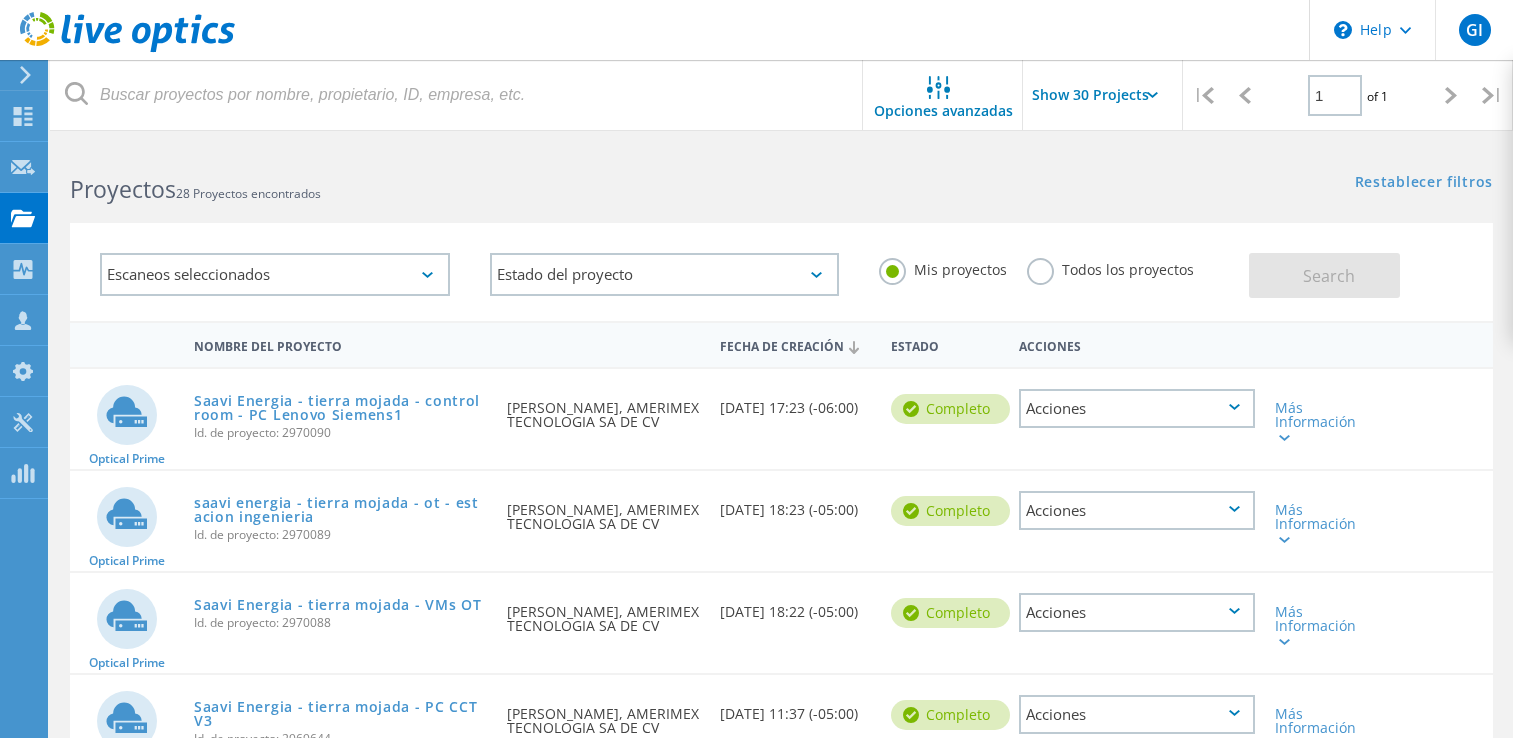 scroll, scrollTop: 1595, scrollLeft: 0, axis: vertical 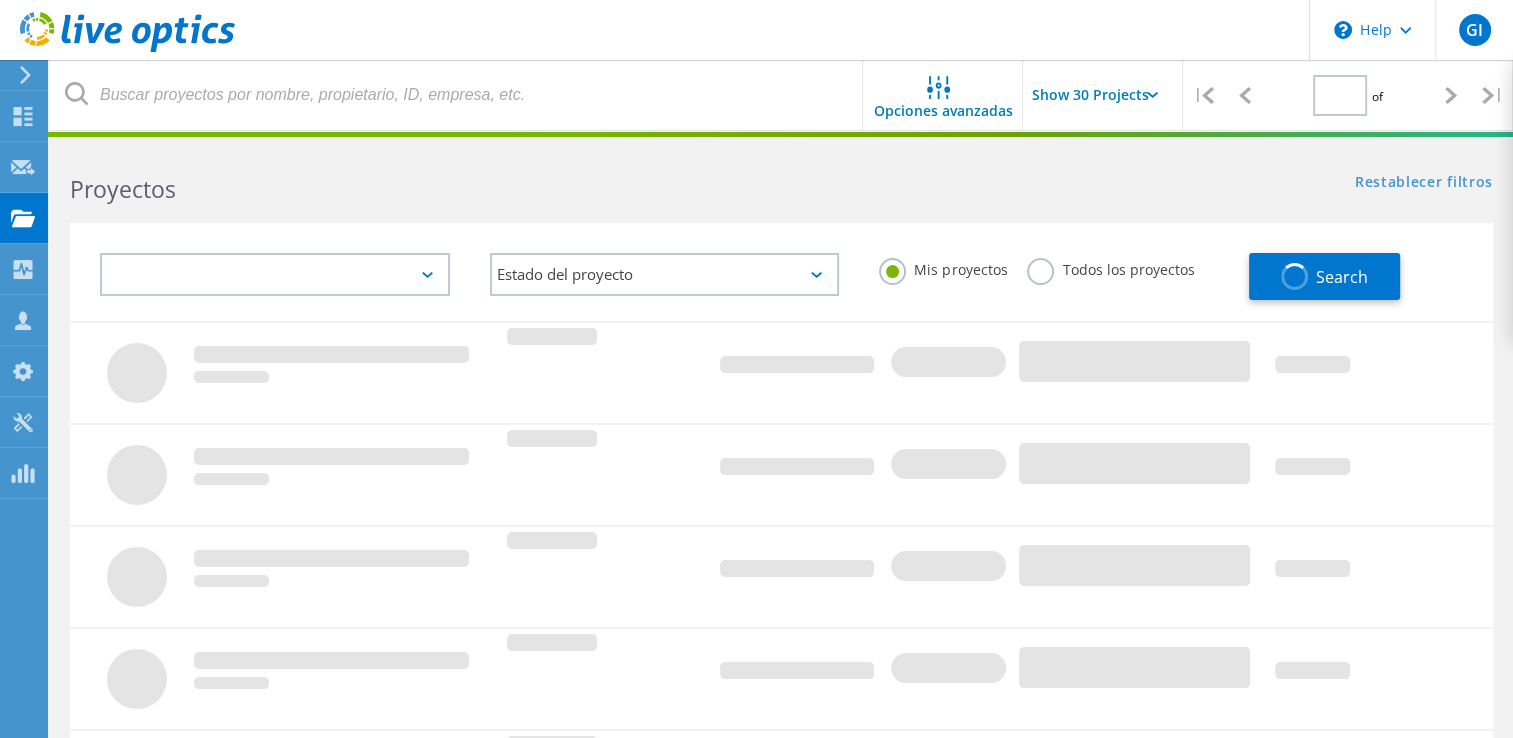 type on "1" 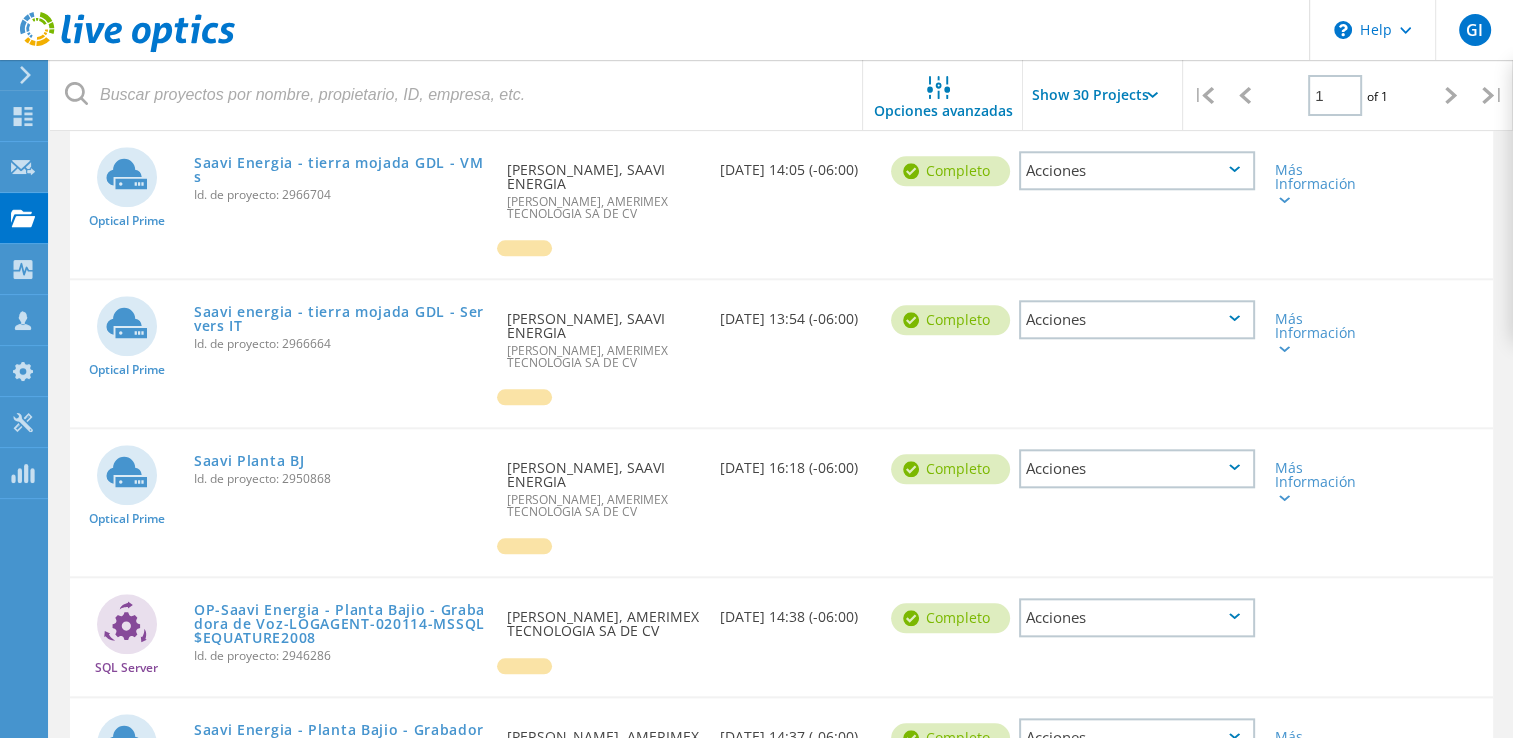 scroll, scrollTop: 2012, scrollLeft: 0, axis: vertical 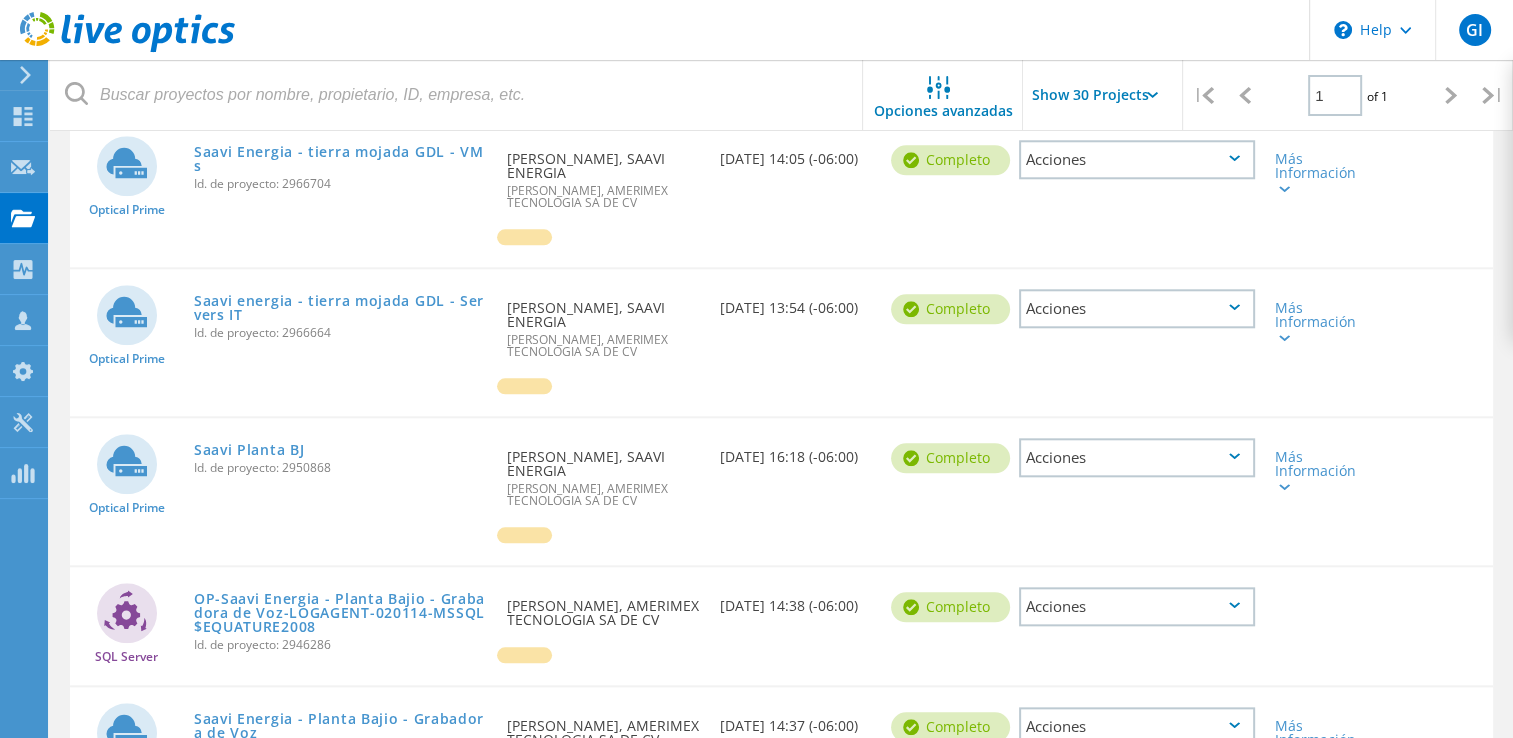 click on "Acciones" 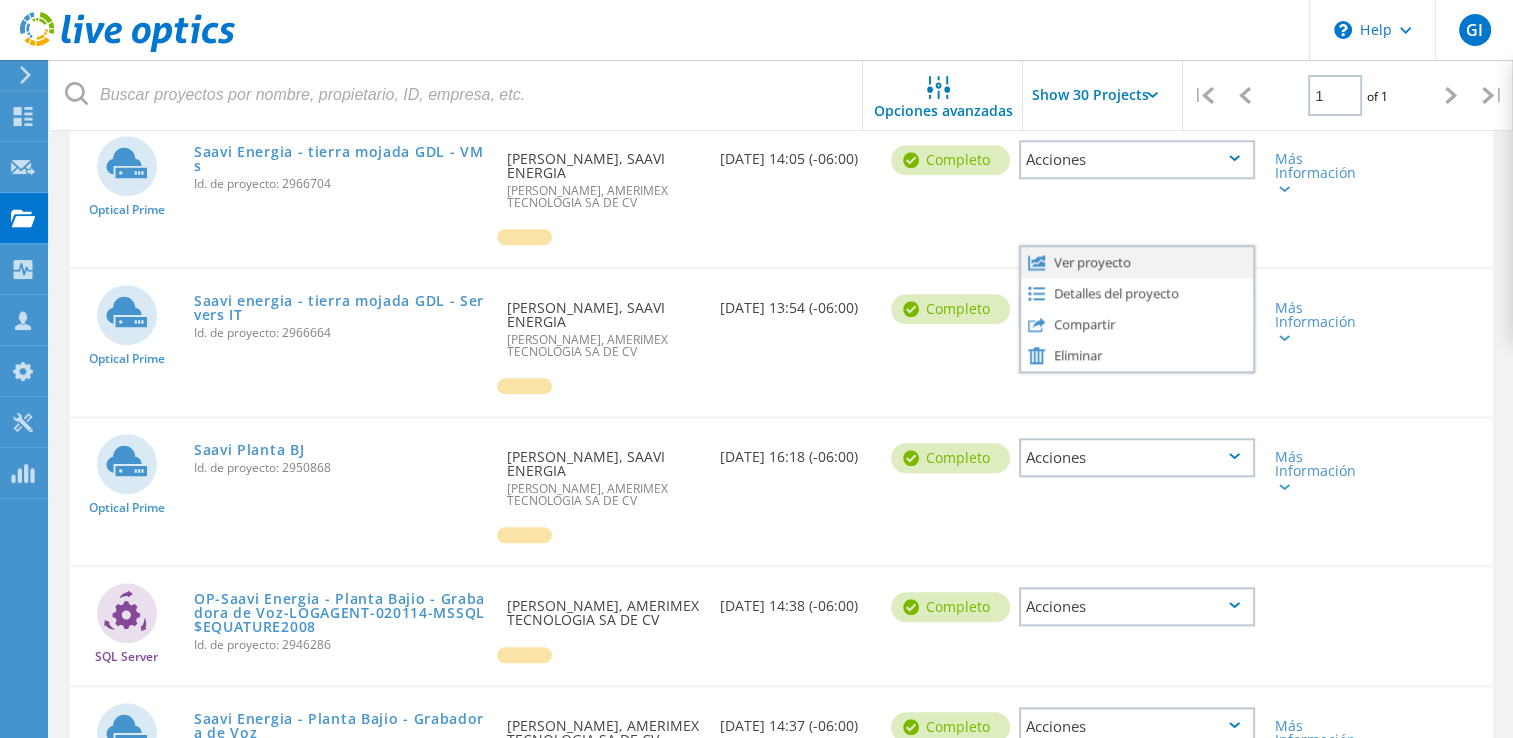 click on "Ver proyecto" 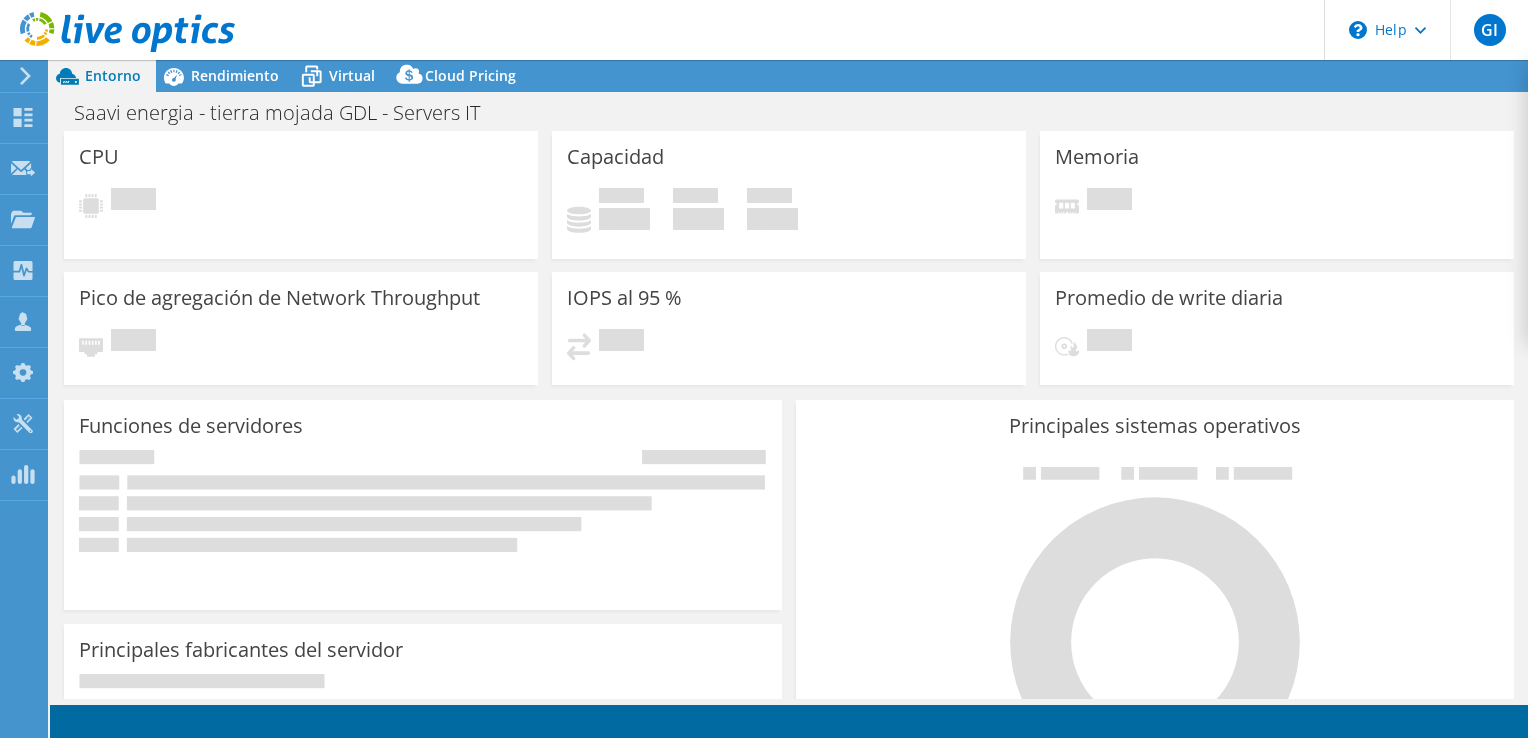 scroll, scrollTop: 0, scrollLeft: 0, axis: both 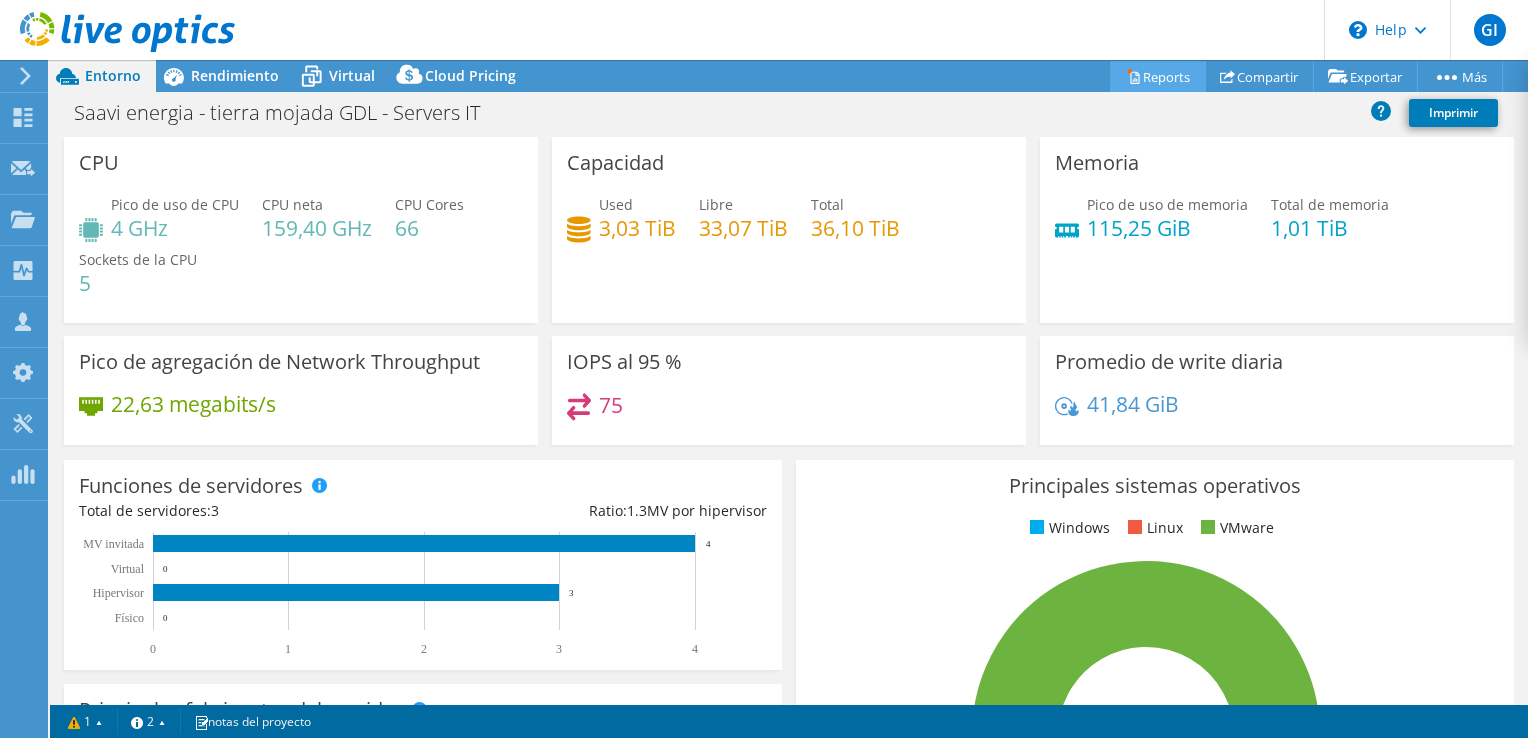 click on "Reports" at bounding box center (1158, 76) 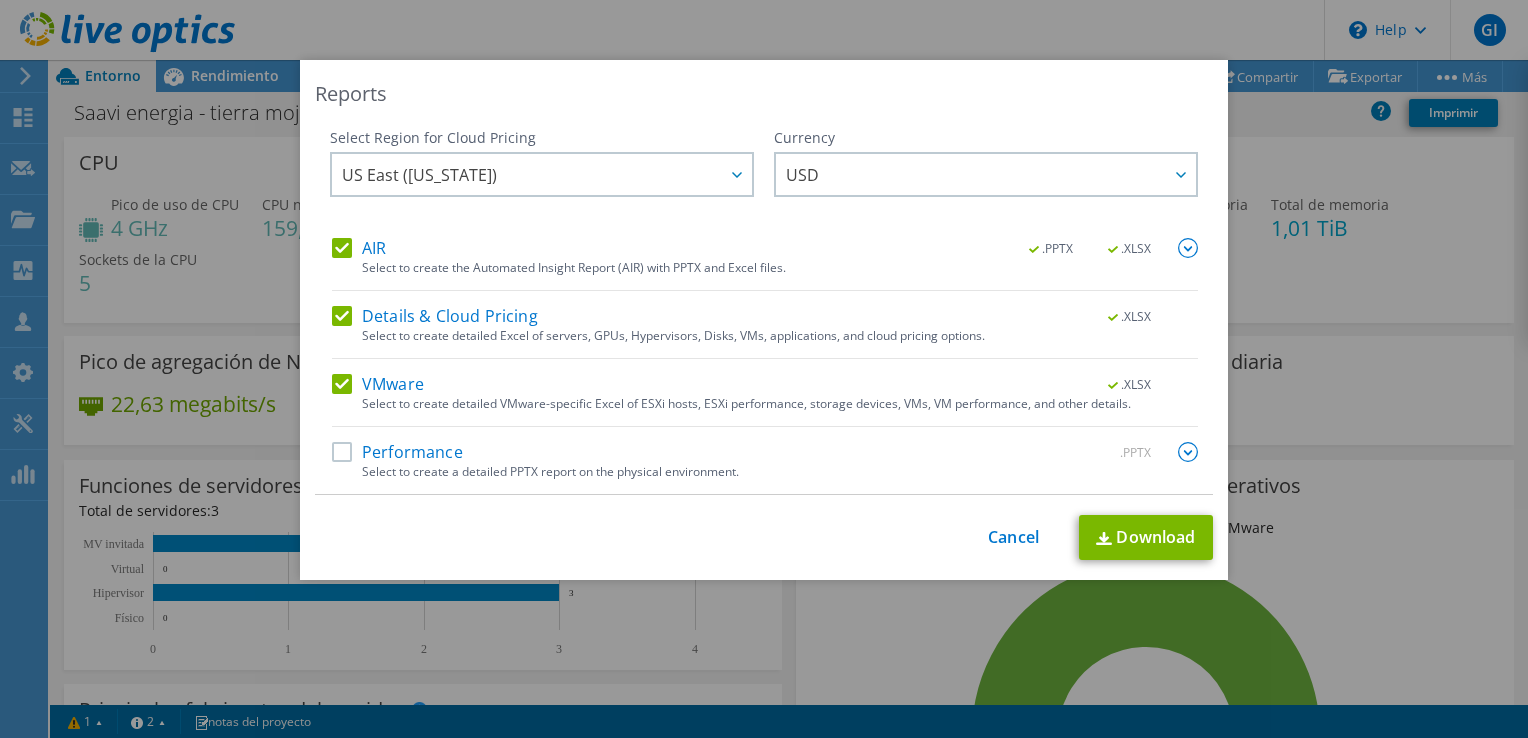 click on "Performance" at bounding box center (397, 452) 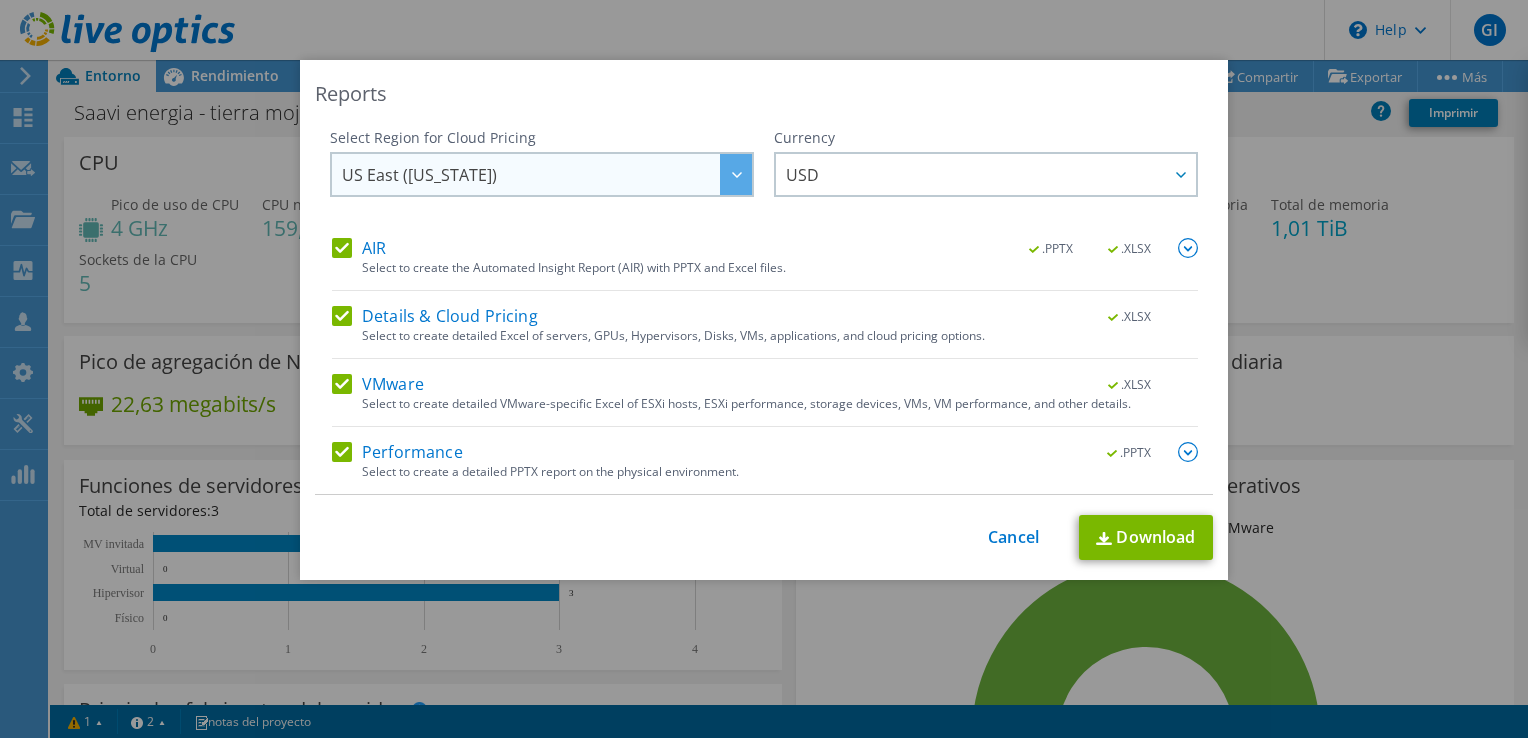 click at bounding box center (736, 174) 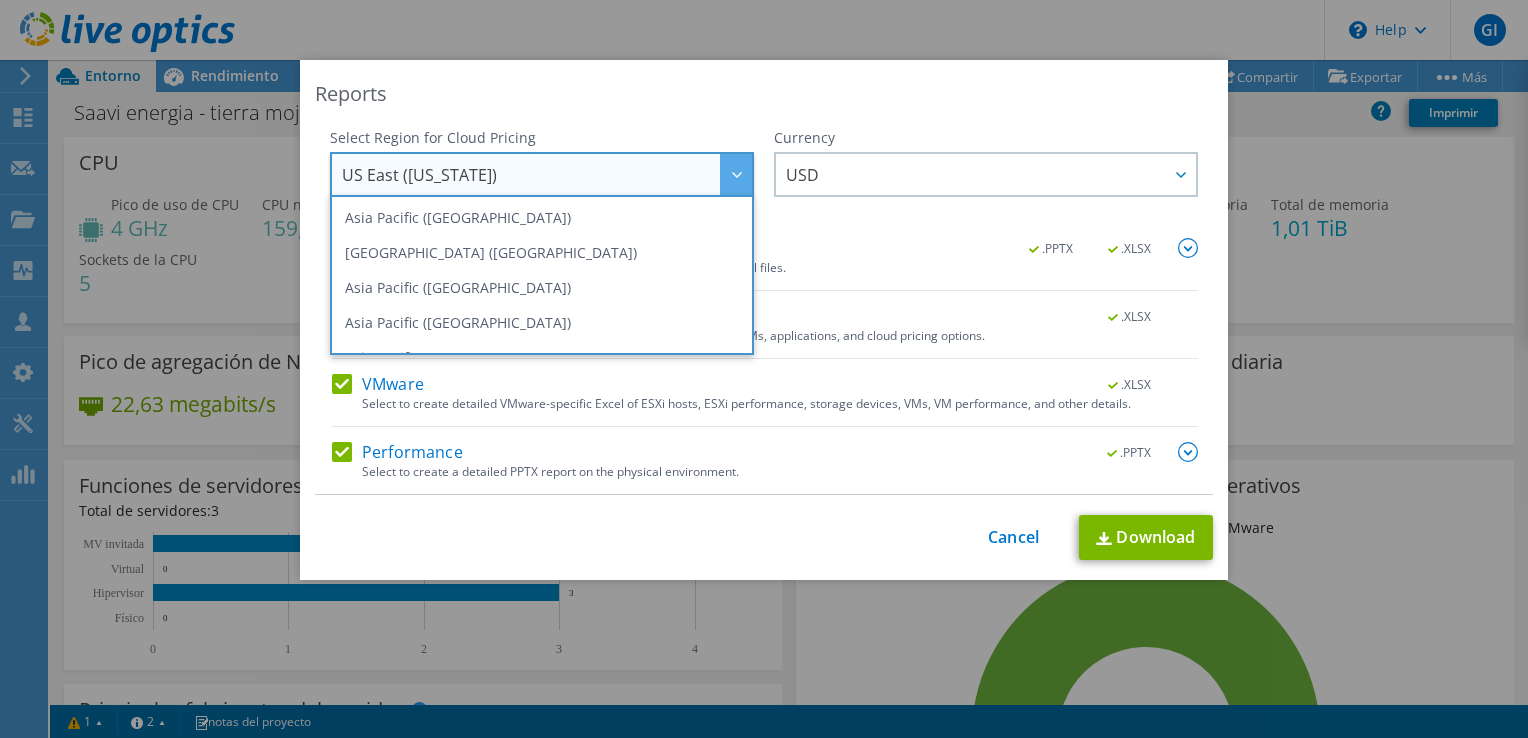 click at bounding box center (736, 174) 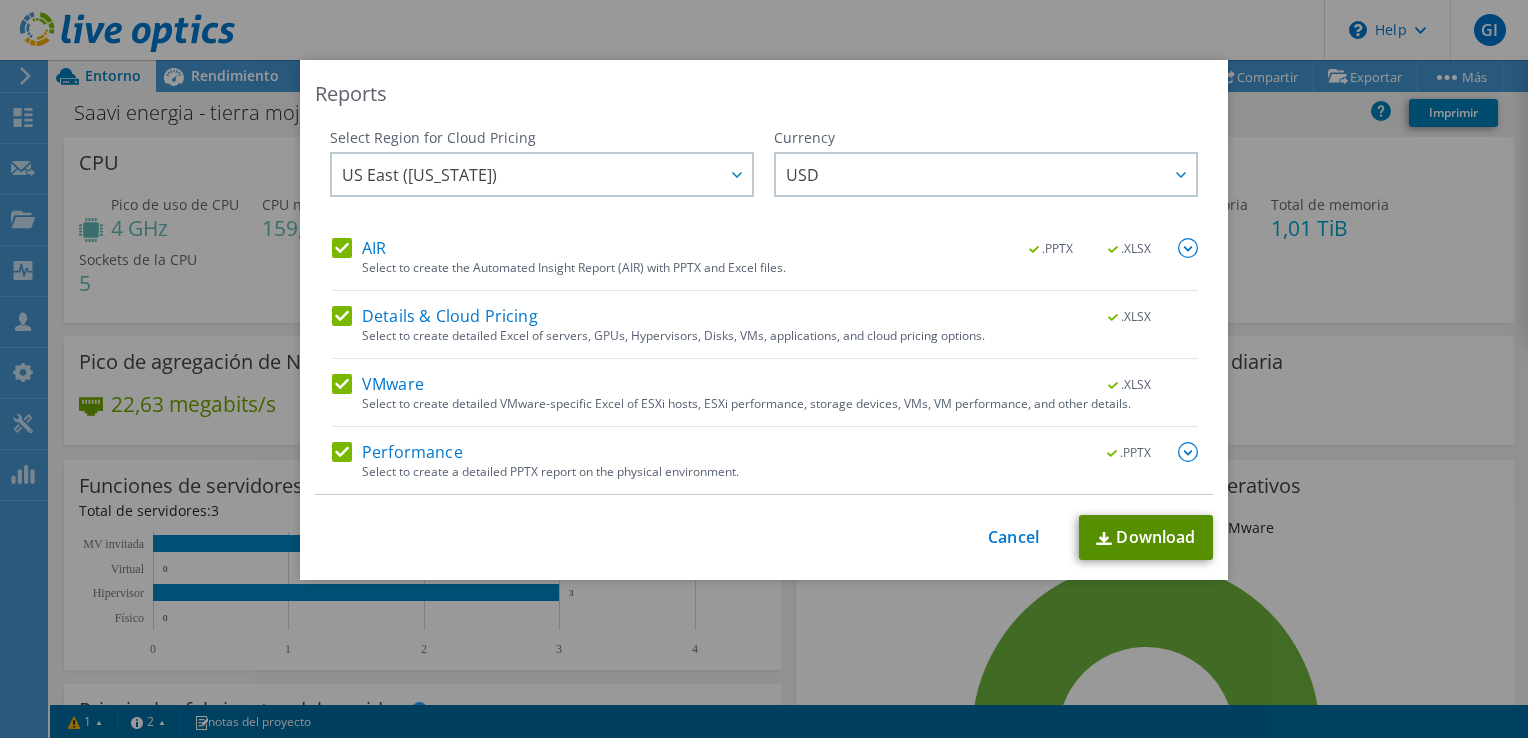click at bounding box center (1104, 538) 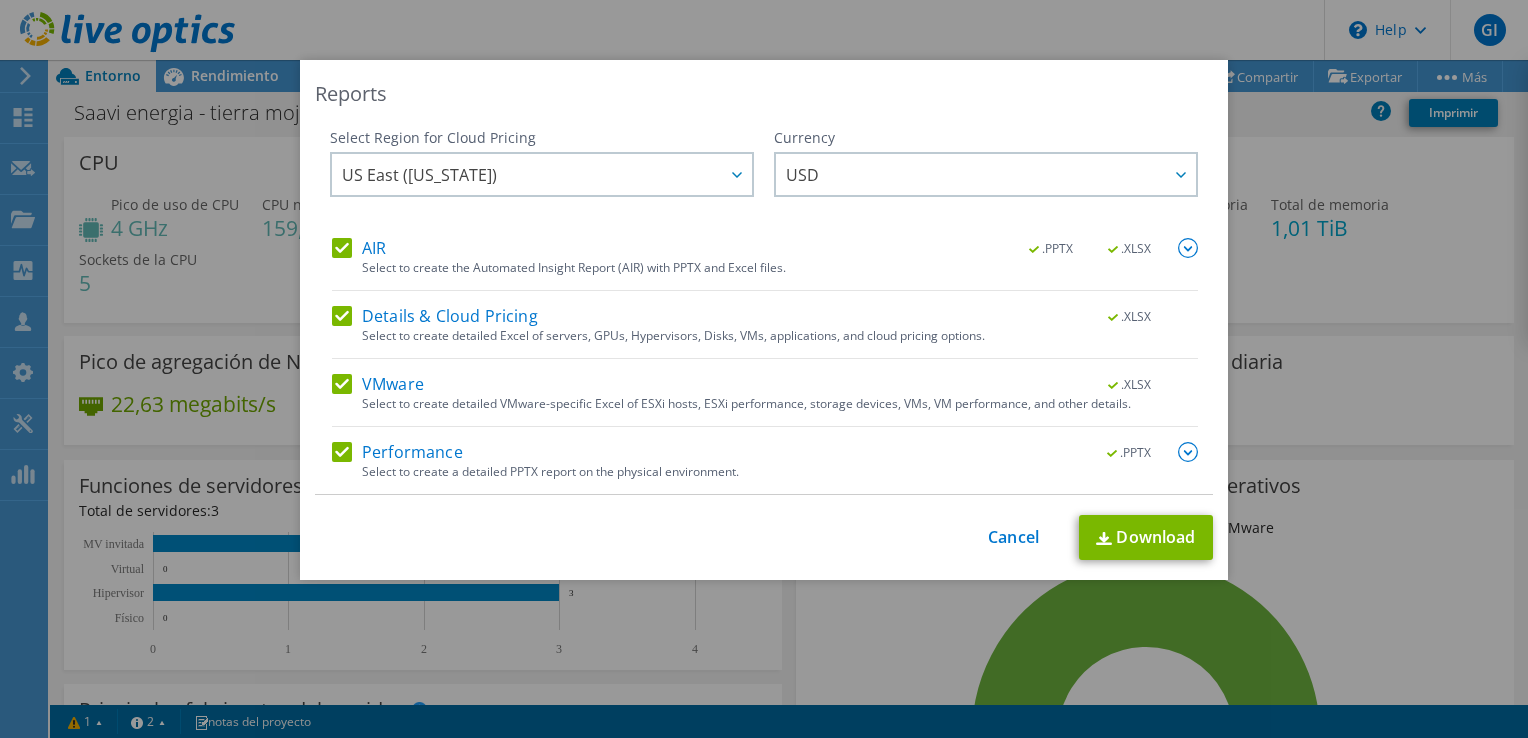 click on "Reports" at bounding box center (764, 94) 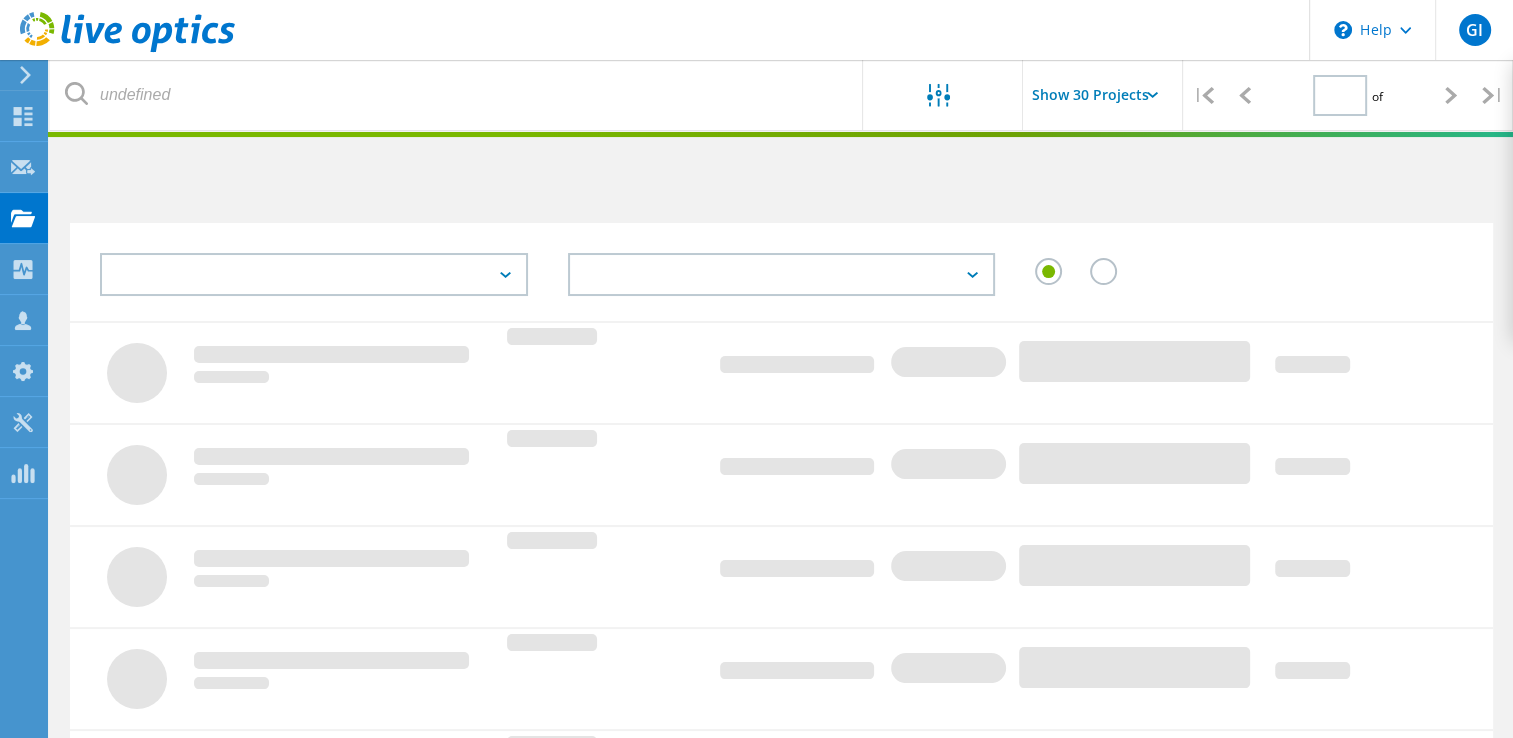 scroll, scrollTop: 677, scrollLeft: 0, axis: vertical 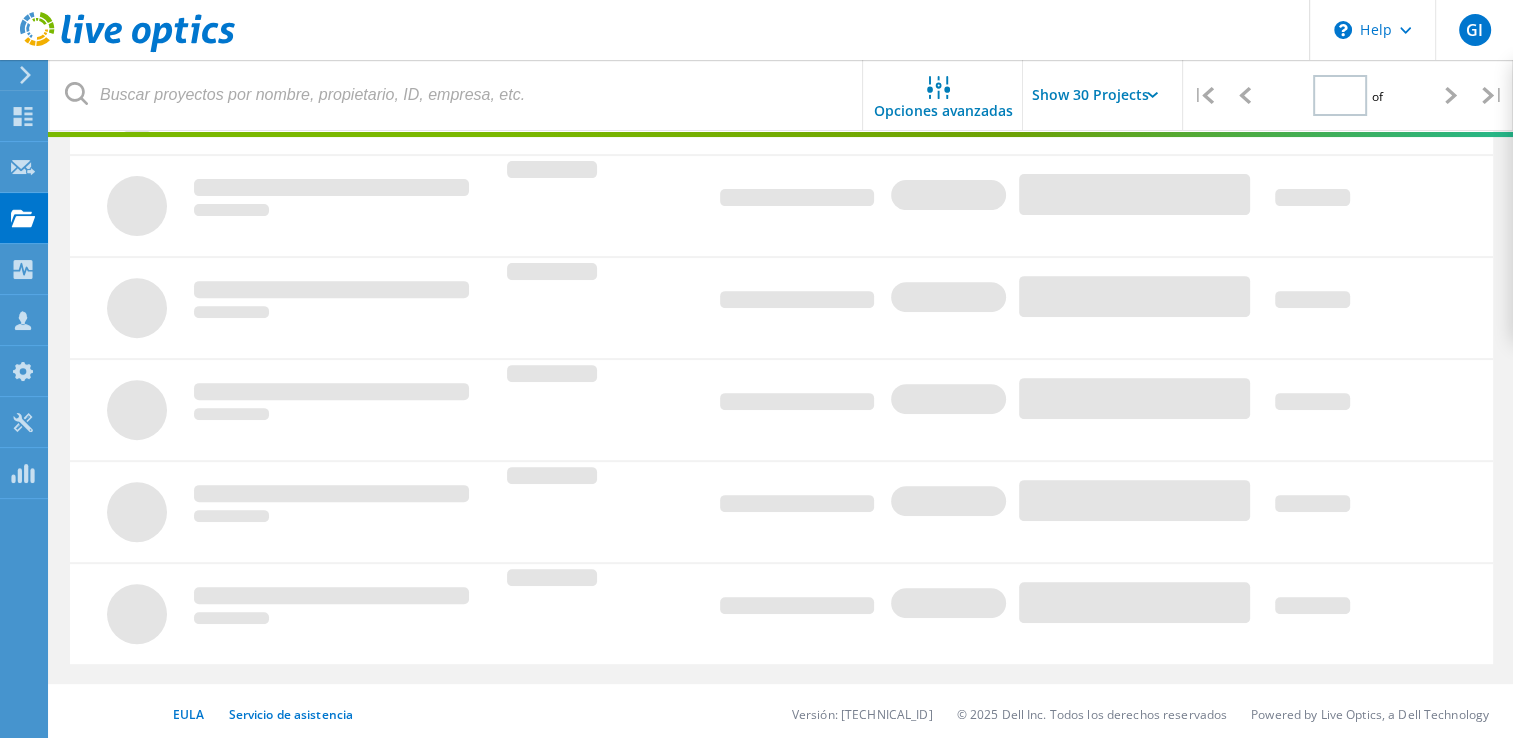 type on "1" 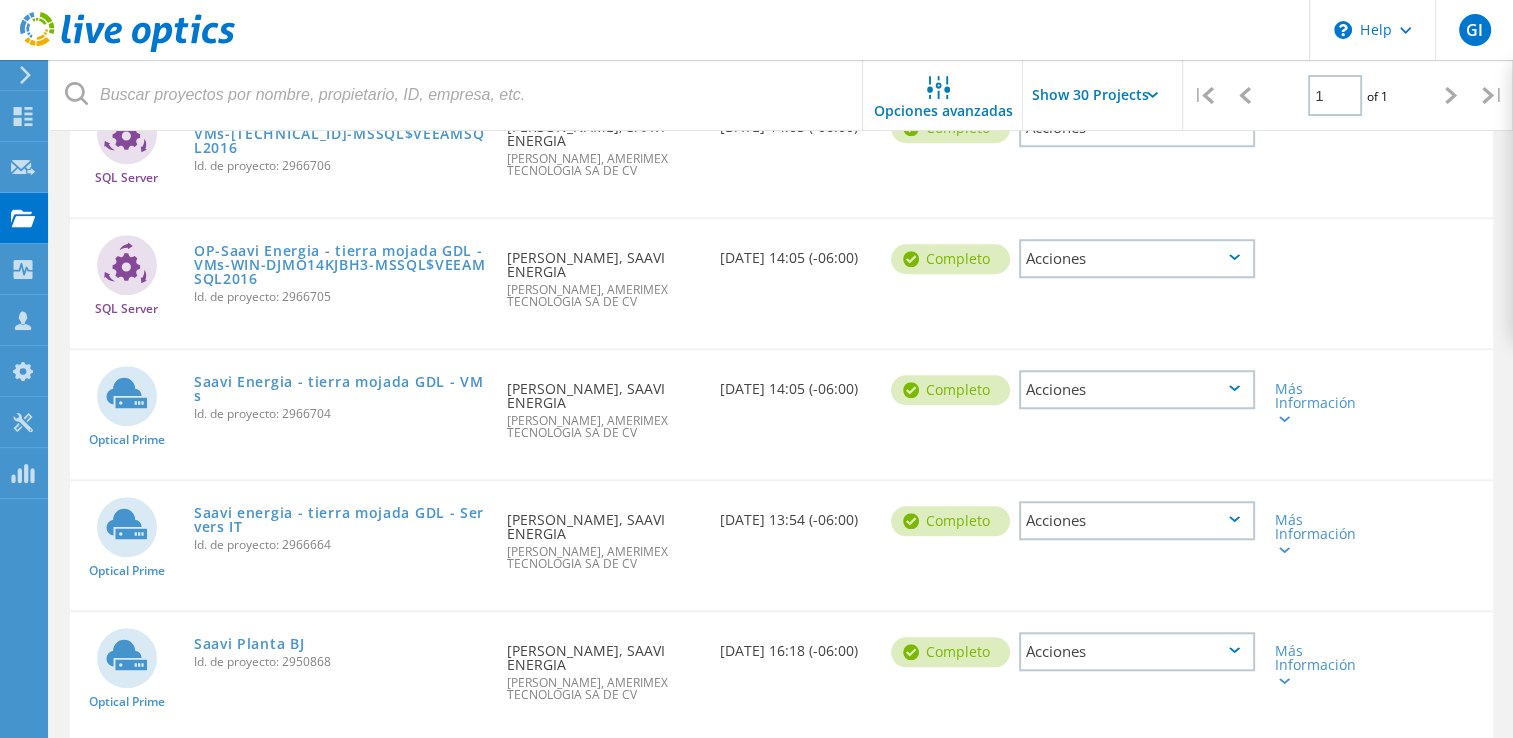 scroll, scrollTop: 1544, scrollLeft: 0, axis: vertical 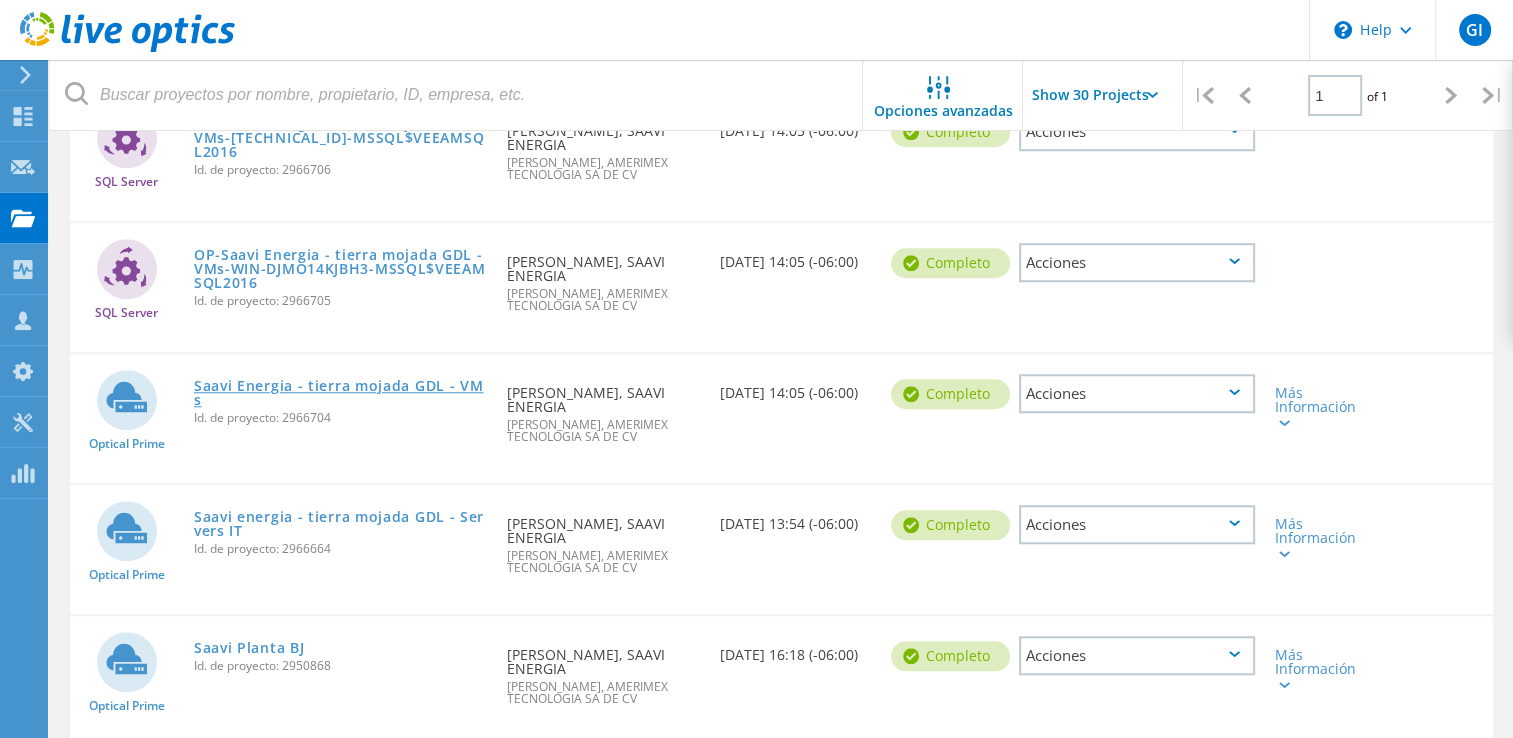 click on "Saavi Energia - tierra mojada GDL - VMs" 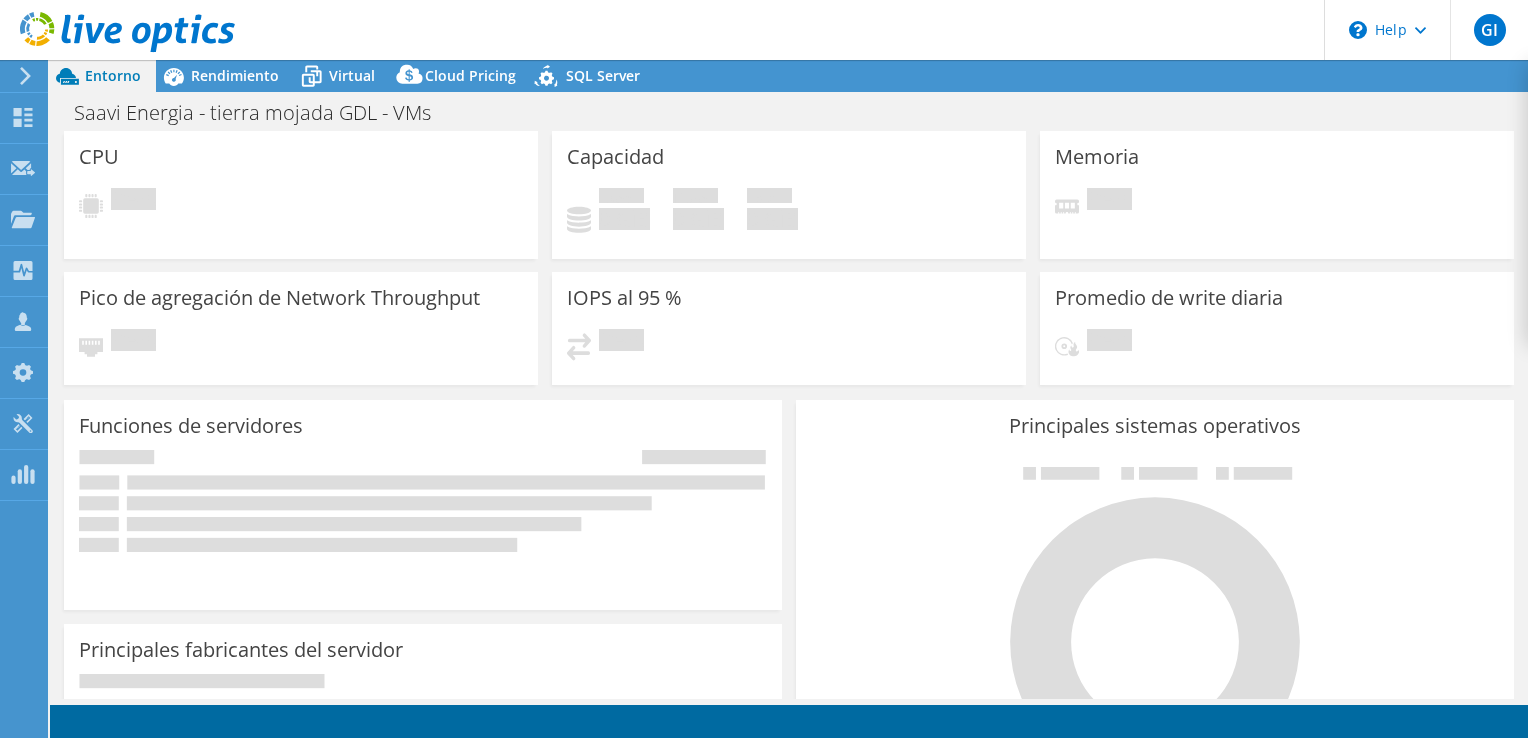 scroll, scrollTop: 0, scrollLeft: 0, axis: both 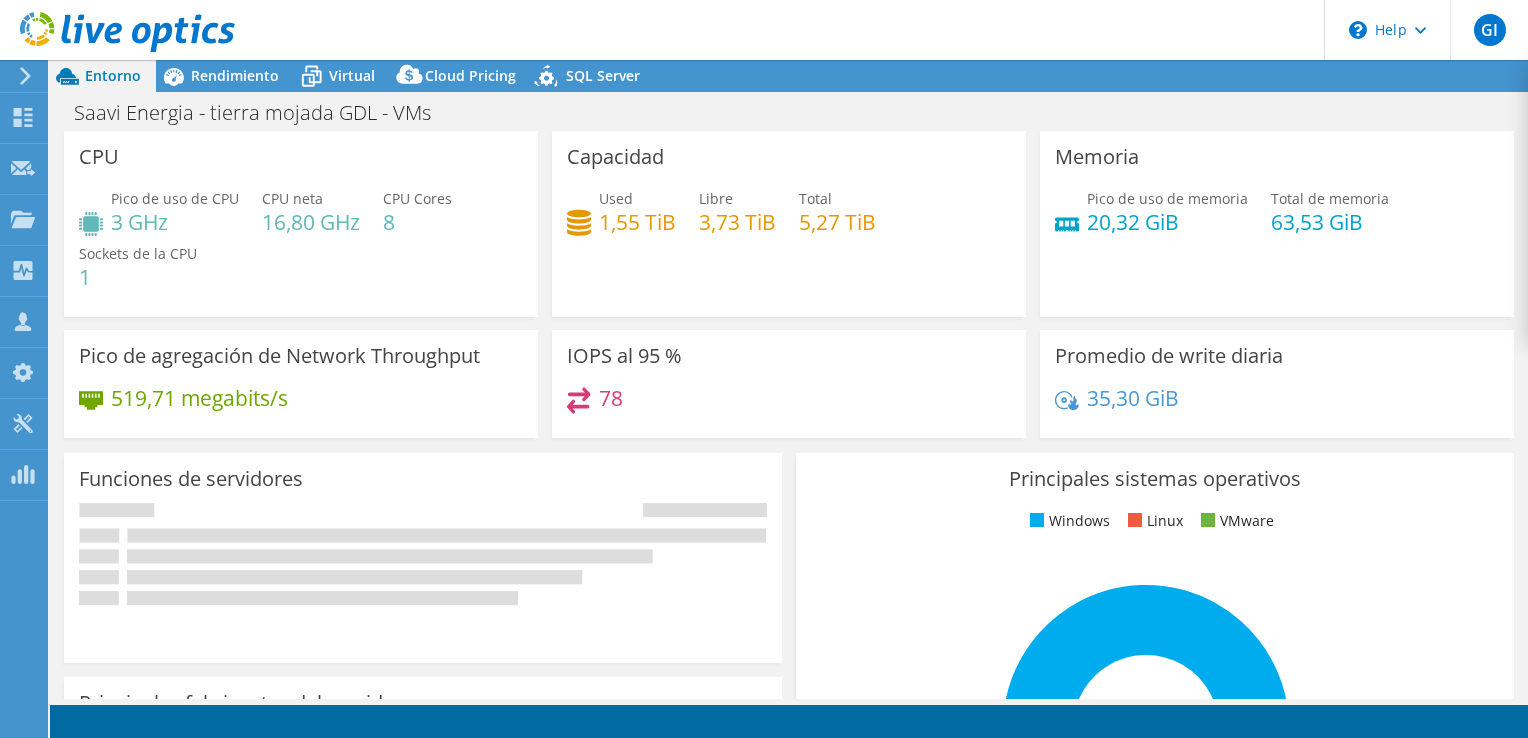 select on "USD" 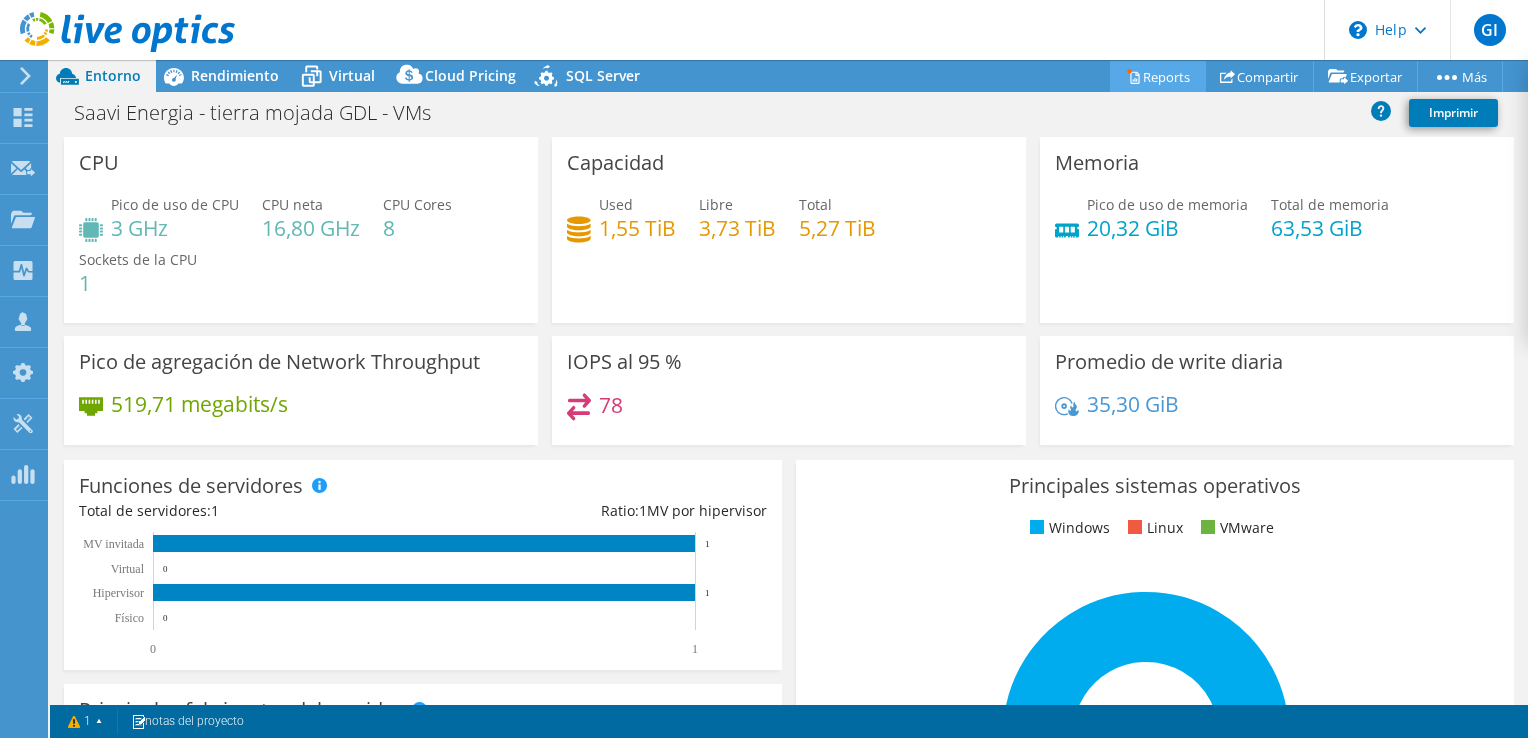 click on "Reports" at bounding box center (1158, 76) 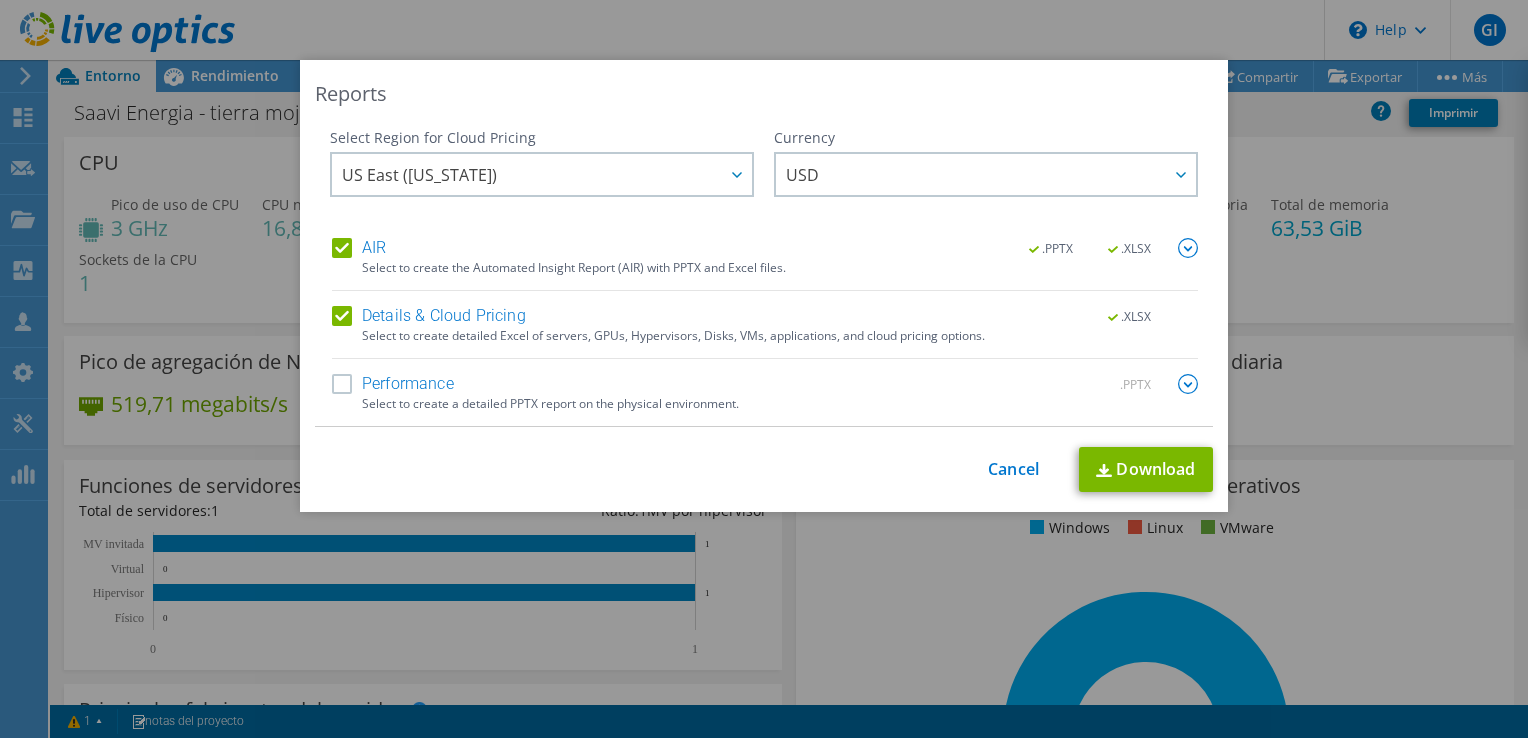 click on "Performance" at bounding box center (393, 384) 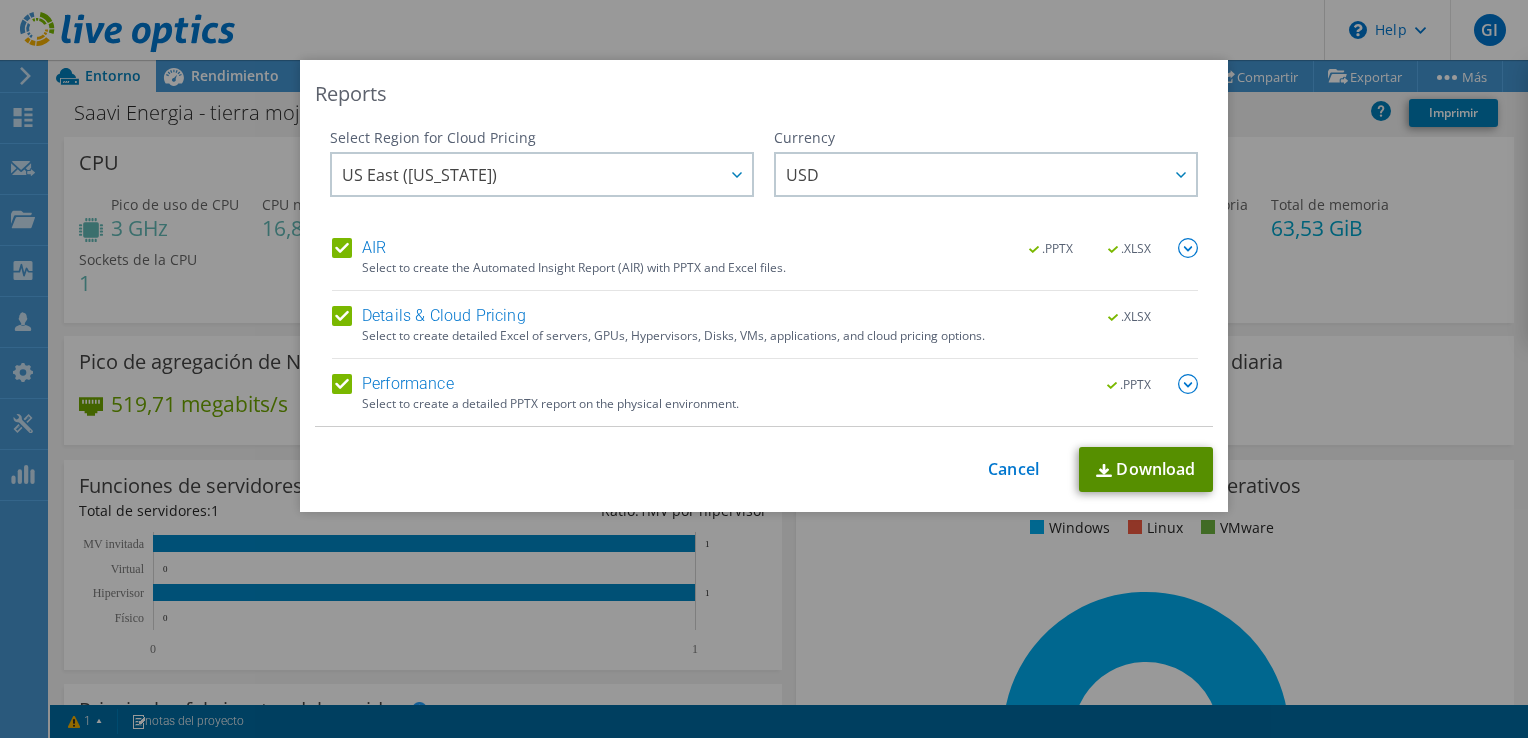 click on "Download" at bounding box center [1146, 469] 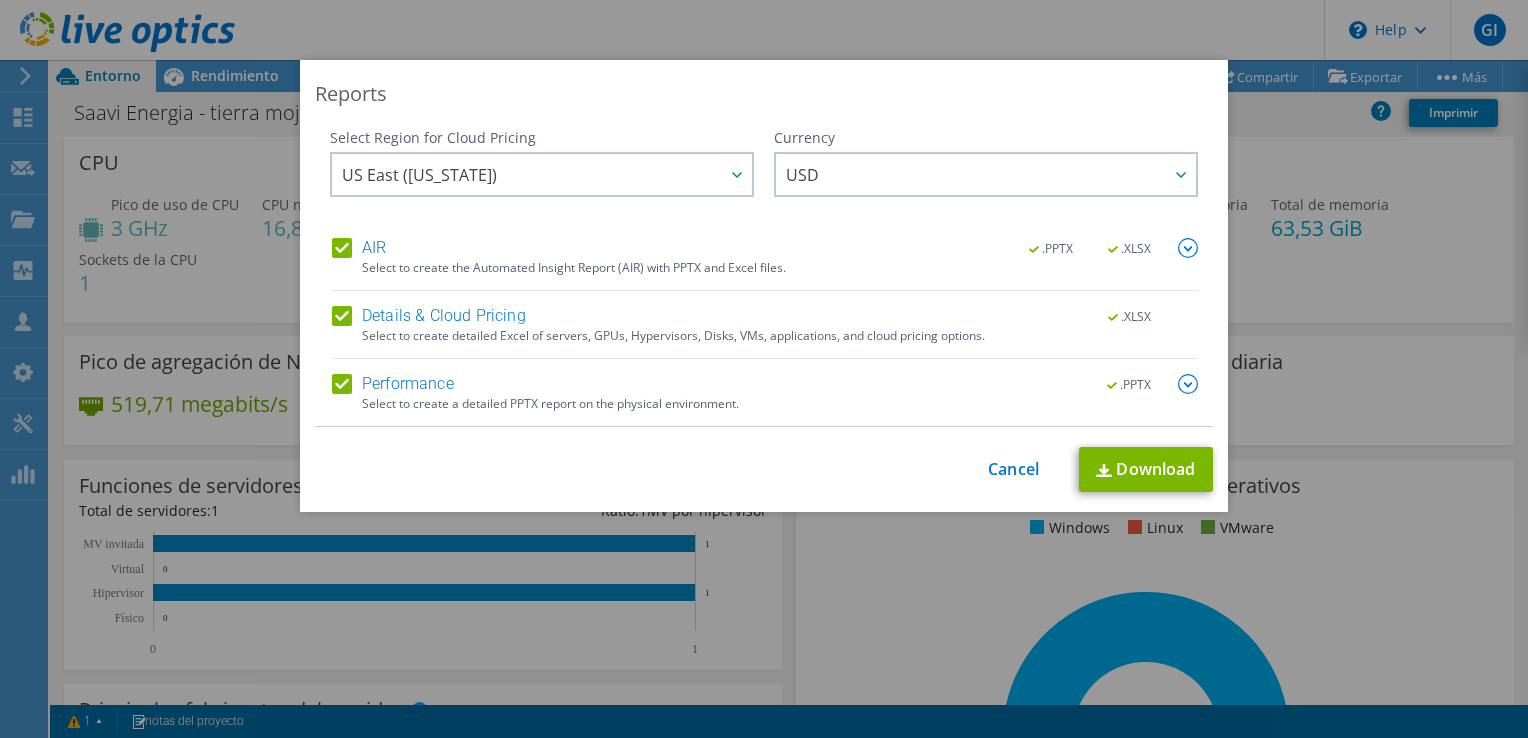 click on "Reports
Select Region for Cloud Pricing
Asia Pacific (Hong Kong)
Asia Pacific (Mumbai)
Asia Pacific (Seoul)
Asia Pacific (Singapore)
Asia Pacific (Tokyo)
Australia
Canada
Europe (Frankfurt)
Europe (London)
South America (Sao Paulo)
US East (Virginia)
US West (California)
US East (Virginia)" at bounding box center (764, 369) 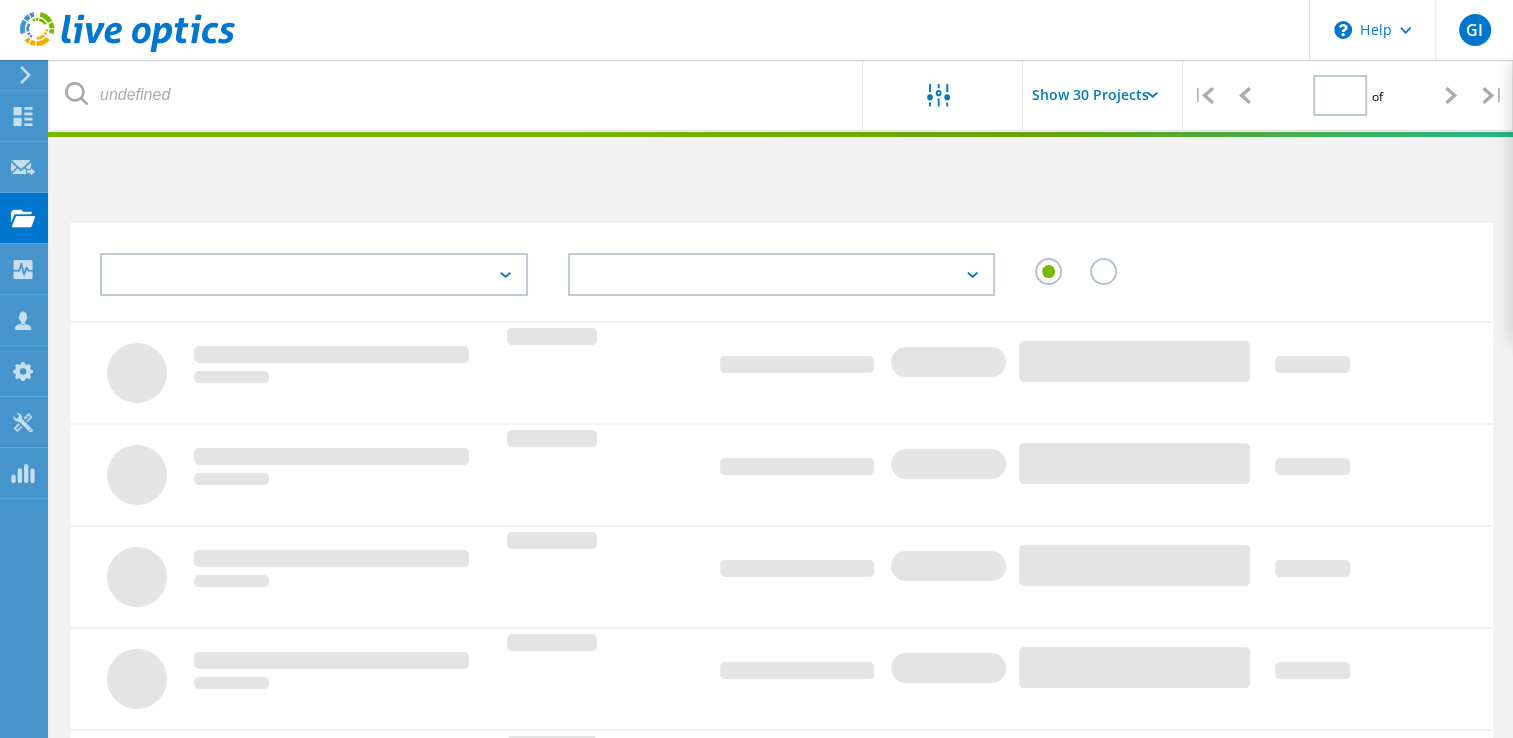 scroll, scrollTop: 677, scrollLeft: 0, axis: vertical 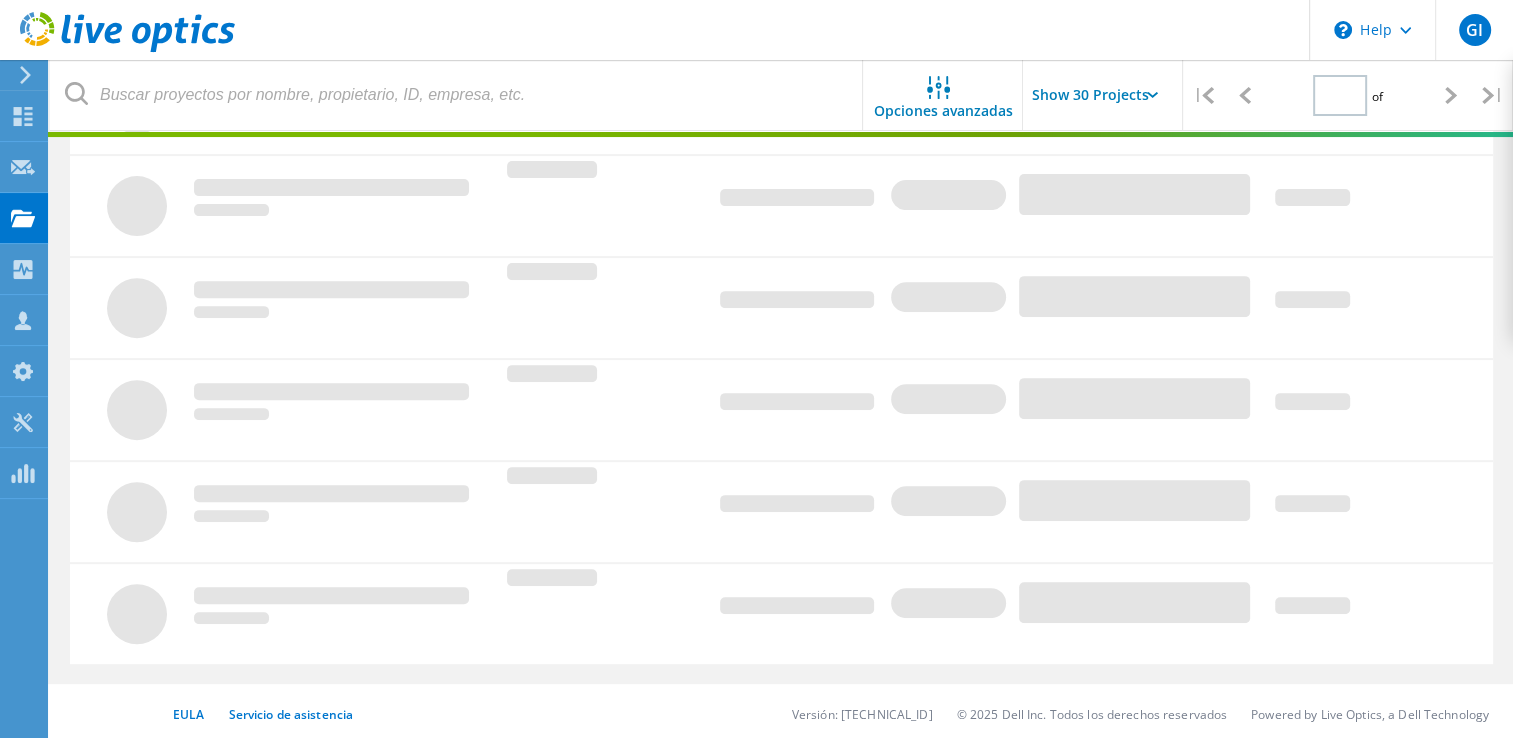 type on "1" 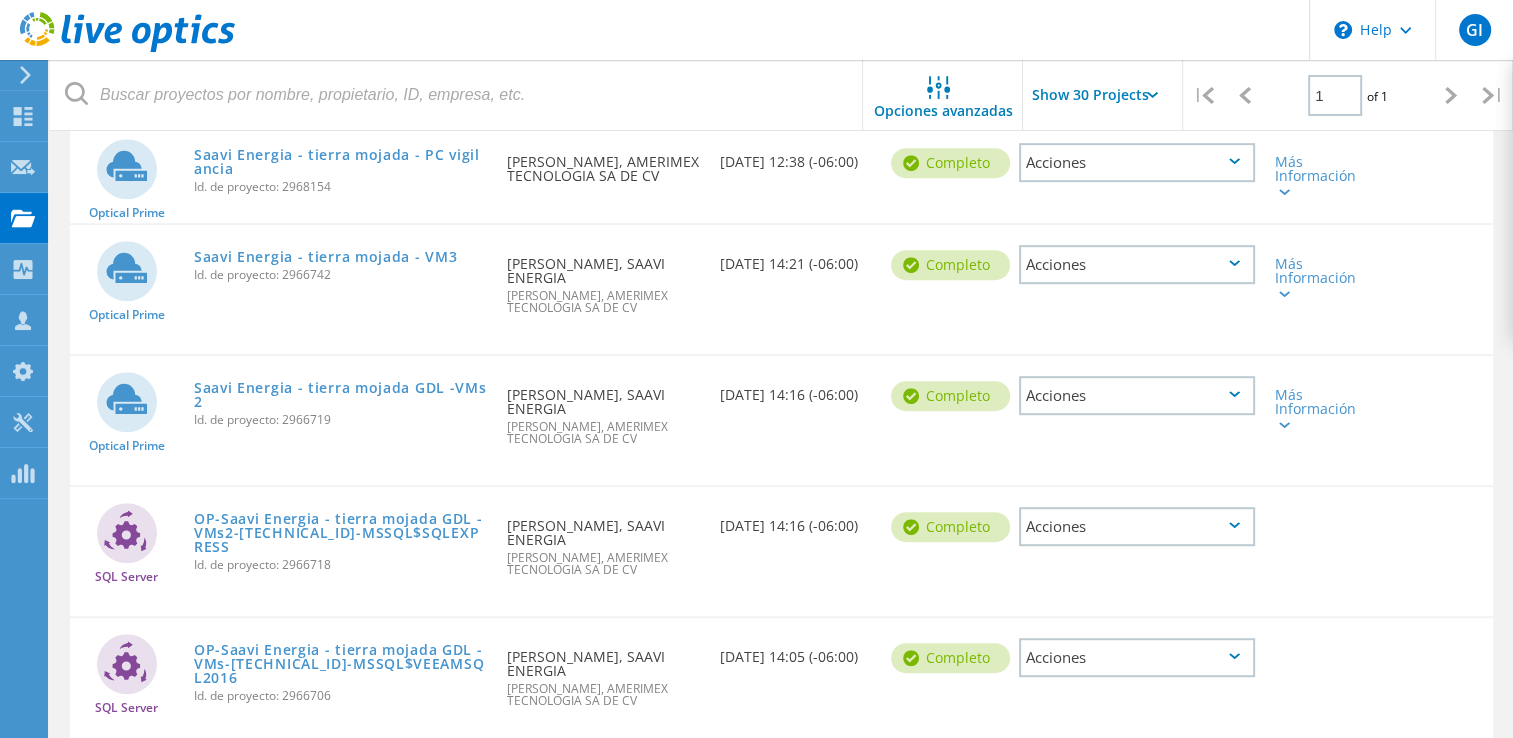 scroll, scrollTop: 1022, scrollLeft: 0, axis: vertical 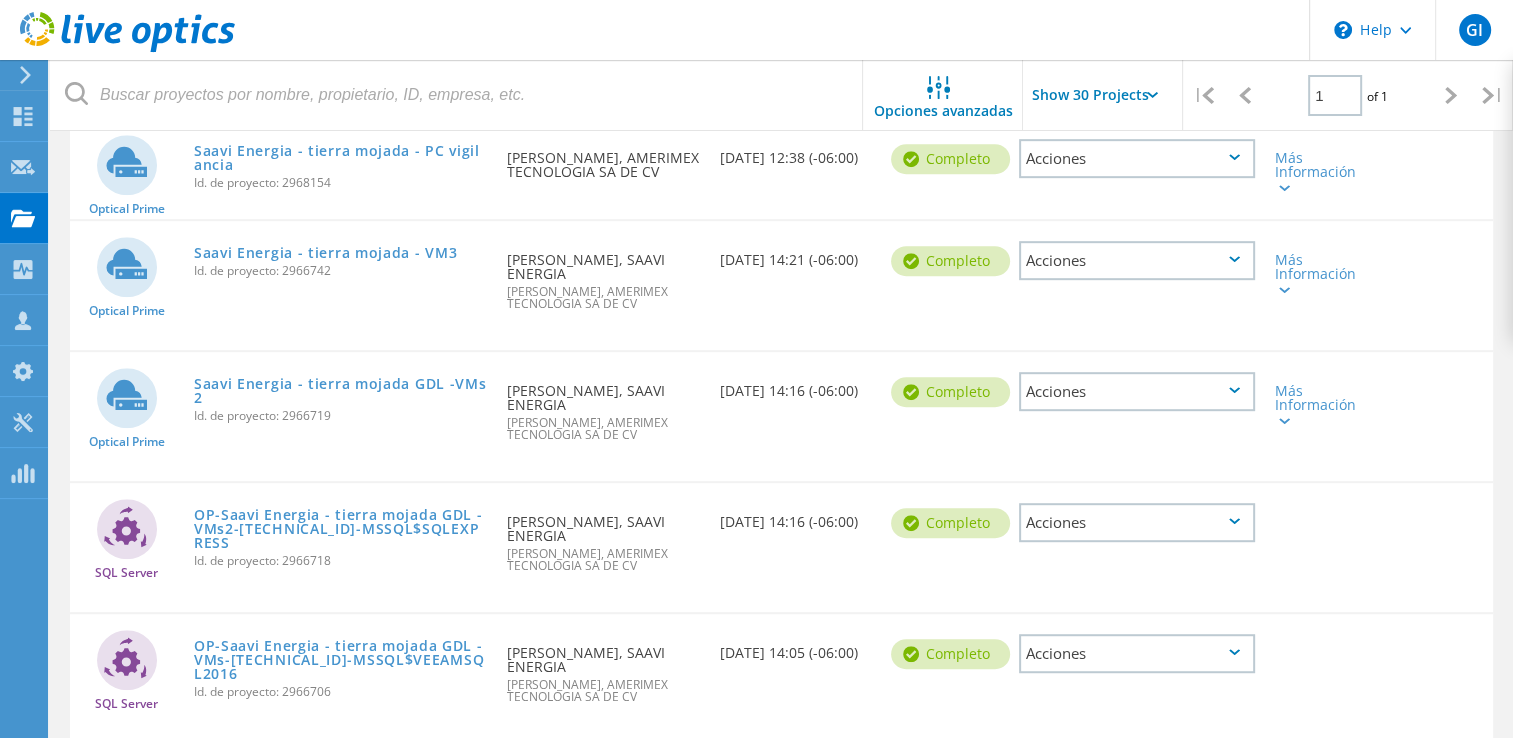 click on "Acciones" 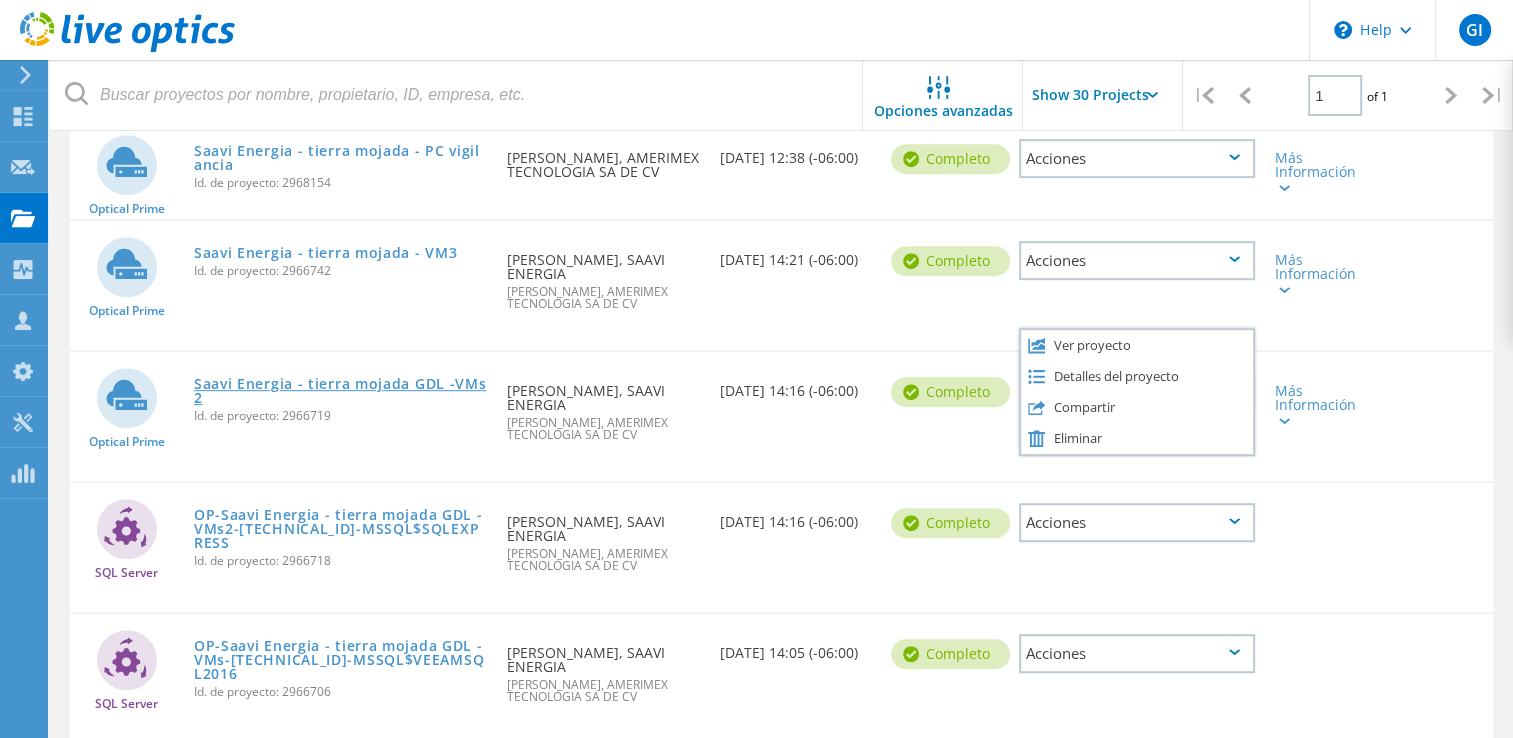 click on "Saavi Energia - tierra mojada GDL -VMs2" 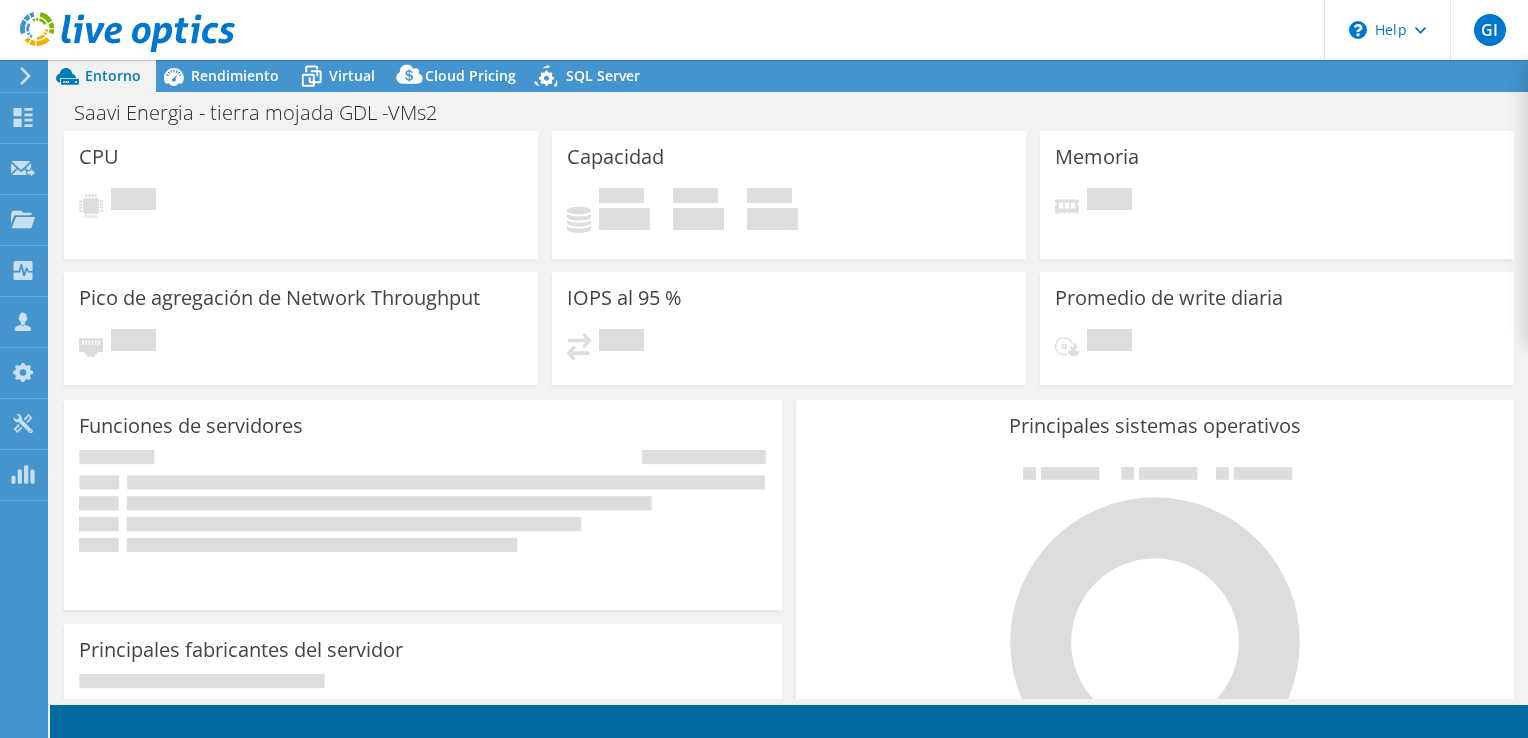 scroll, scrollTop: 0, scrollLeft: 0, axis: both 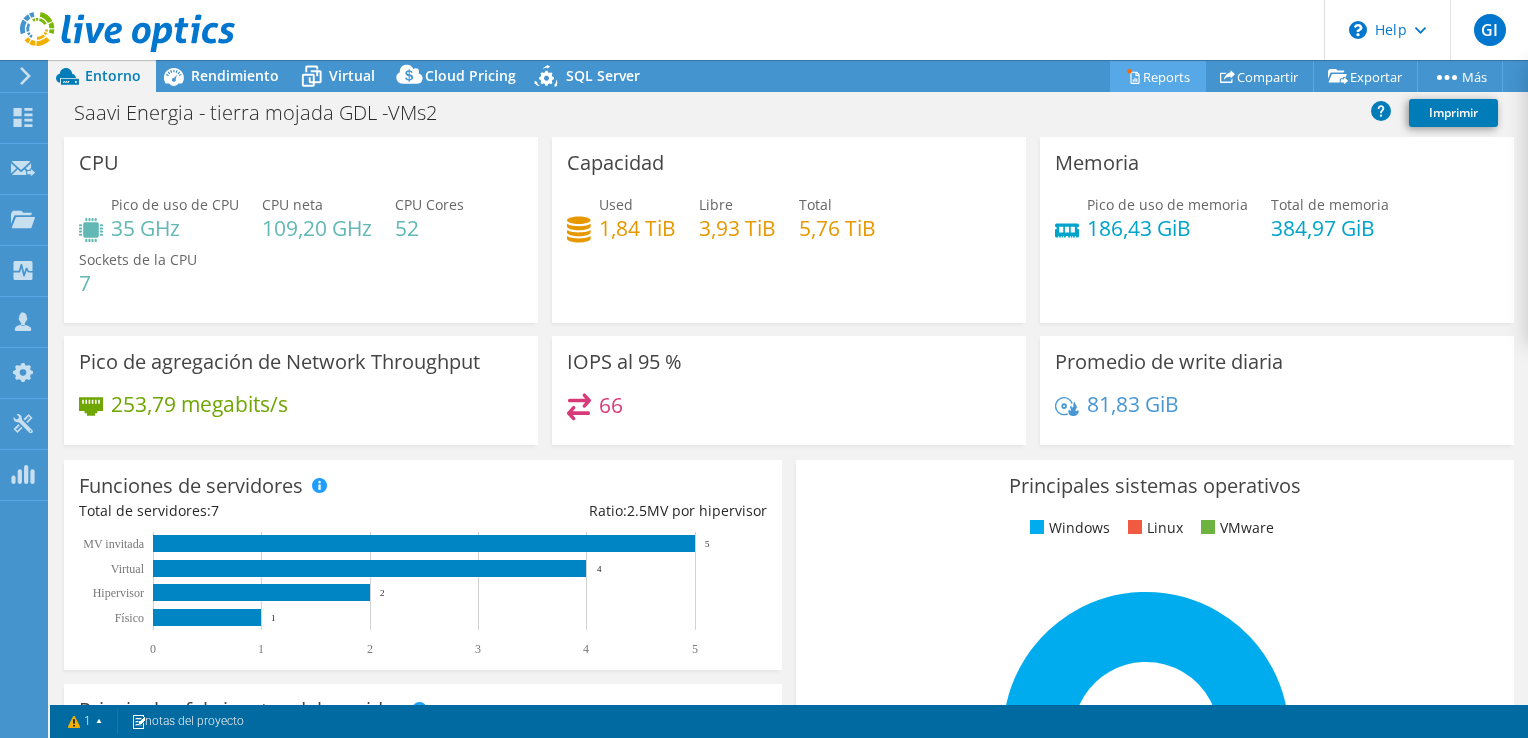 click on "Reports" at bounding box center [1158, 76] 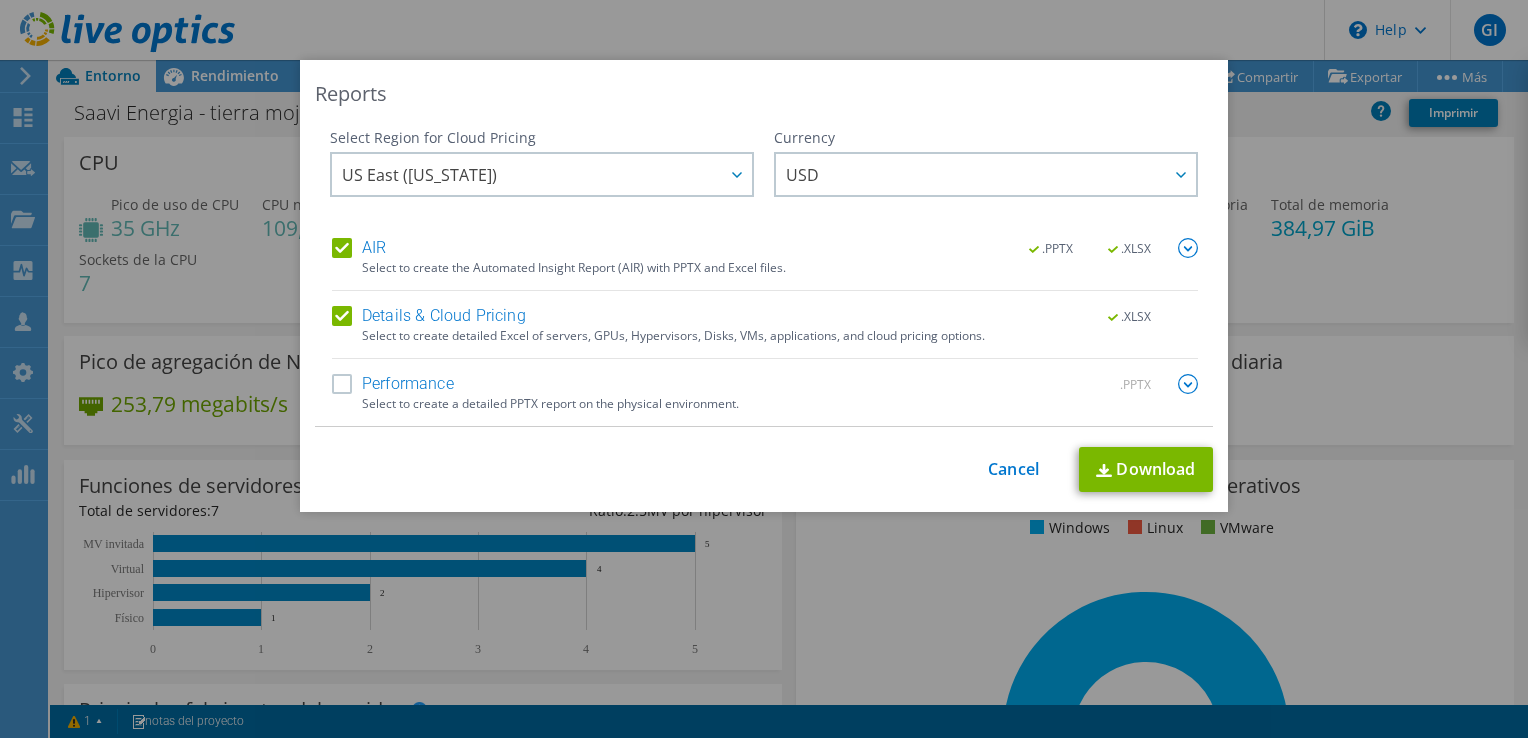 click on "Performance" at bounding box center [393, 384] 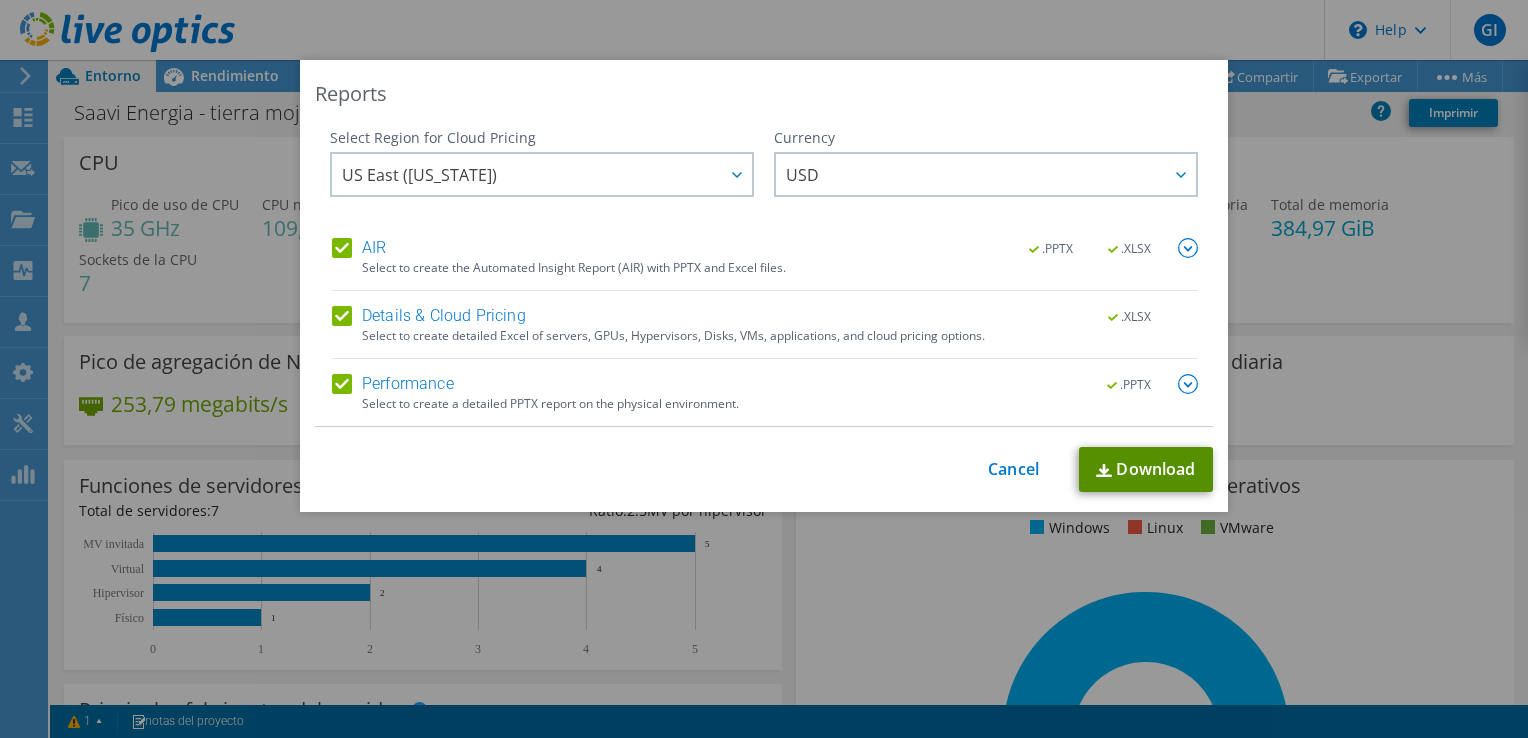 click on "Download" at bounding box center [1146, 469] 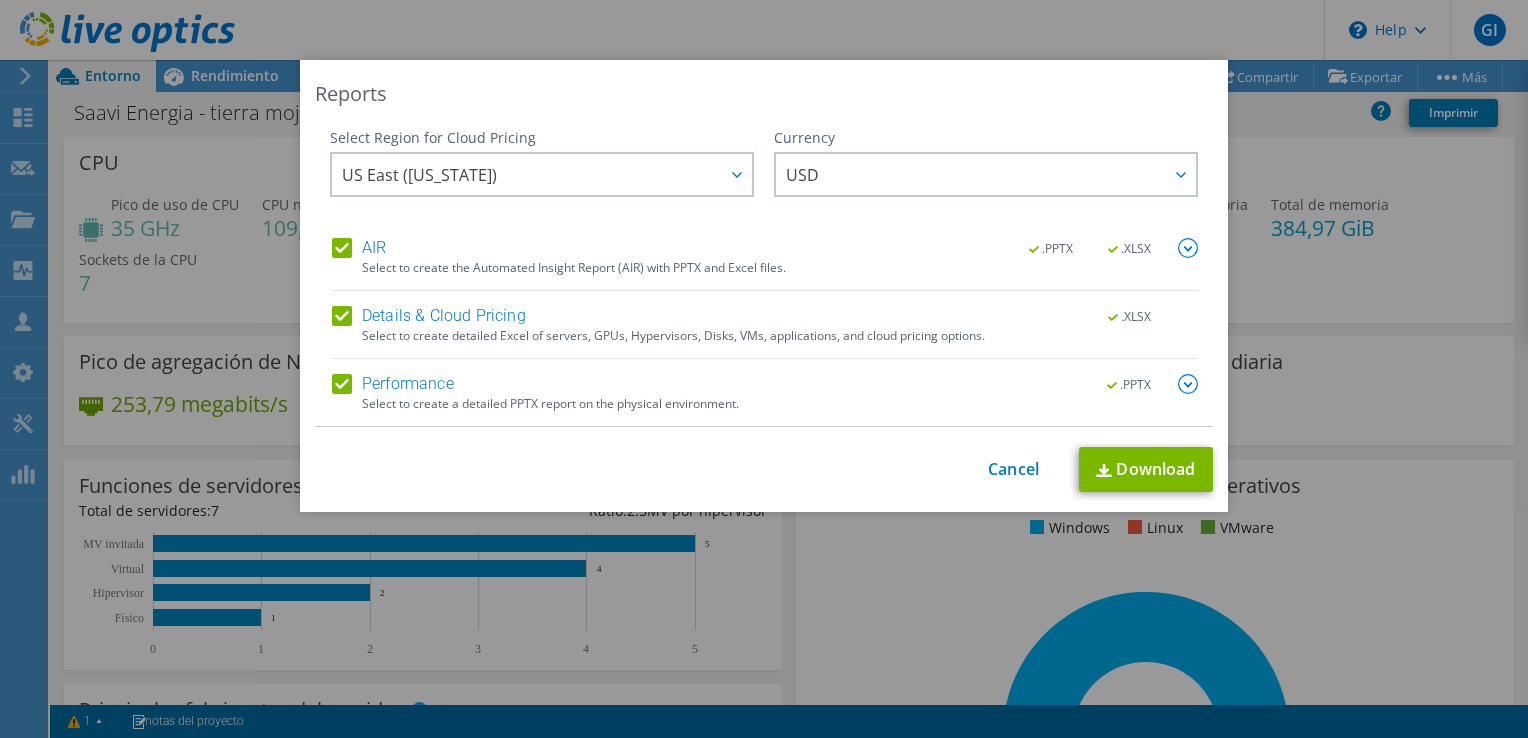 click on "Reports
Select Region for Cloud Pricing
Asia Pacific (Hong Kong)
Asia Pacific (Mumbai)
Asia Pacific (Seoul)
Asia Pacific (Singapore)
Asia Pacific (Tokyo)
Australia
Canada
Europe (Frankfurt)
Europe (London)
South America (Sao Paulo)
US East (Virginia)
US West (California)
US East (Virginia)" at bounding box center (764, 369) 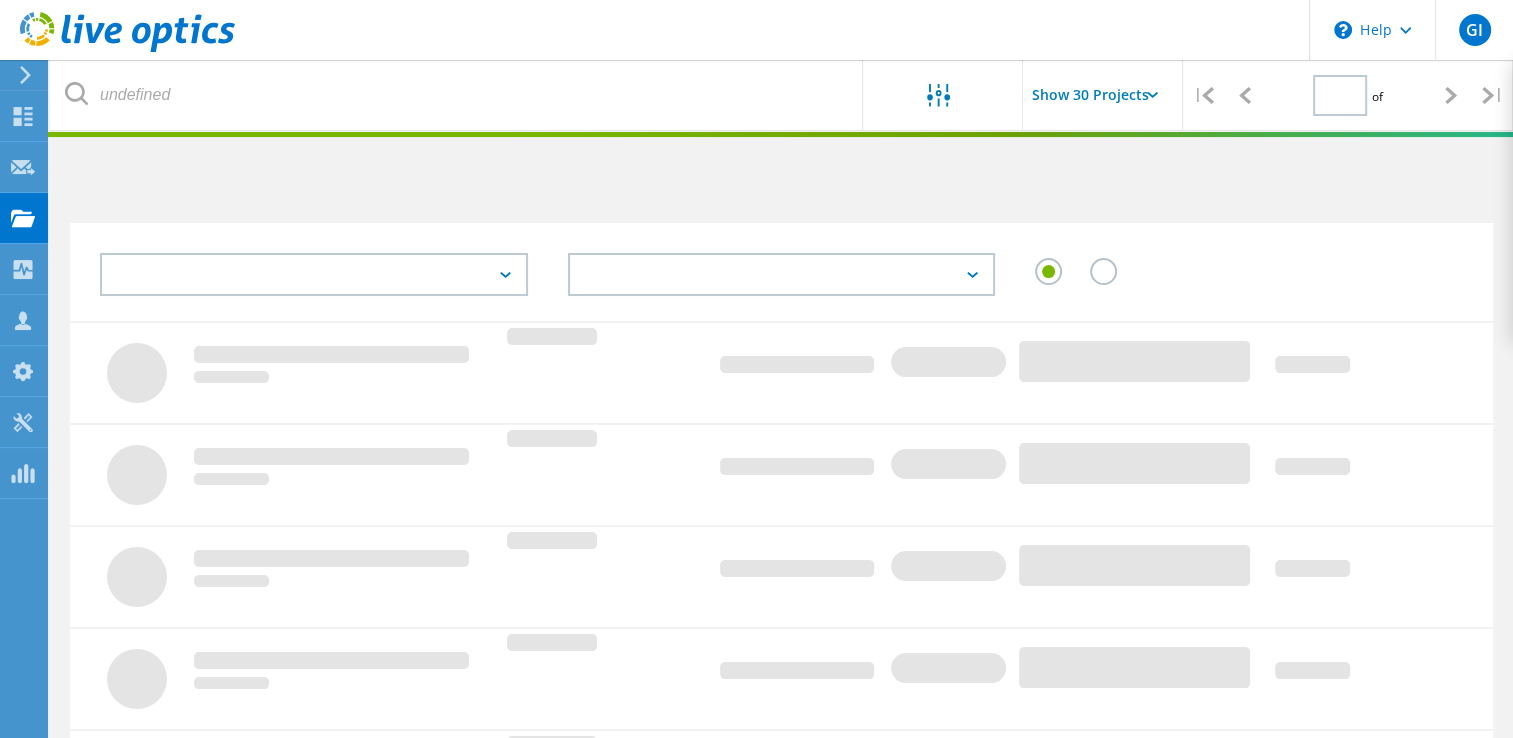 scroll, scrollTop: 677, scrollLeft: 0, axis: vertical 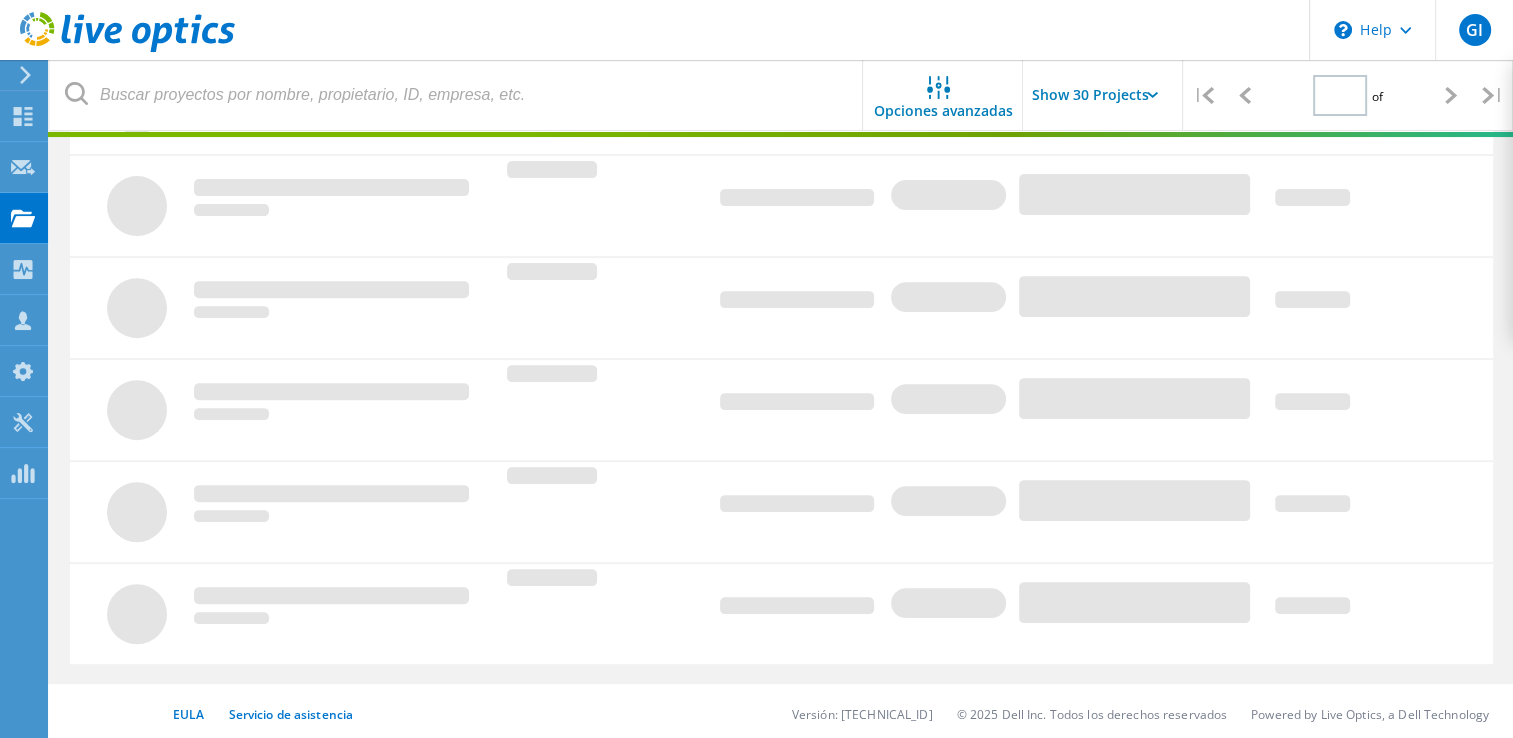 type on "1" 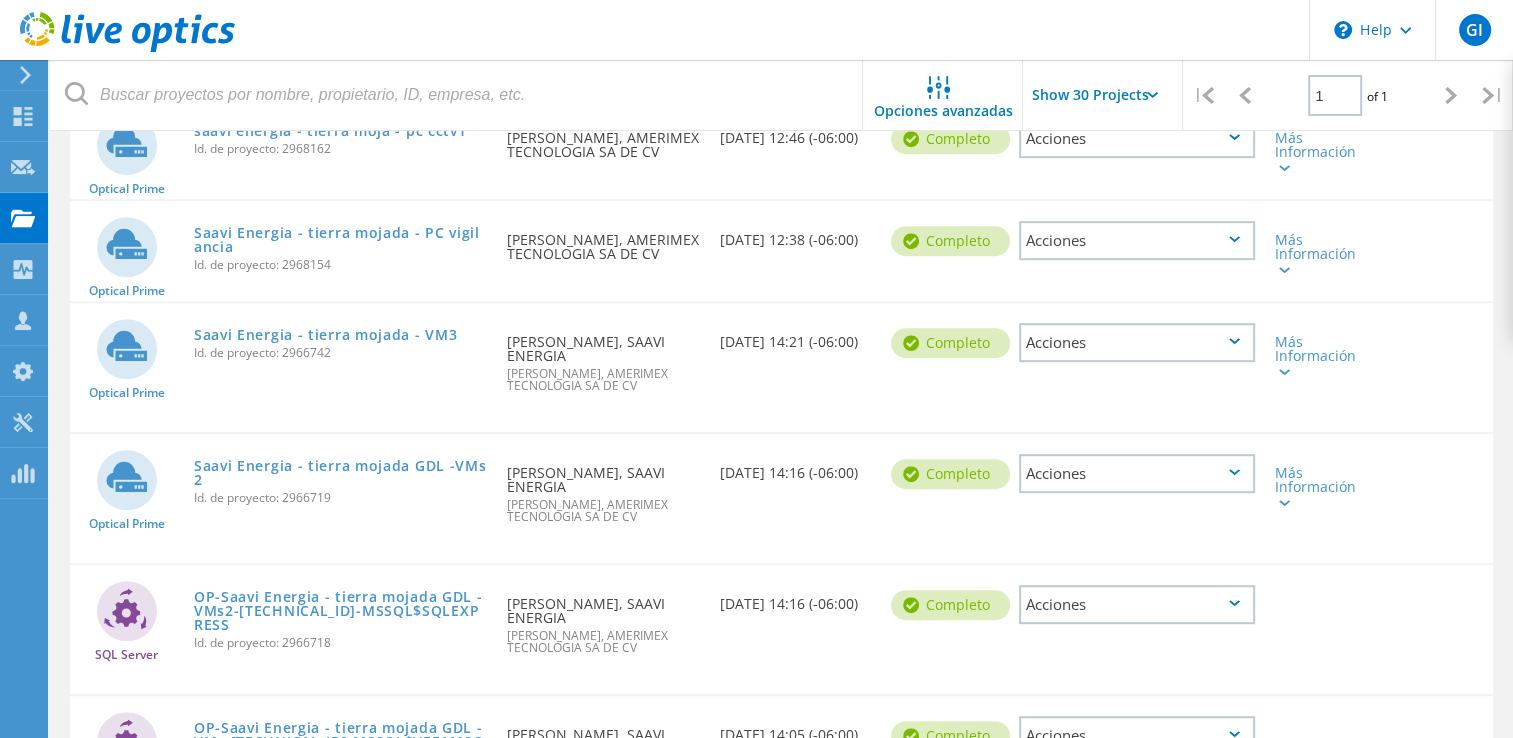 scroll, scrollTop: 906, scrollLeft: 0, axis: vertical 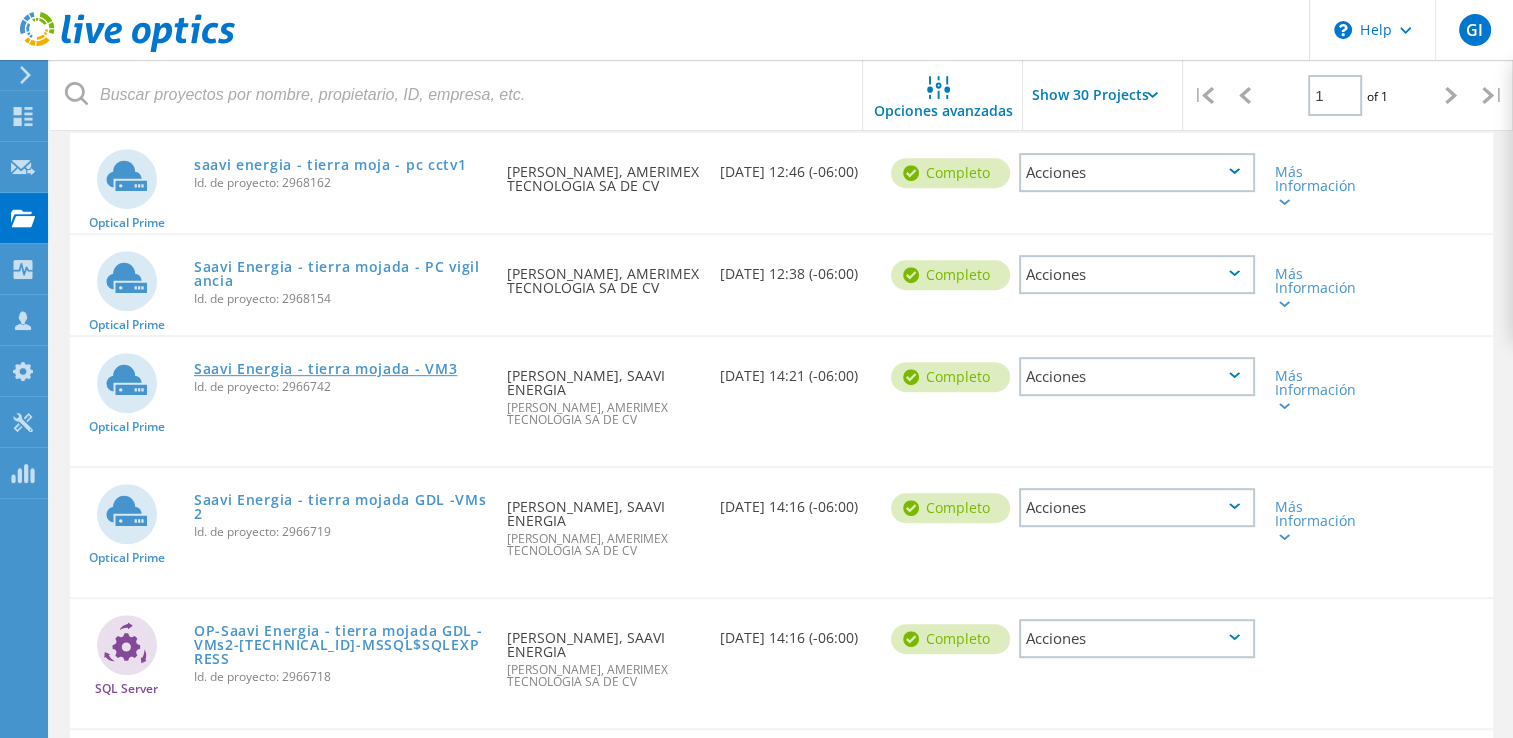 click on "Saavi Energia - tierra mojada - VM3" 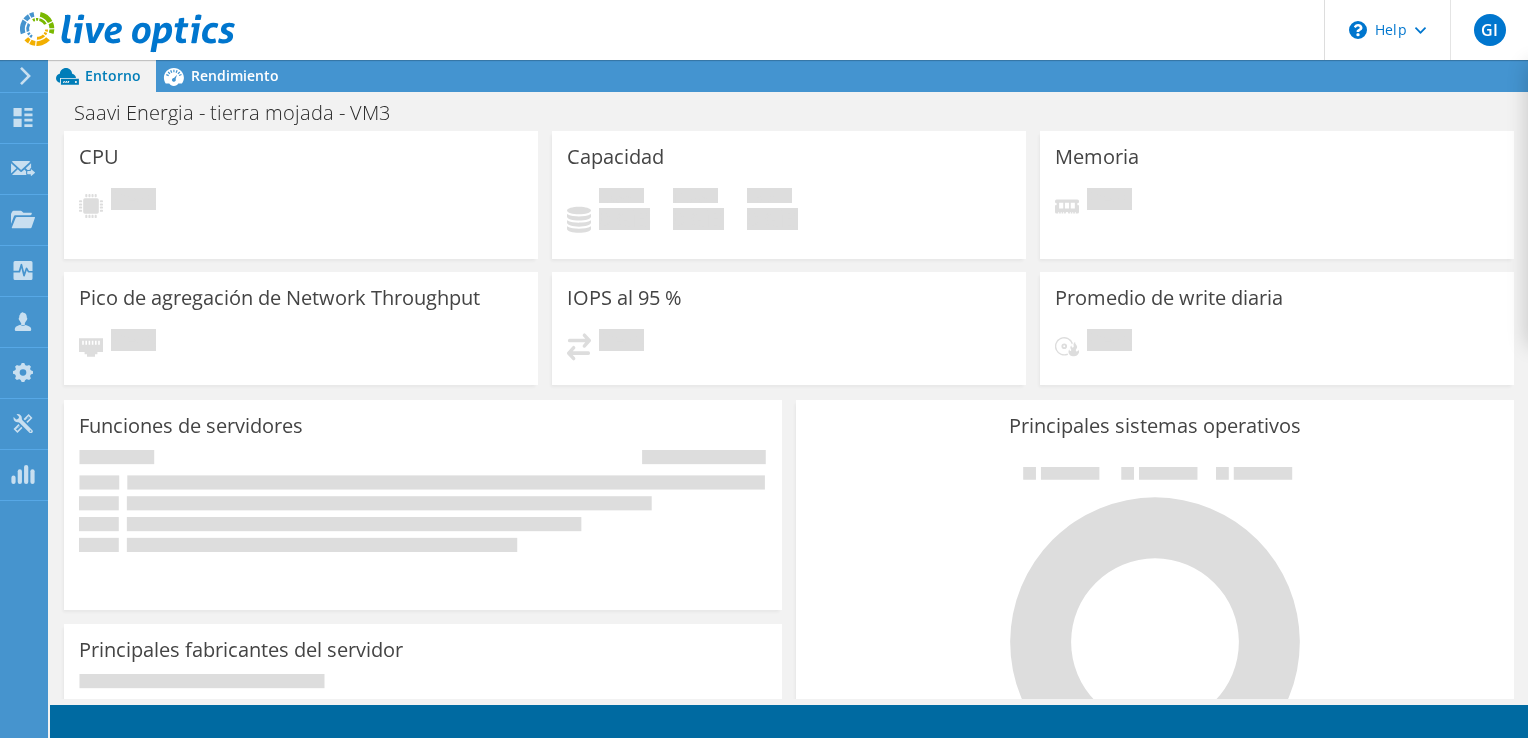 scroll, scrollTop: 0, scrollLeft: 0, axis: both 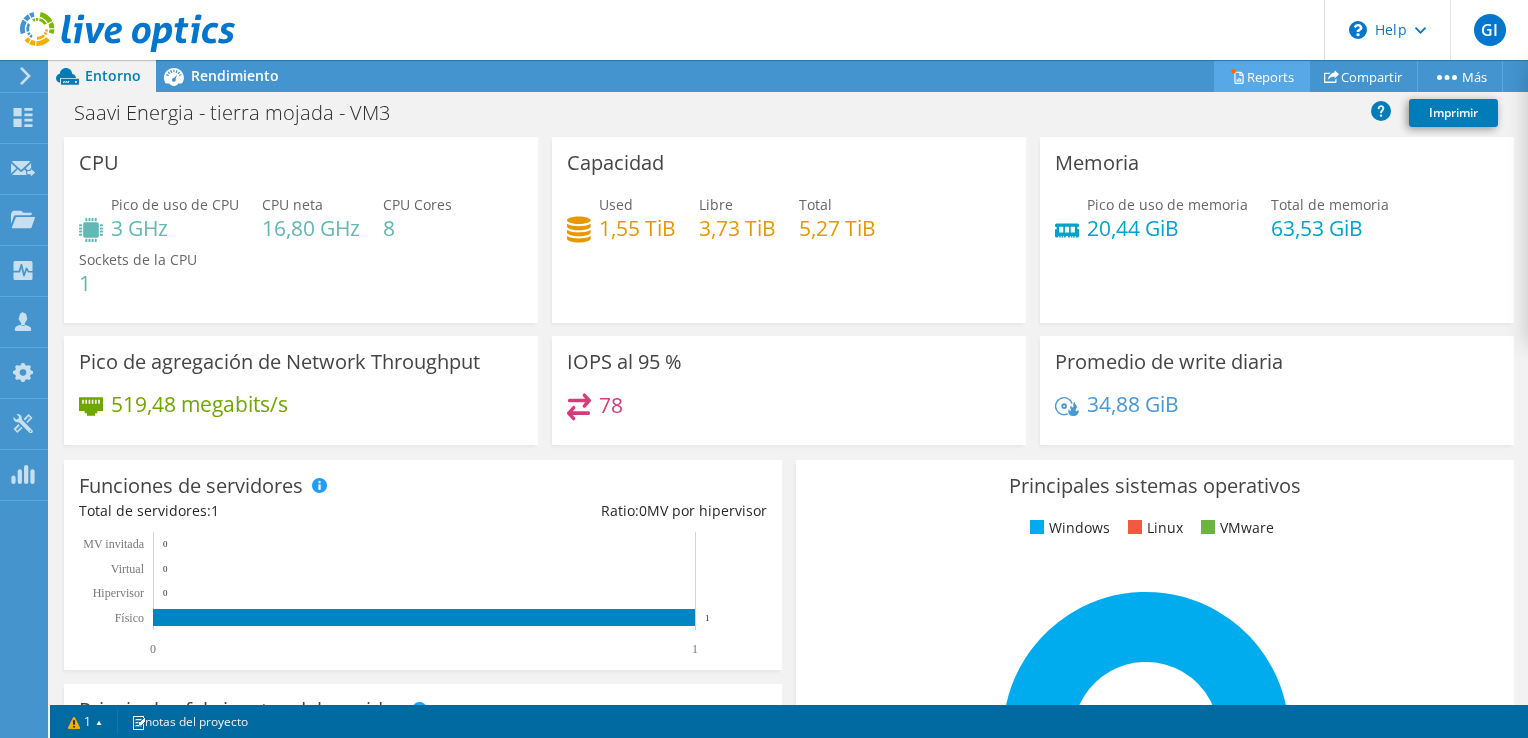 click on "Reports" at bounding box center (1262, 76) 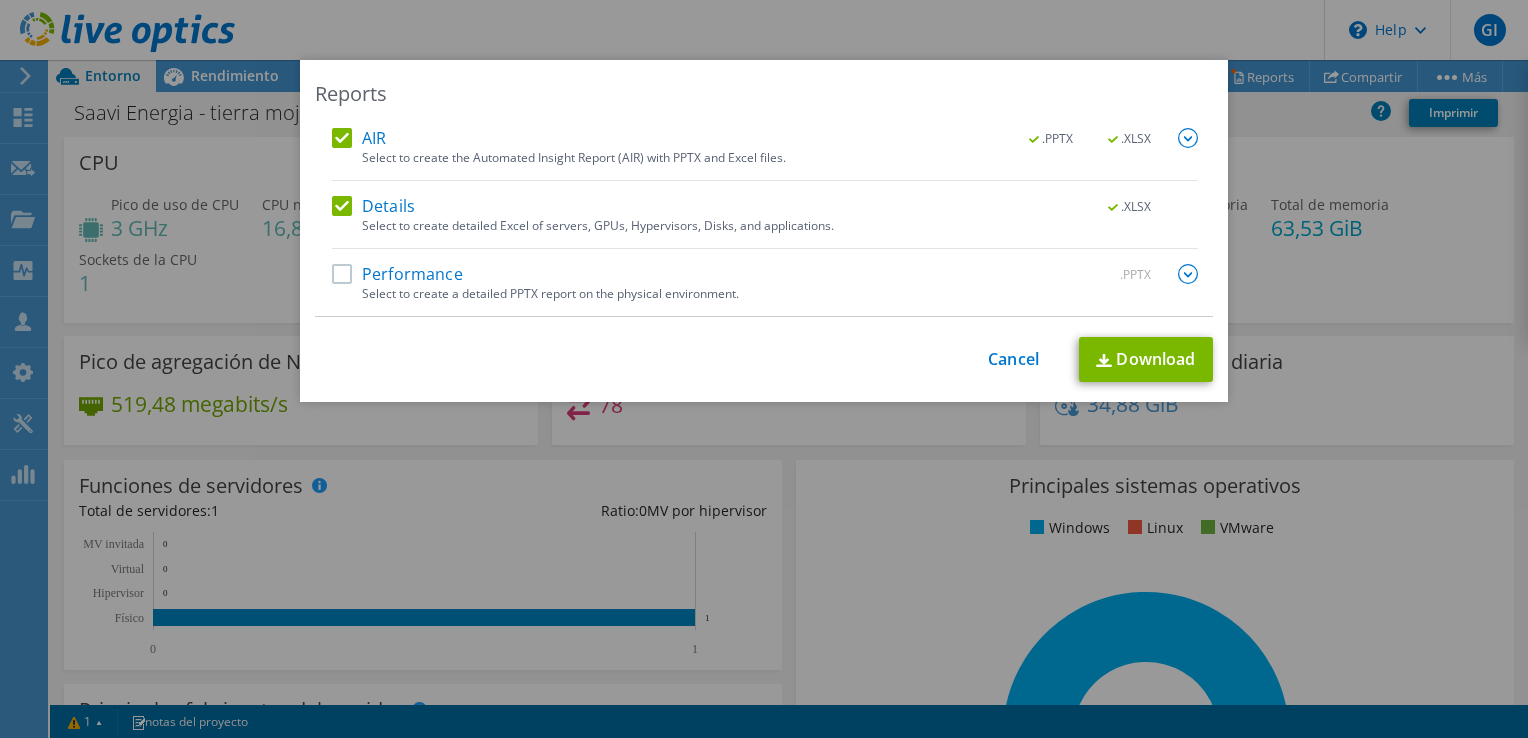 click on "Performance" at bounding box center [397, 274] 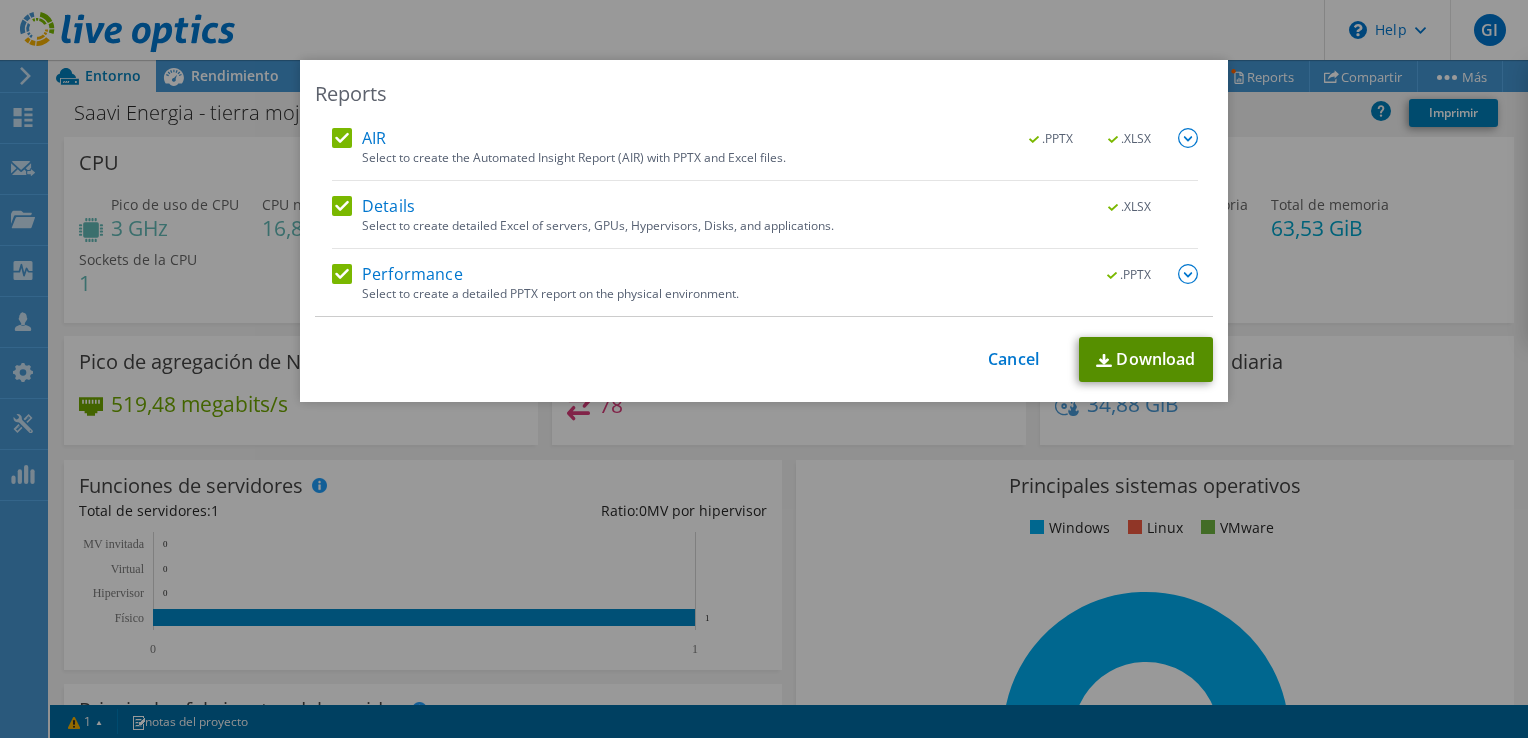 click on "Download" at bounding box center [1146, 359] 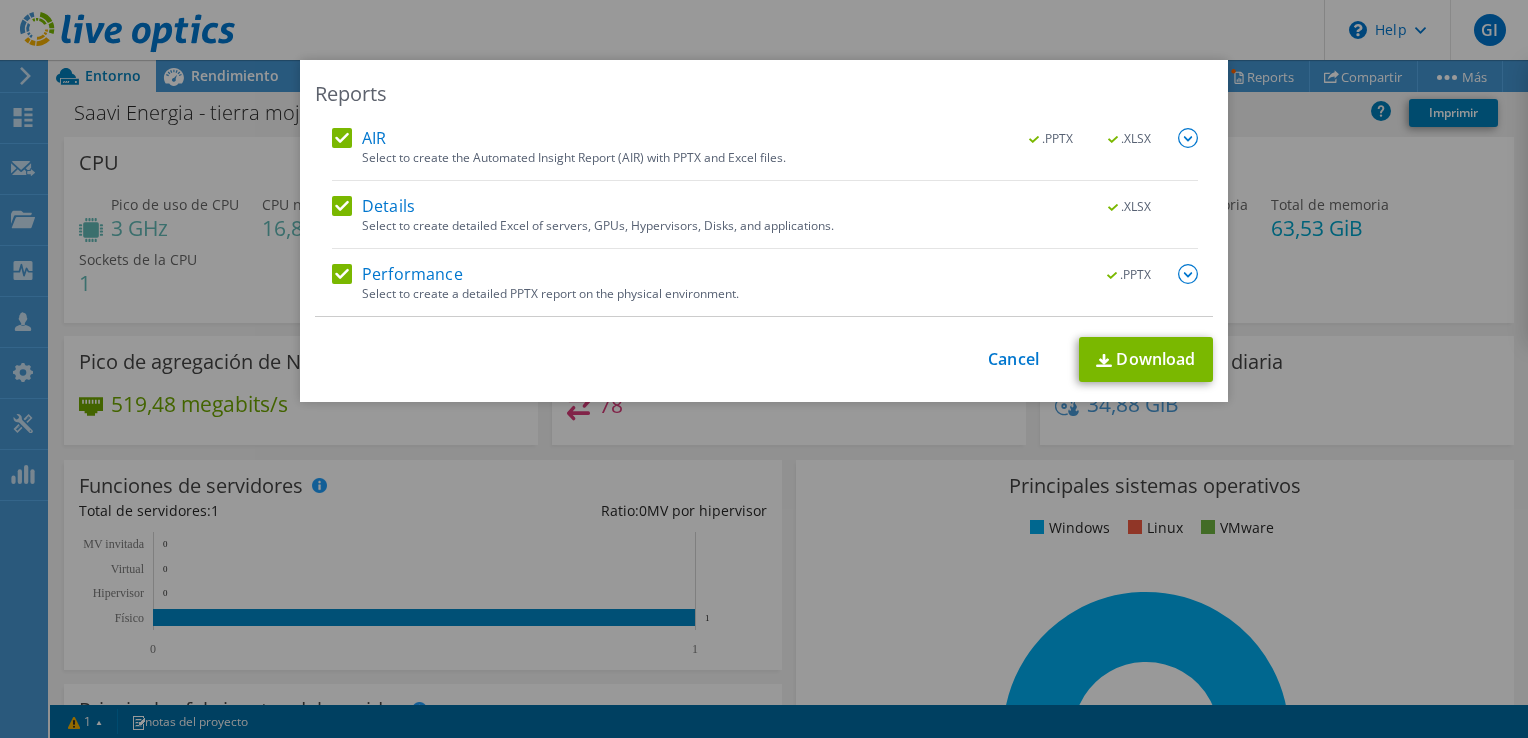 click on "Reports
AIR
.PPTX
.XLSX
Select to create the Automated Insight Report (AIR) with PPTX and Excel files.
.PPTX
.XLSX" at bounding box center [764, 369] 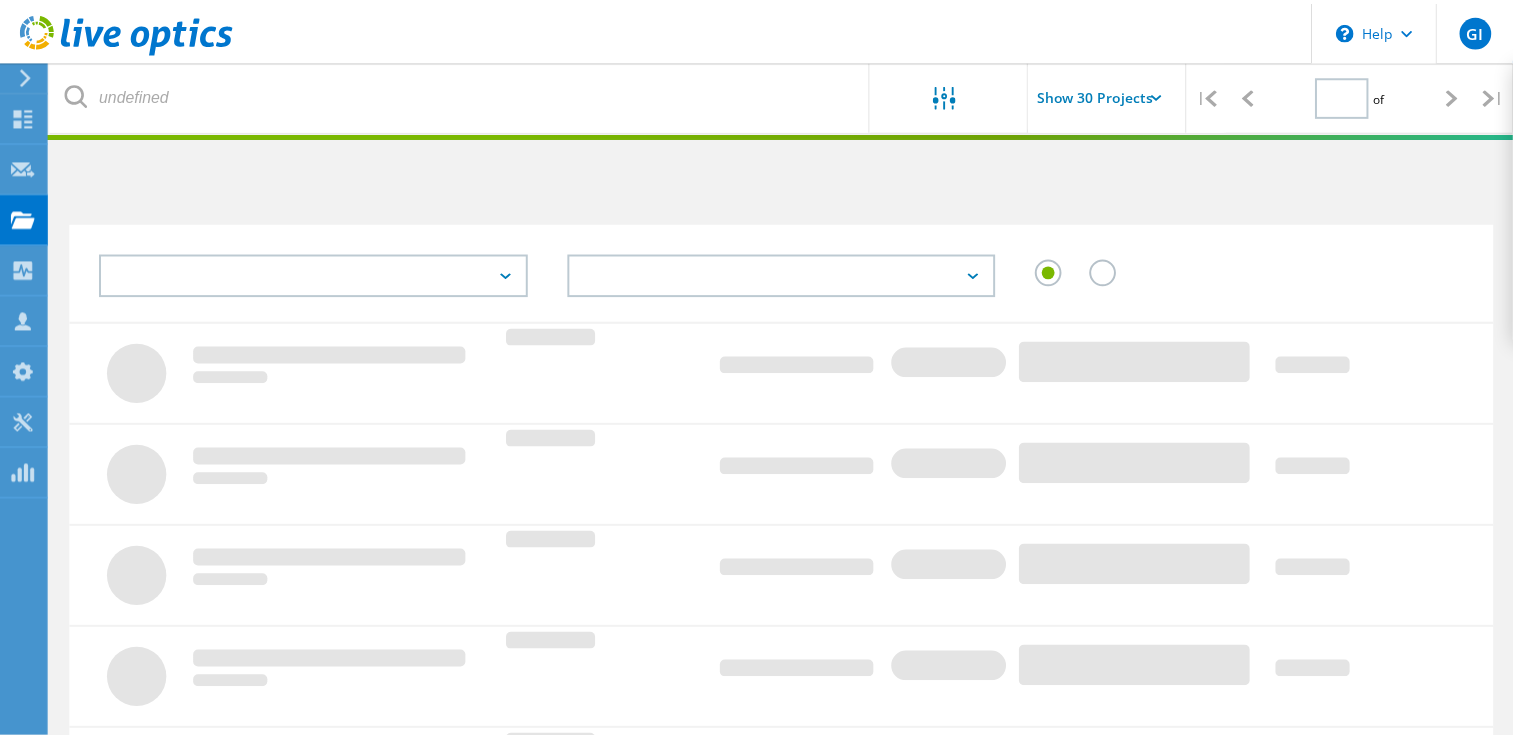 scroll, scrollTop: 677, scrollLeft: 0, axis: vertical 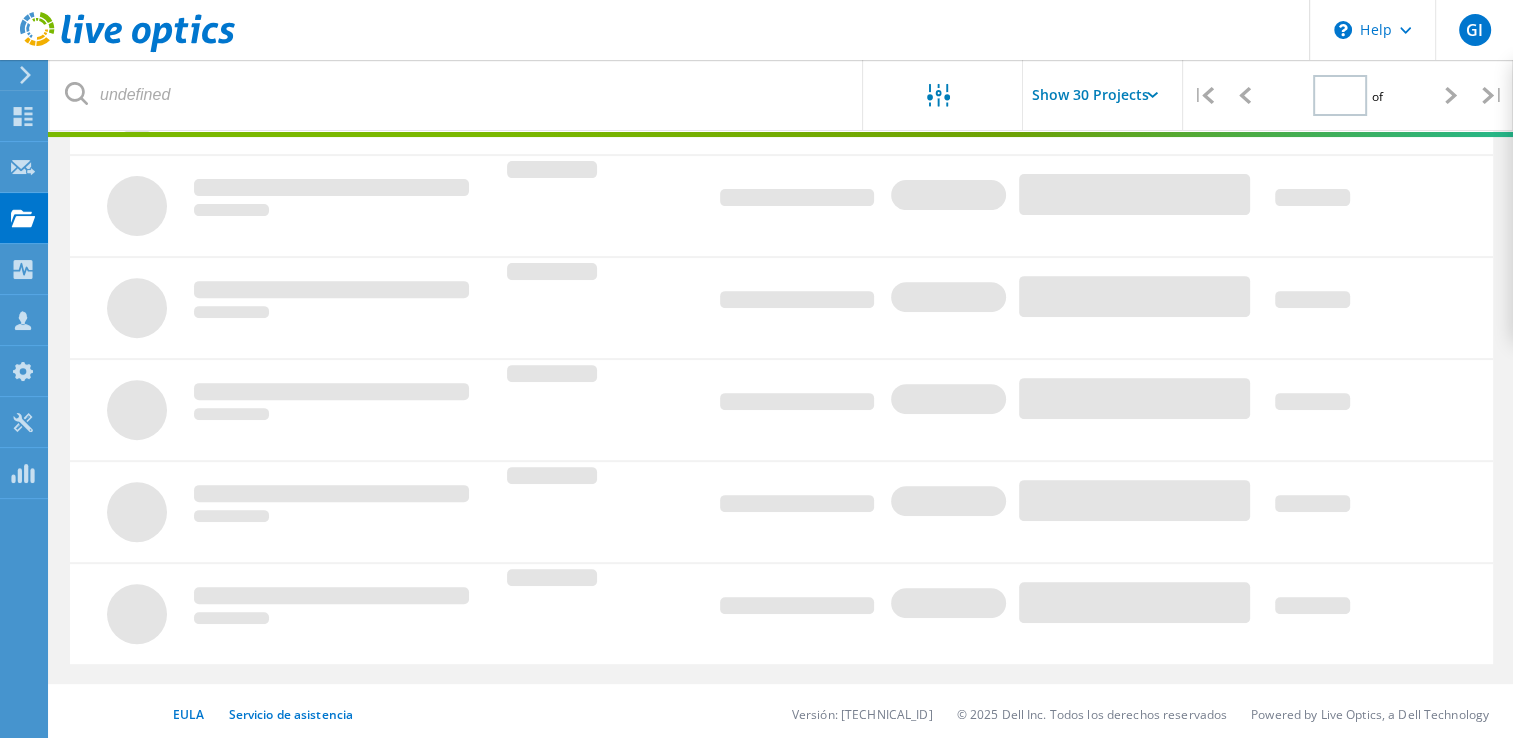type on "1" 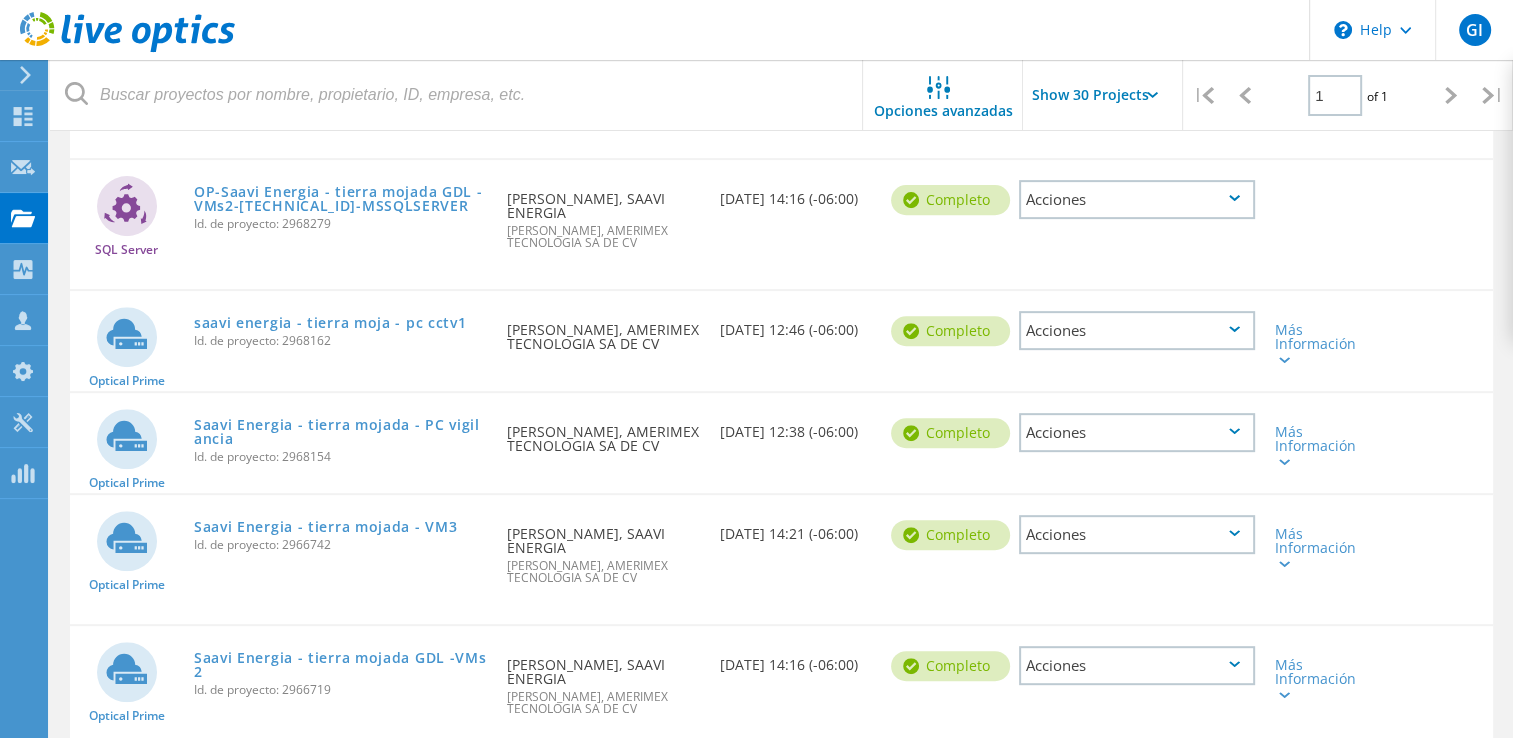 scroll, scrollTop: 740, scrollLeft: 0, axis: vertical 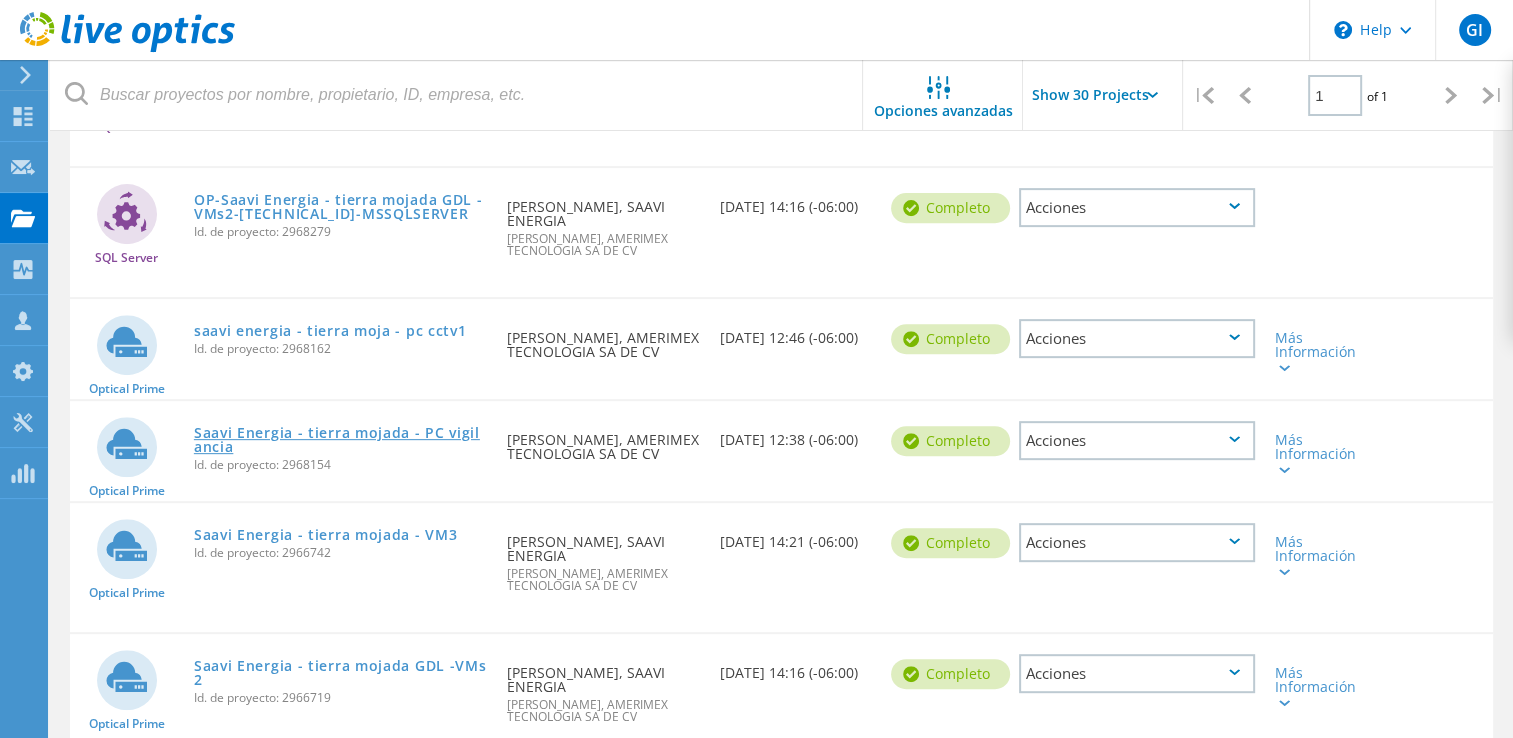 click on "Saavi Energia - tierra mojada - PC vigilancia" 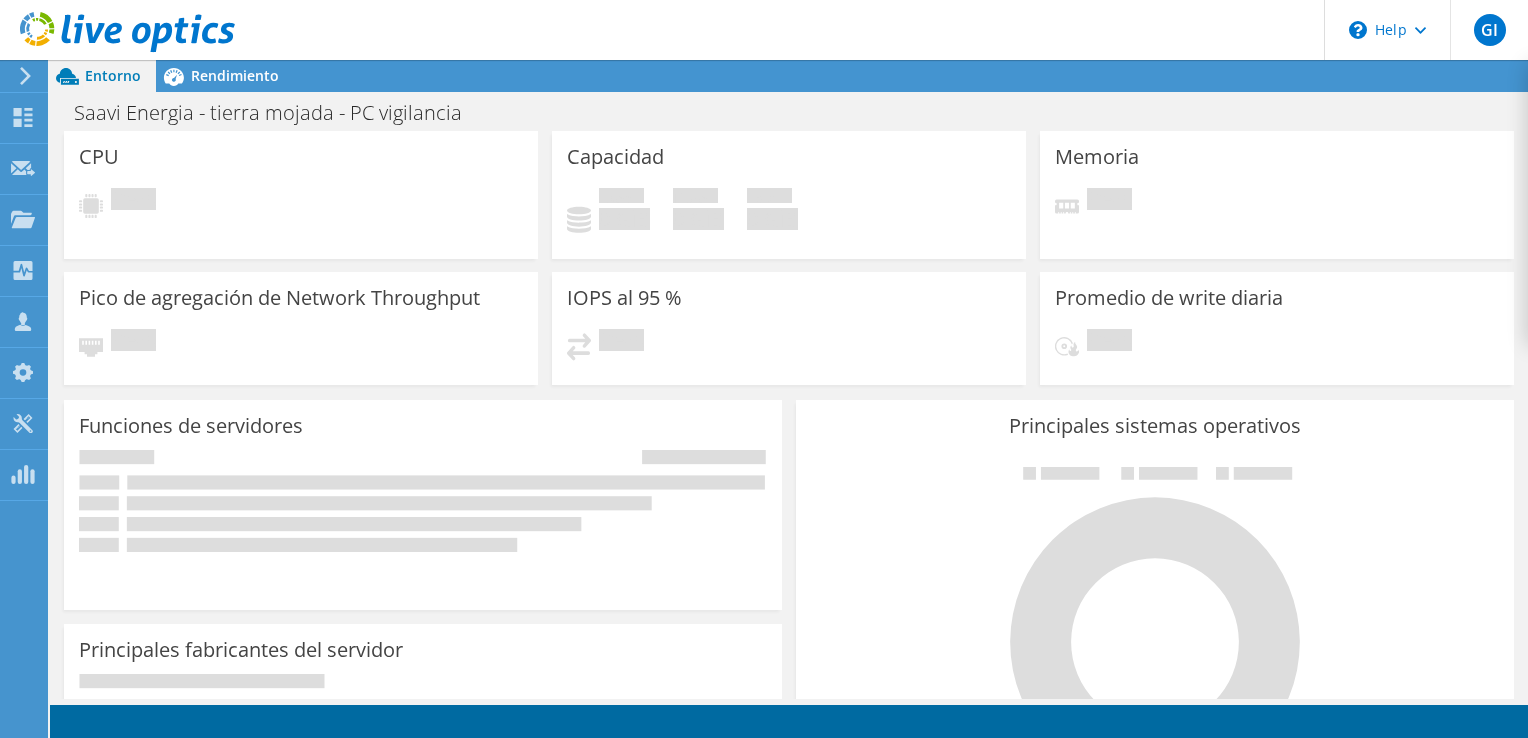 scroll, scrollTop: 0, scrollLeft: 0, axis: both 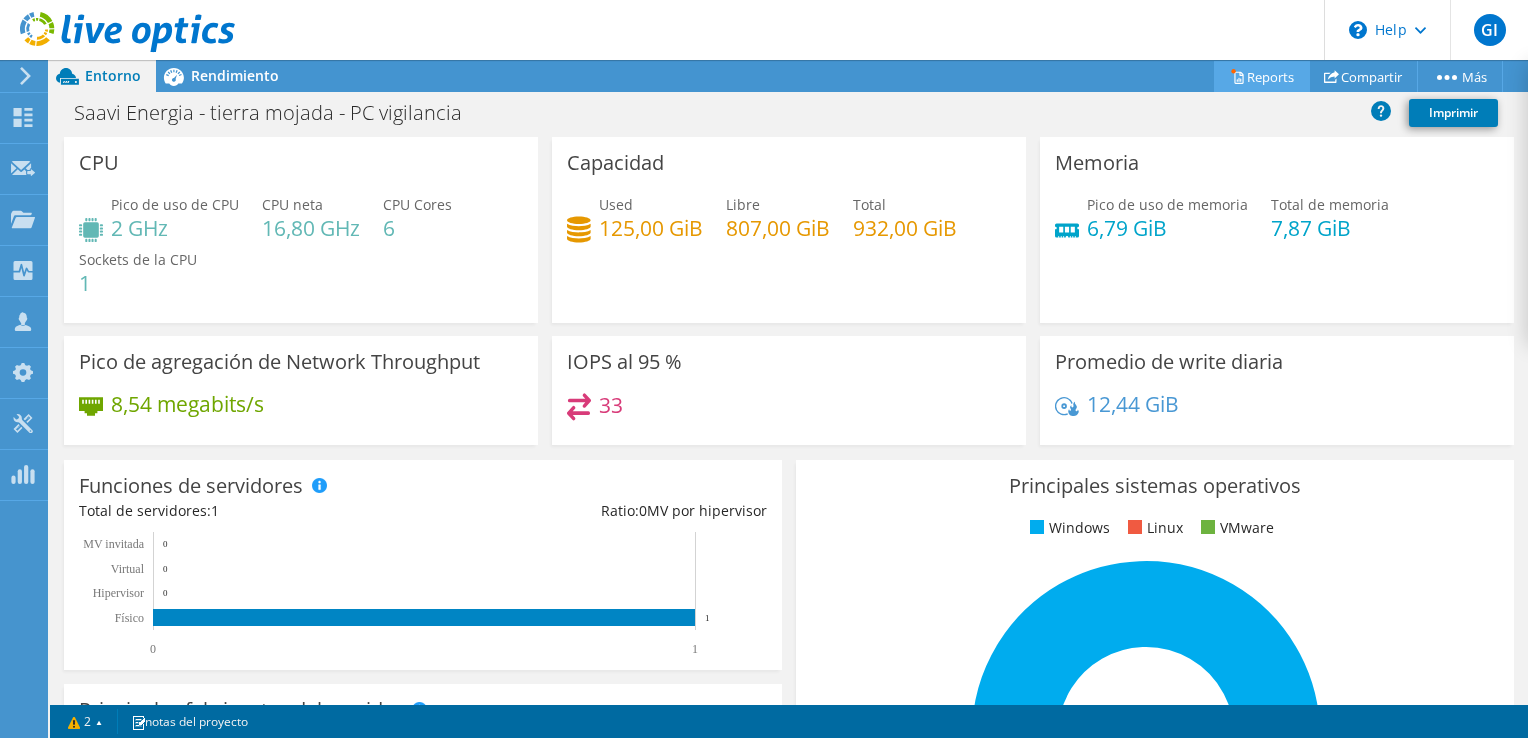 click on "Reports" at bounding box center [1262, 76] 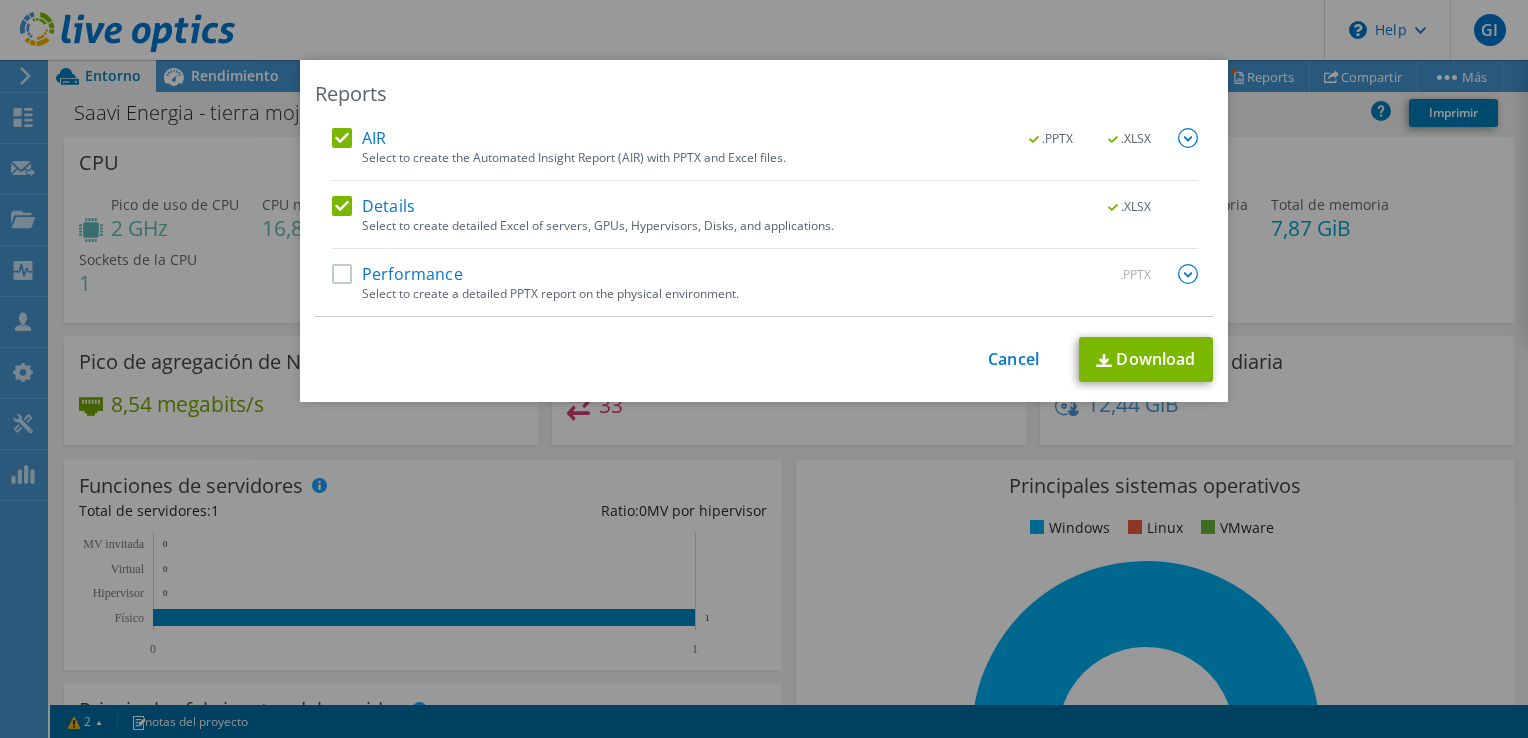 click on "Performance" at bounding box center [397, 274] 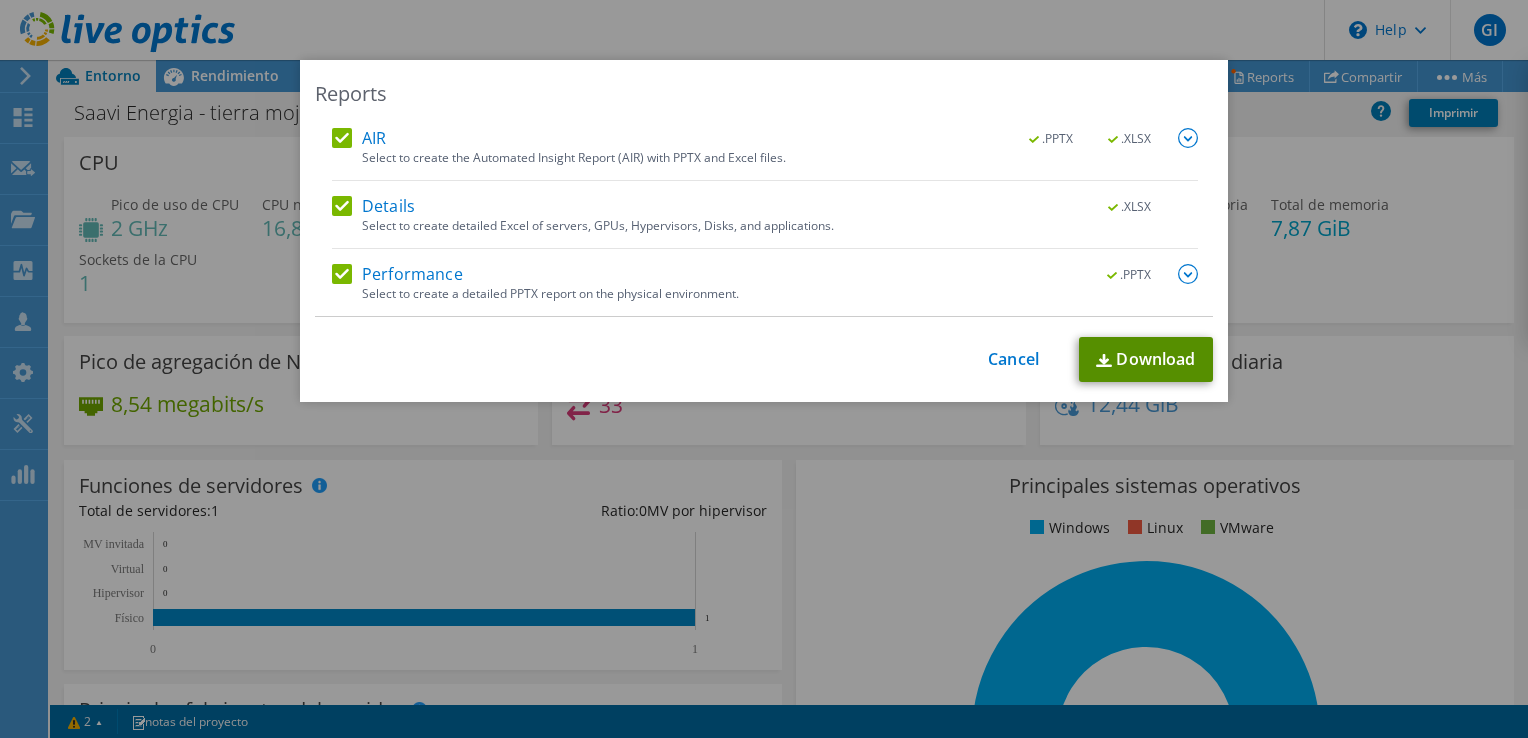 click on "Download" at bounding box center (1146, 359) 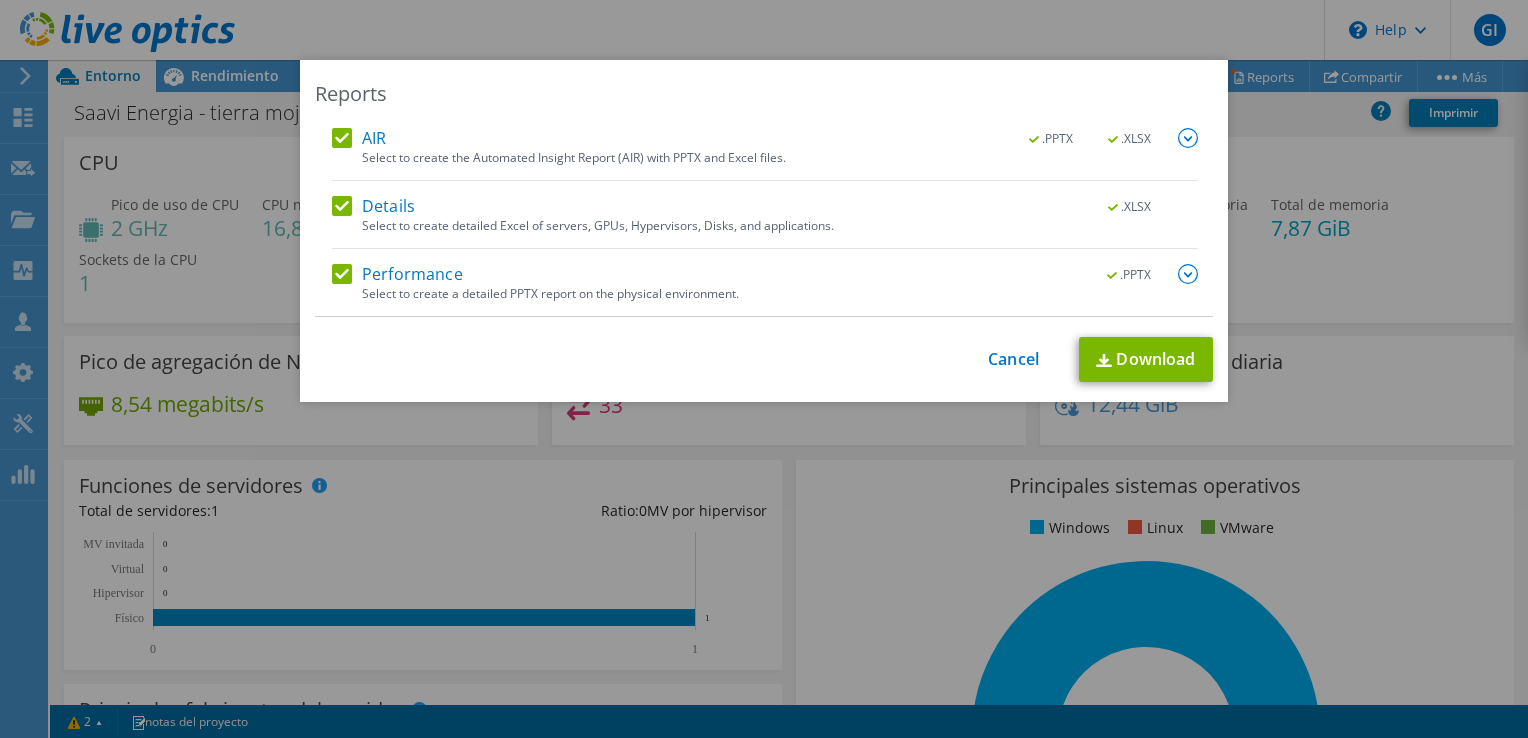 click on "Reports
AIR
.PPTX
.XLSX
Select to create the Automated Insight Report (AIR) with PPTX and Excel files.
.PPTX
.XLSX" at bounding box center [764, 369] 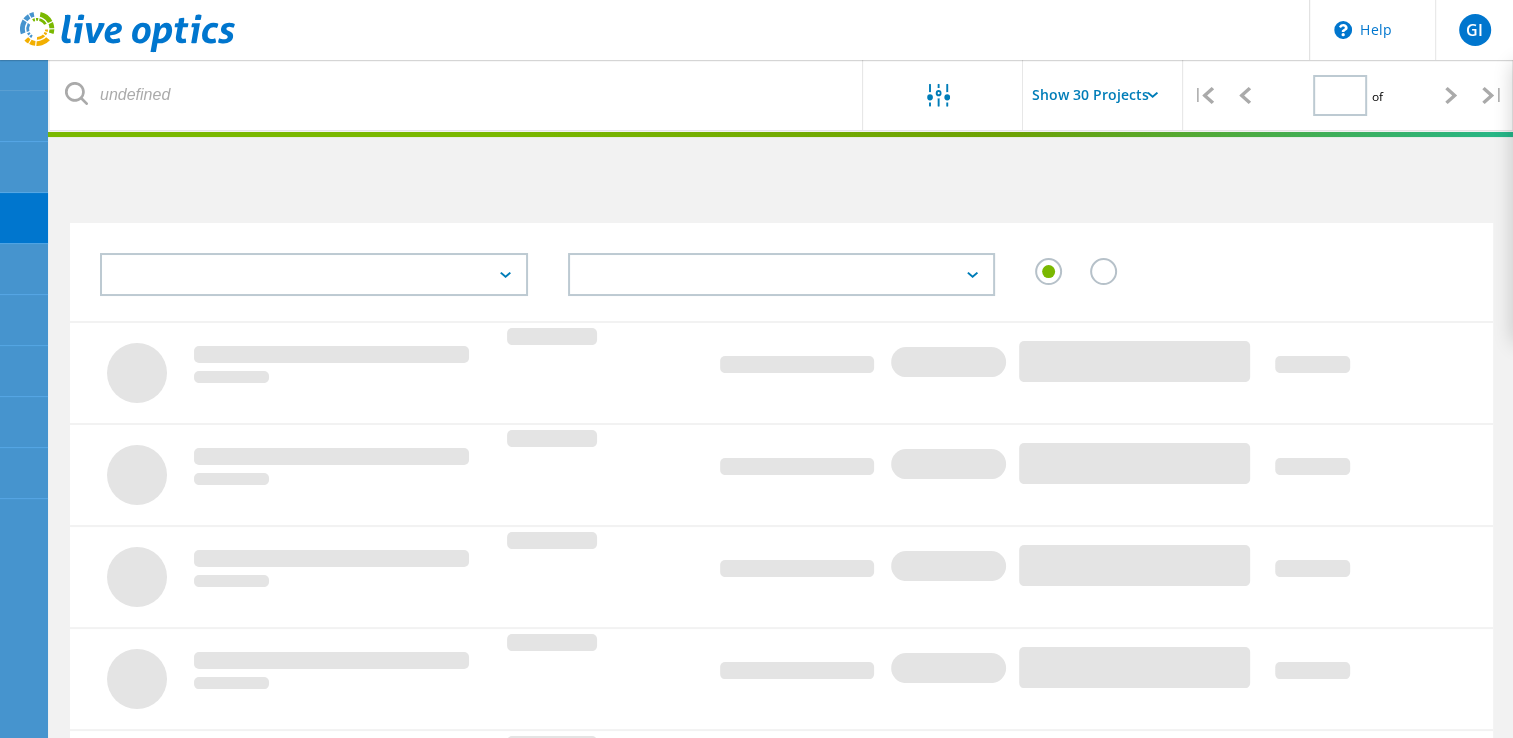 scroll, scrollTop: 677, scrollLeft: 0, axis: vertical 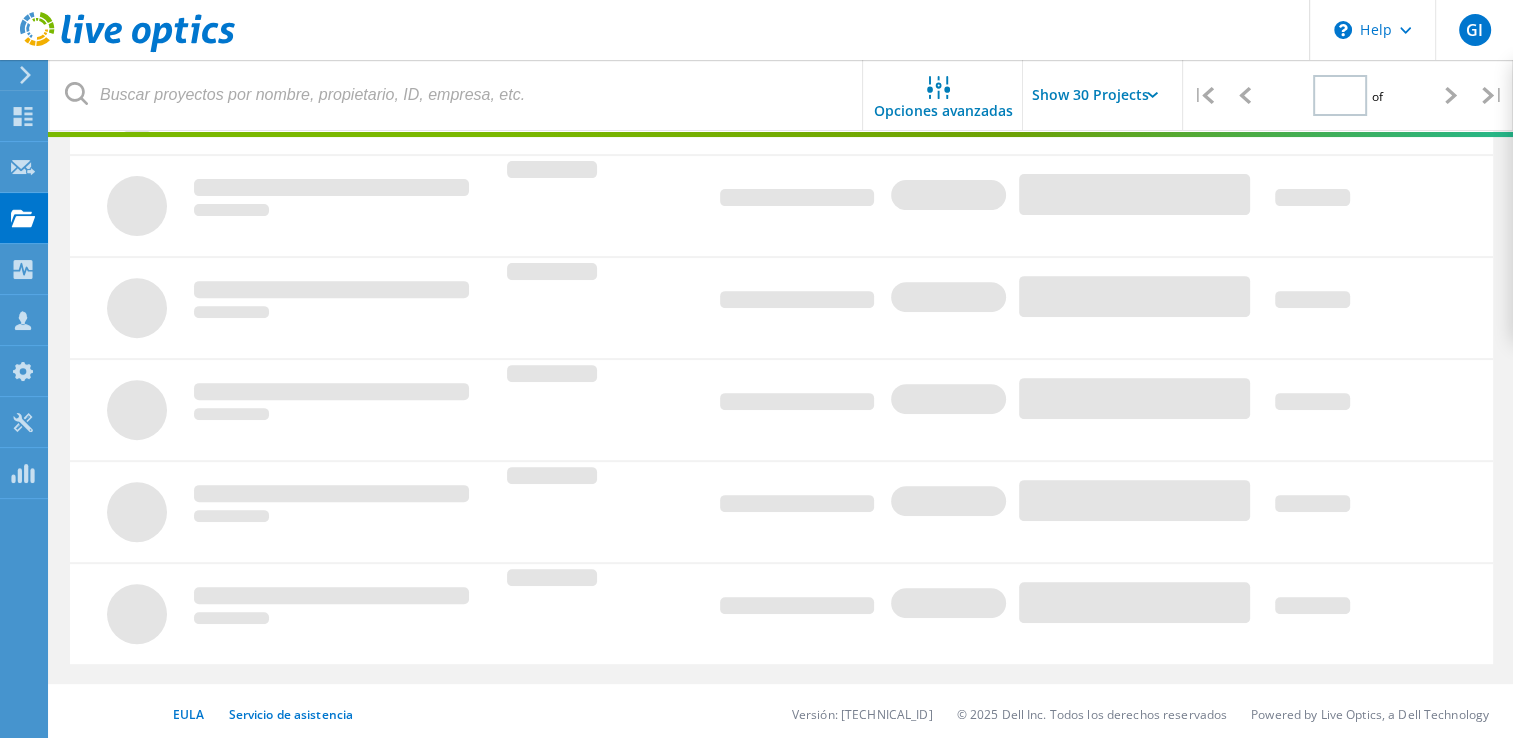 type on "1" 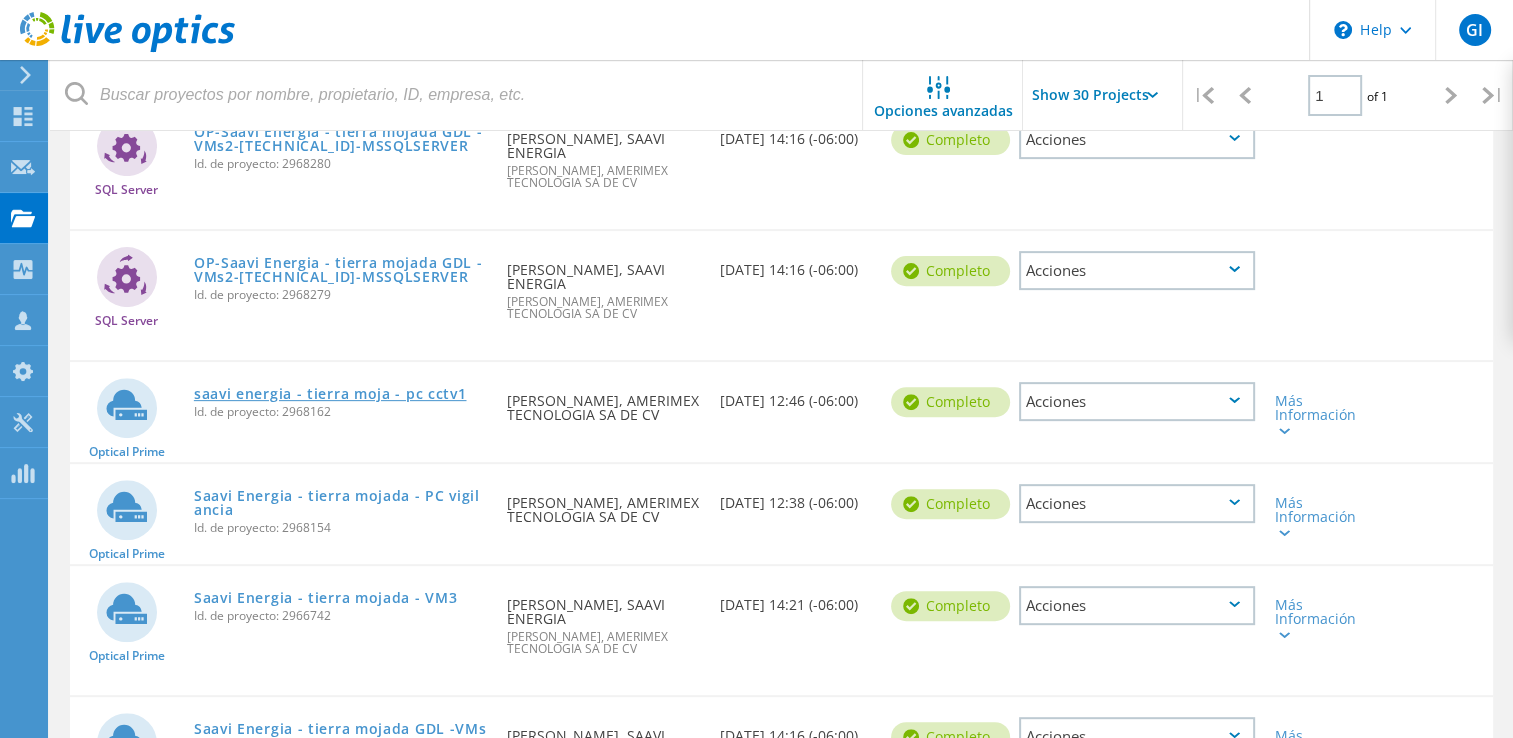 click on "saavi energia - tierra moja - pc cctv1" 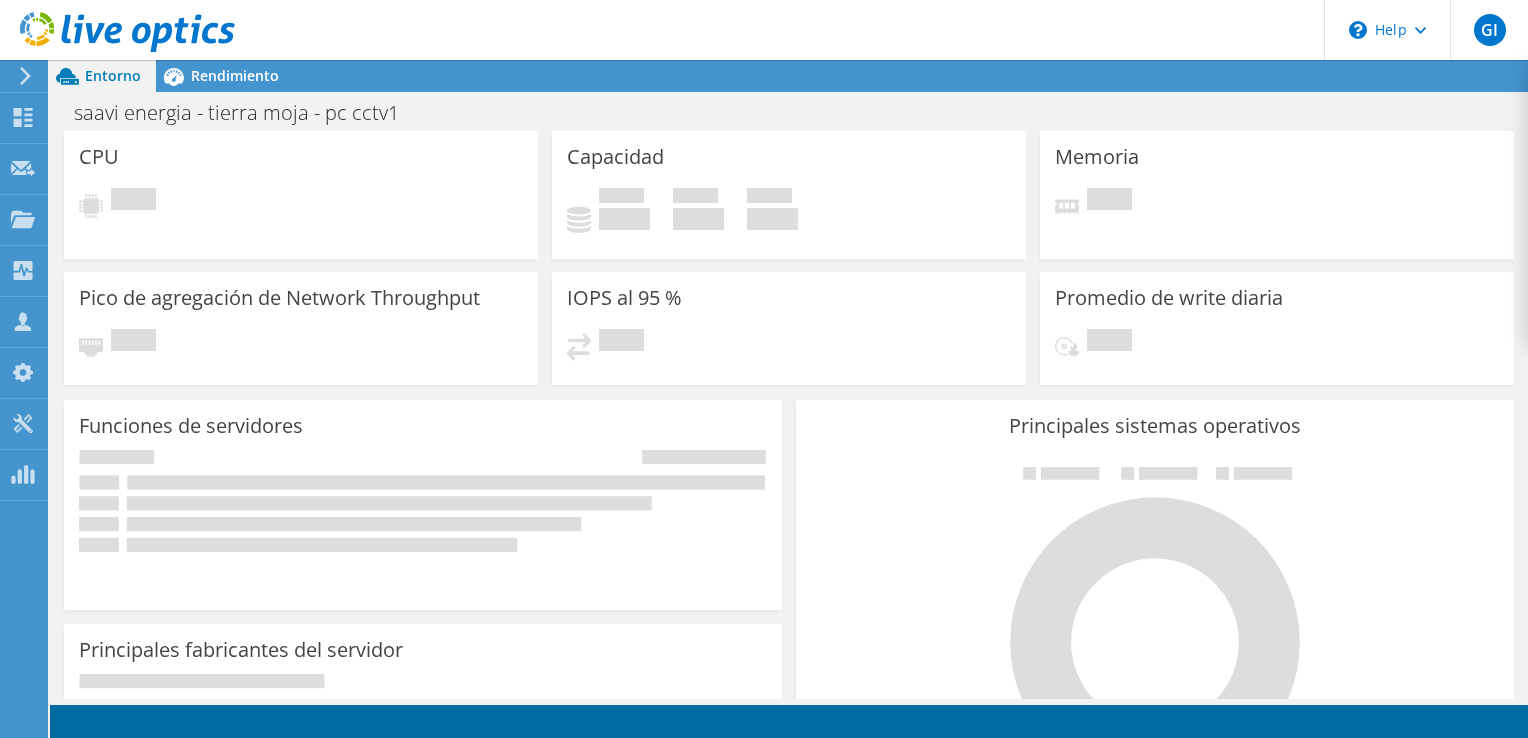 scroll, scrollTop: 0, scrollLeft: 0, axis: both 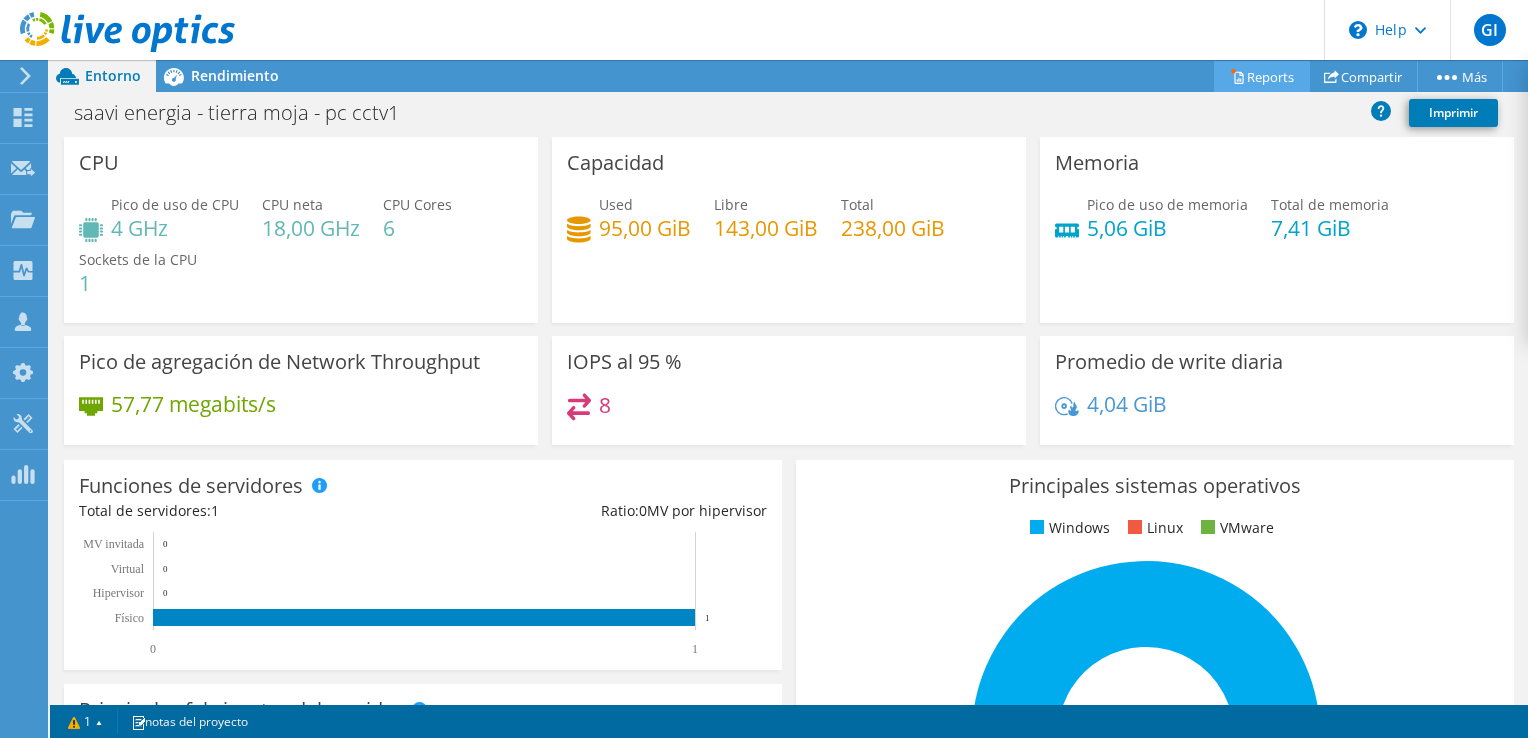 click on "Reports" at bounding box center [1262, 76] 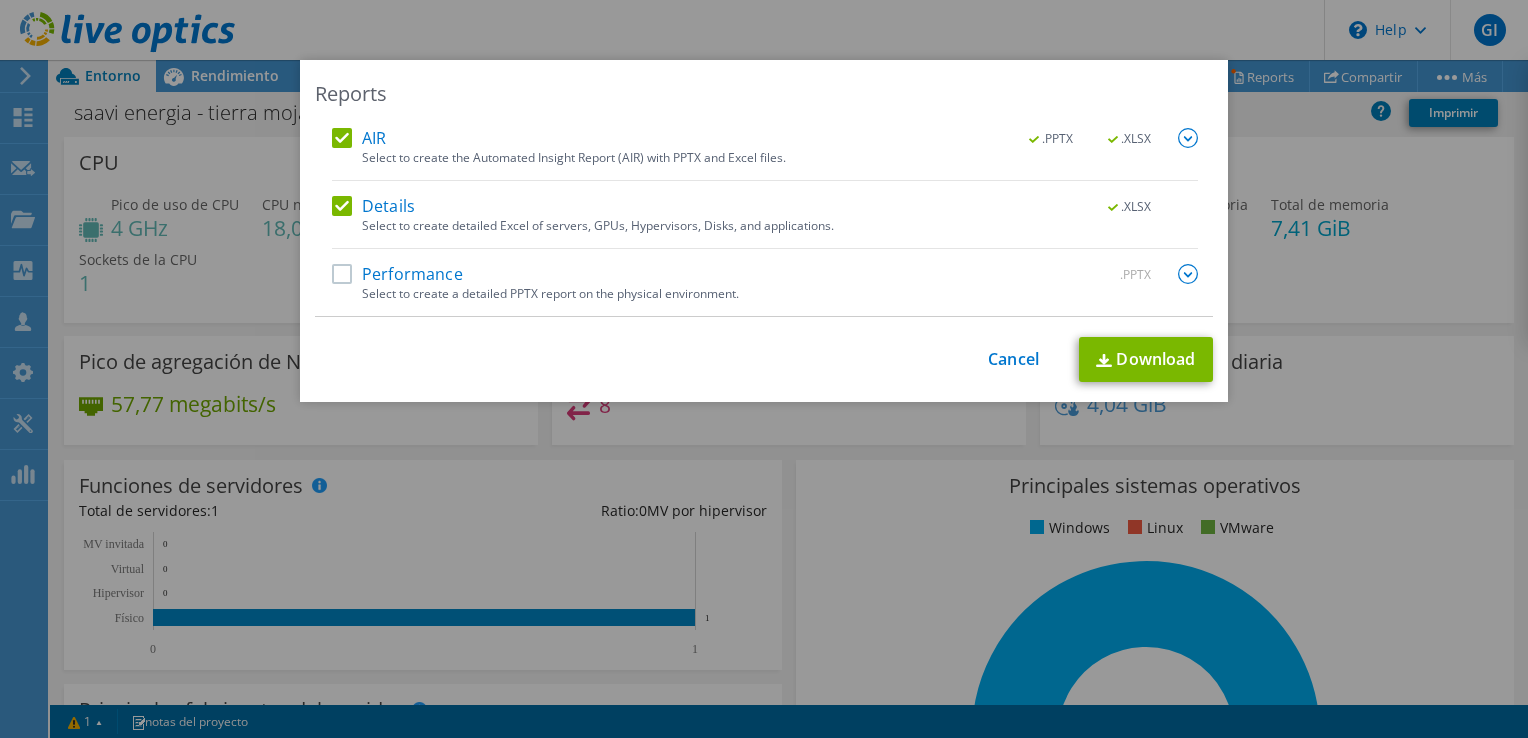 click on "Performance" at bounding box center (397, 274) 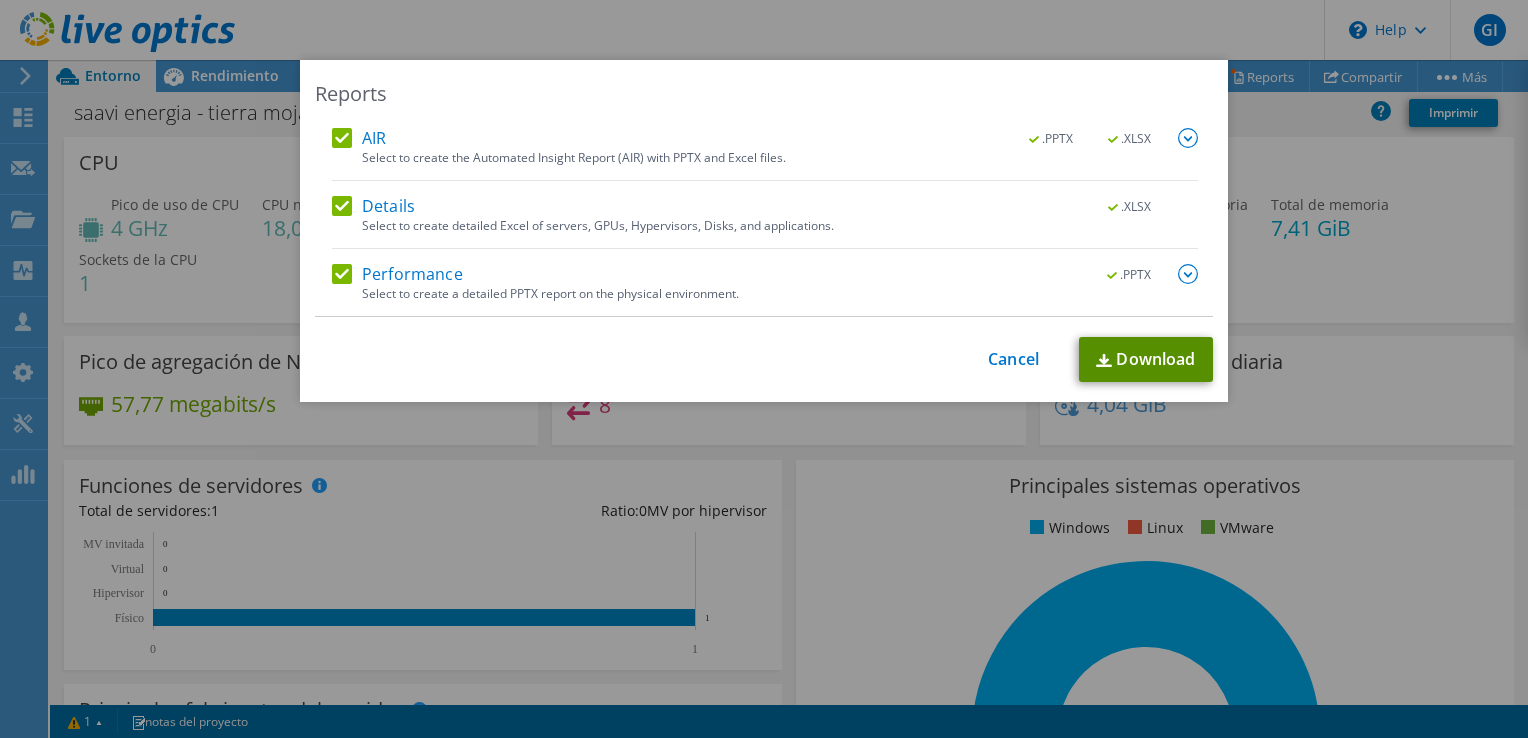 click on "Download" at bounding box center [1146, 359] 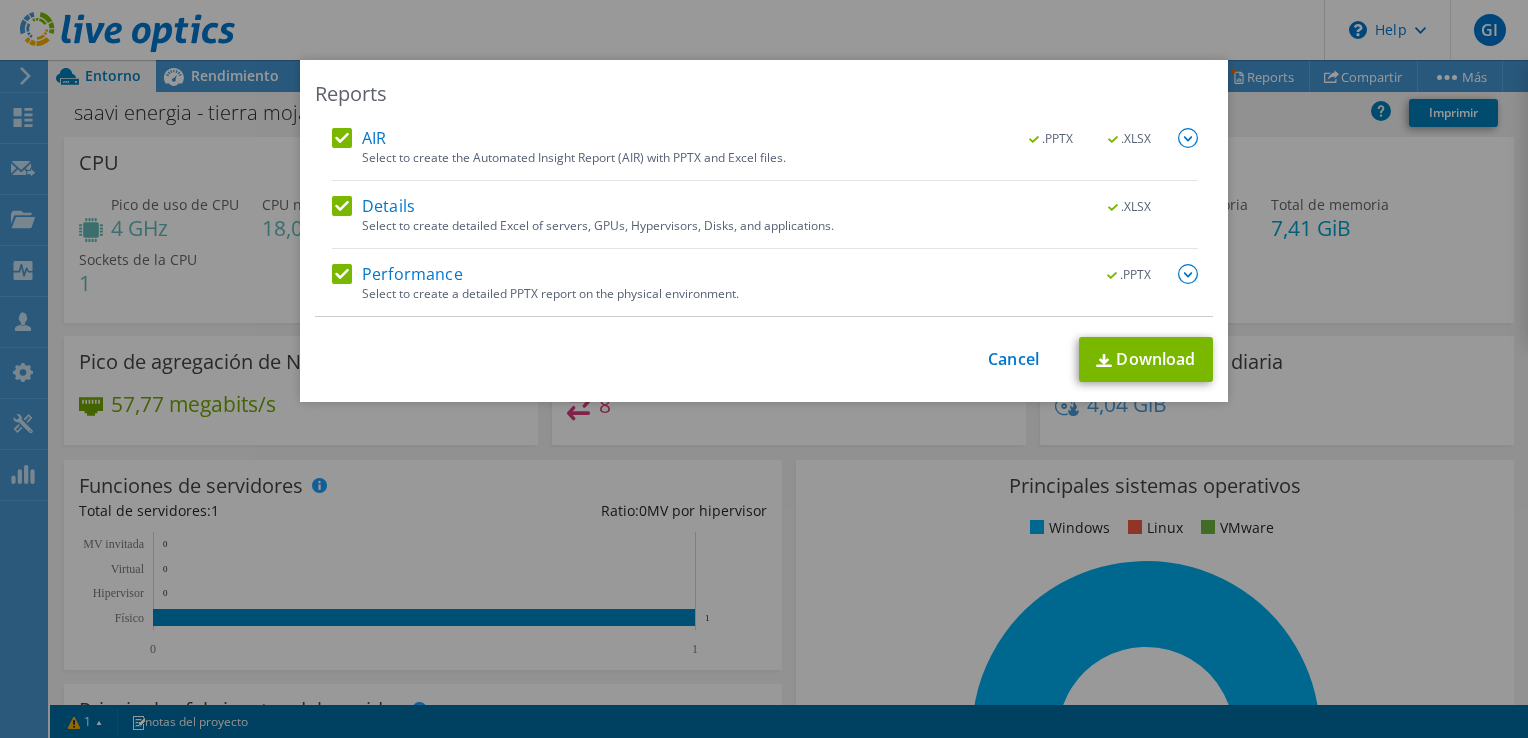 click on "Reports
AIR
.PPTX
.XLSX
Select to create the Automated Insight Report (AIR) with PPTX and Excel files.
.PPTX
.XLSX" at bounding box center [764, 369] 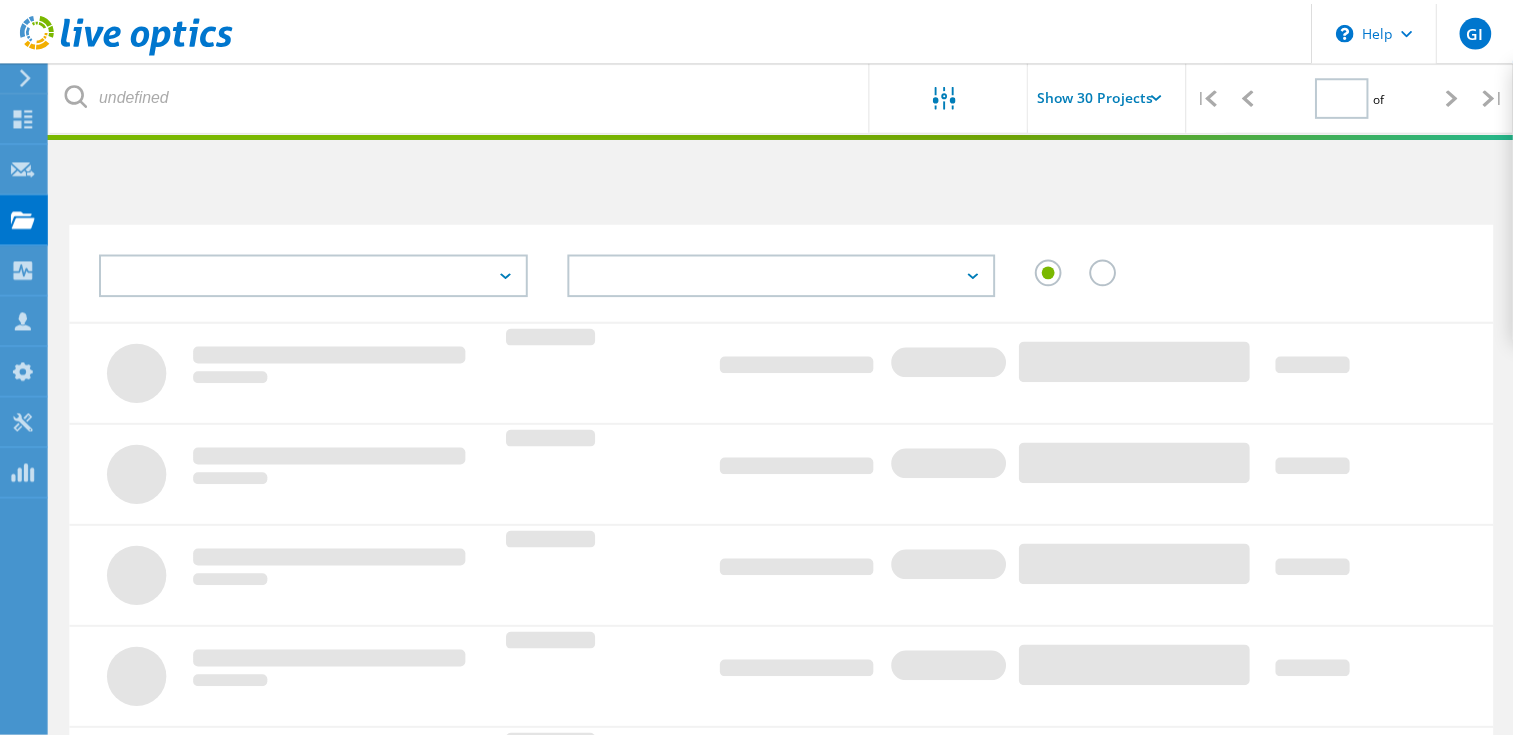 scroll, scrollTop: 677, scrollLeft: 0, axis: vertical 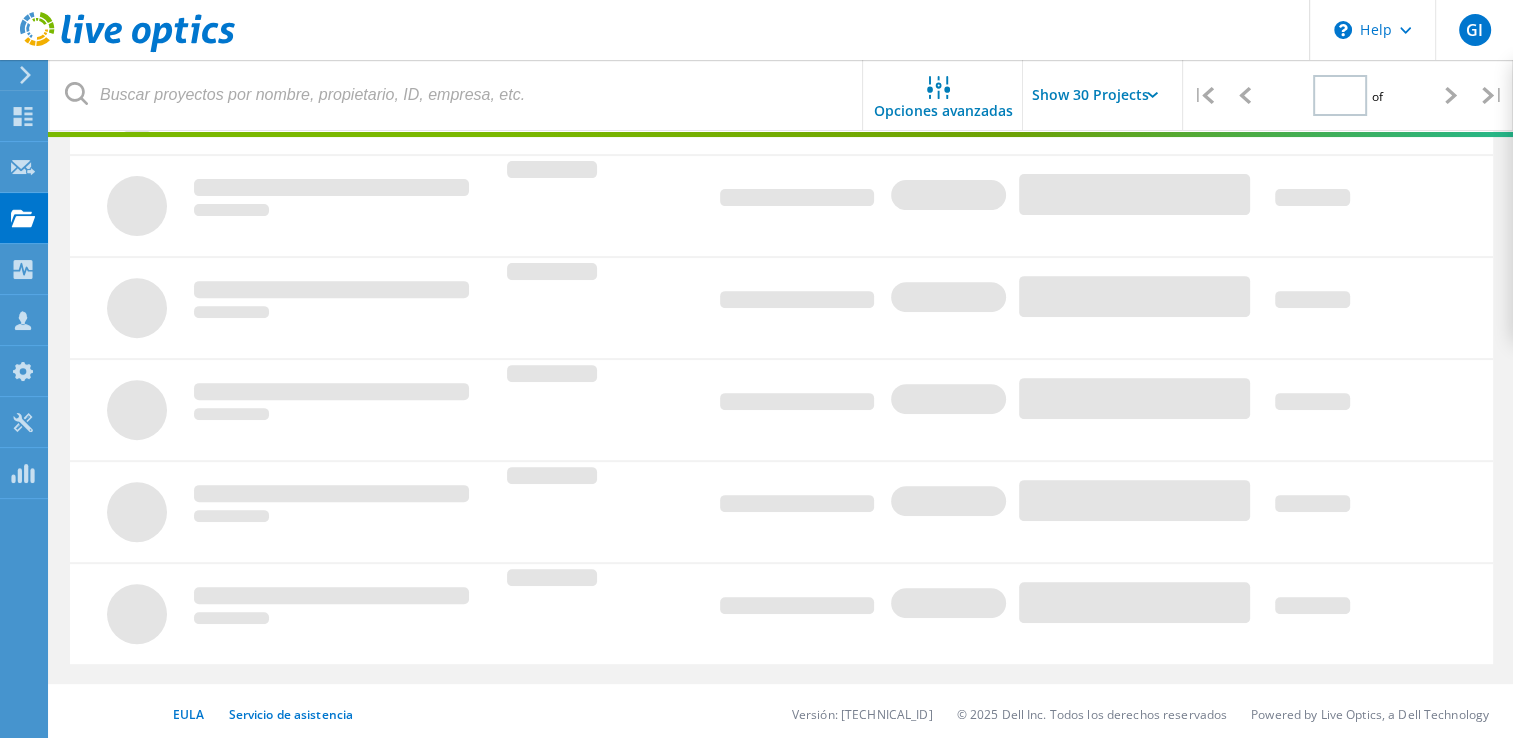 type on "1" 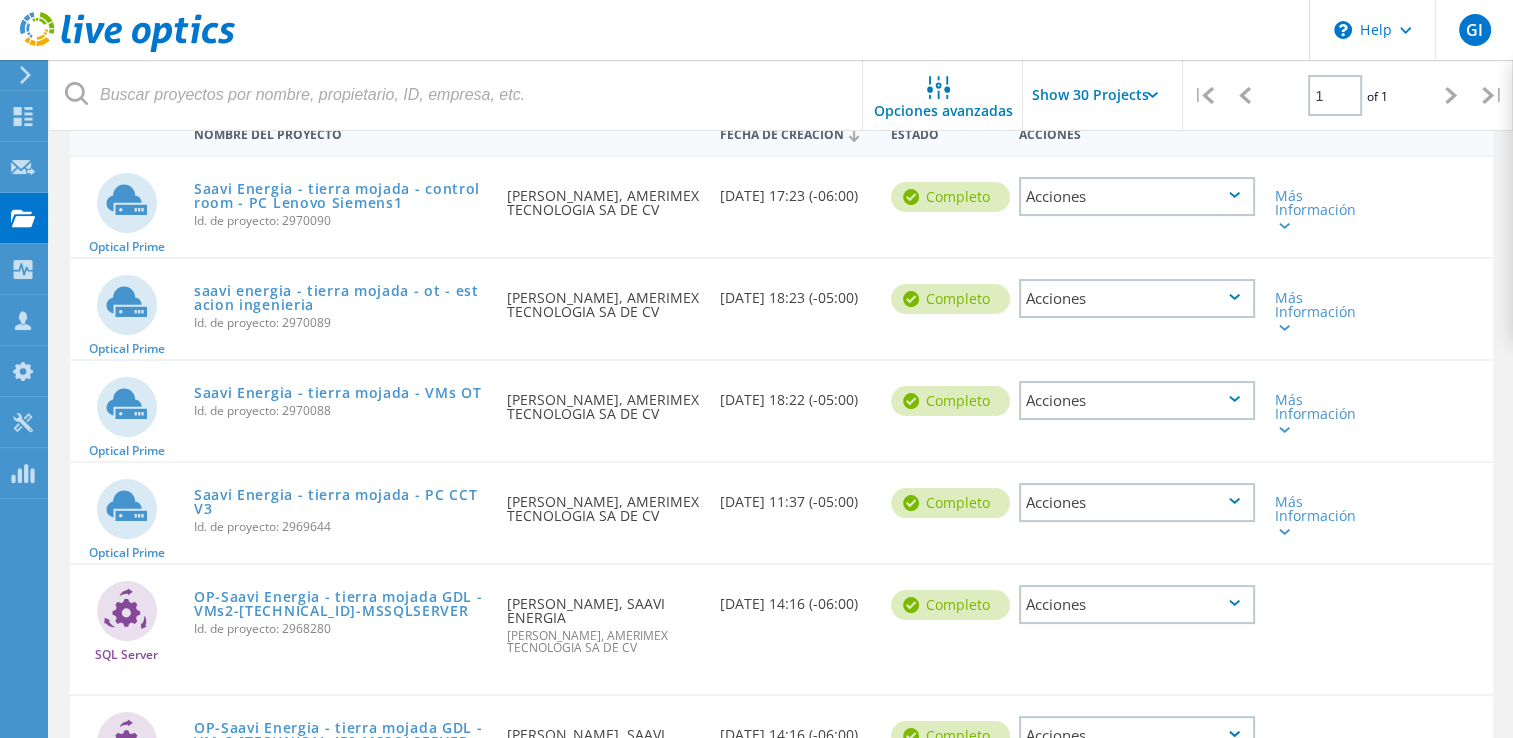 scroll, scrollTop: 208, scrollLeft: 0, axis: vertical 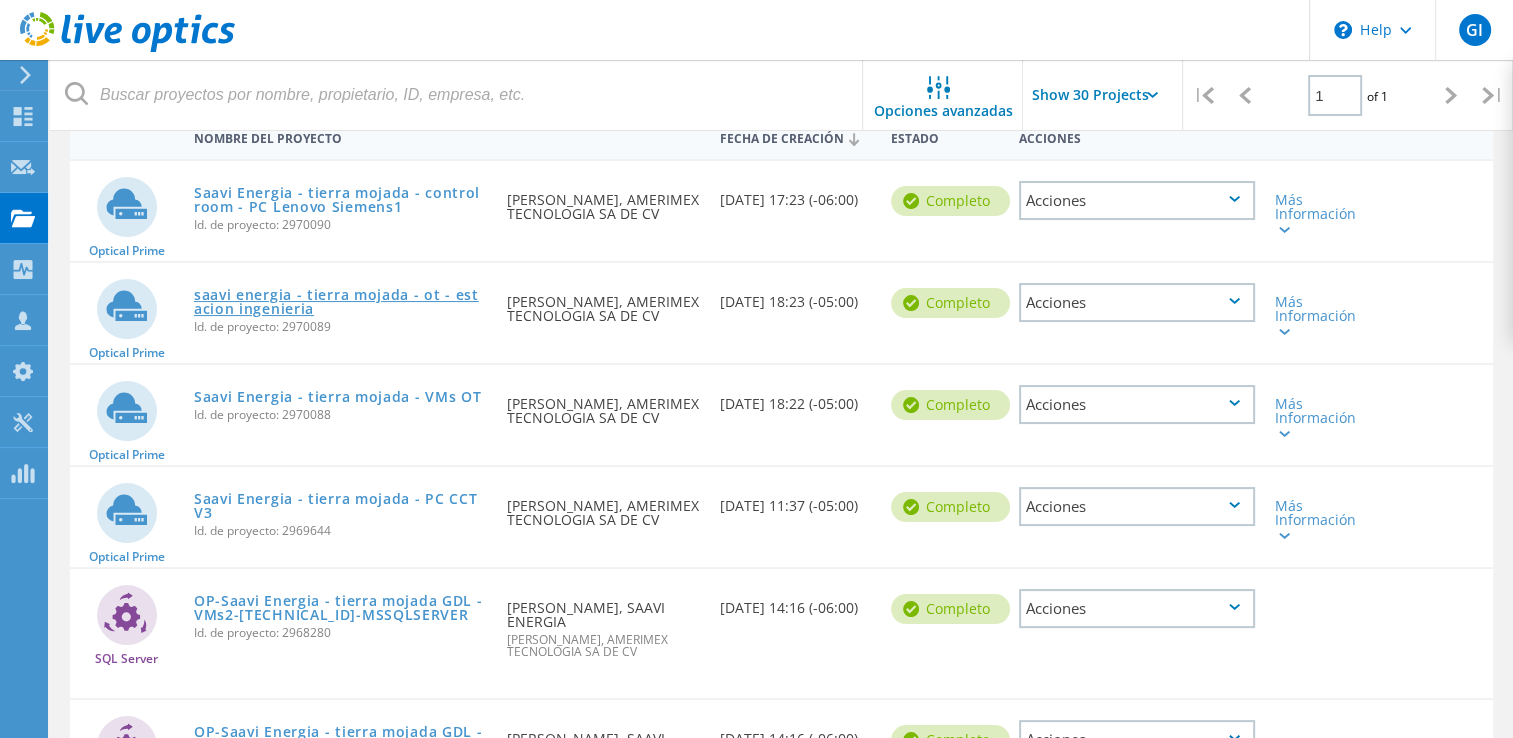 click on "saavi energia - tierra mojada - ot - estacion ingenieria" 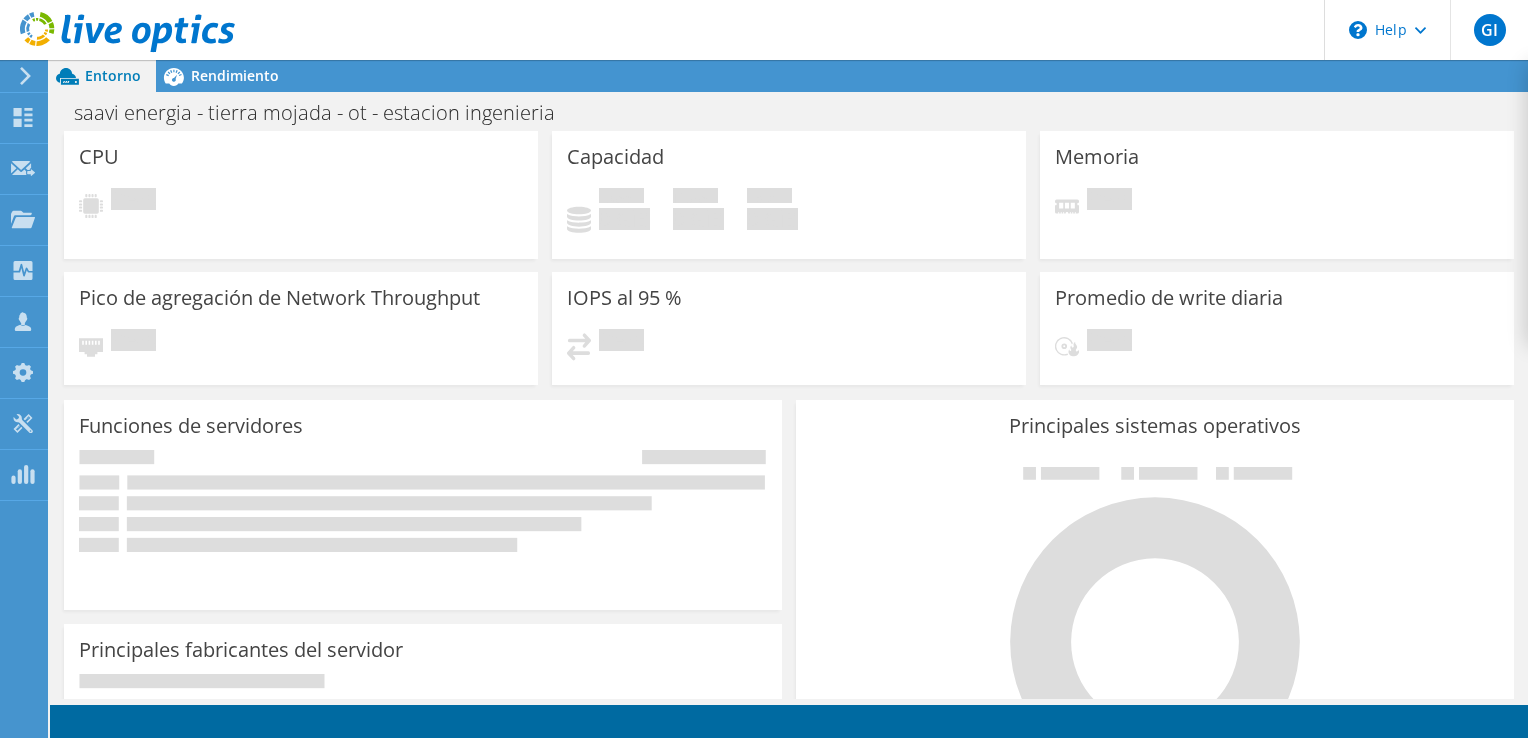 scroll, scrollTop: 0, scrollLeft: 0, axis: both 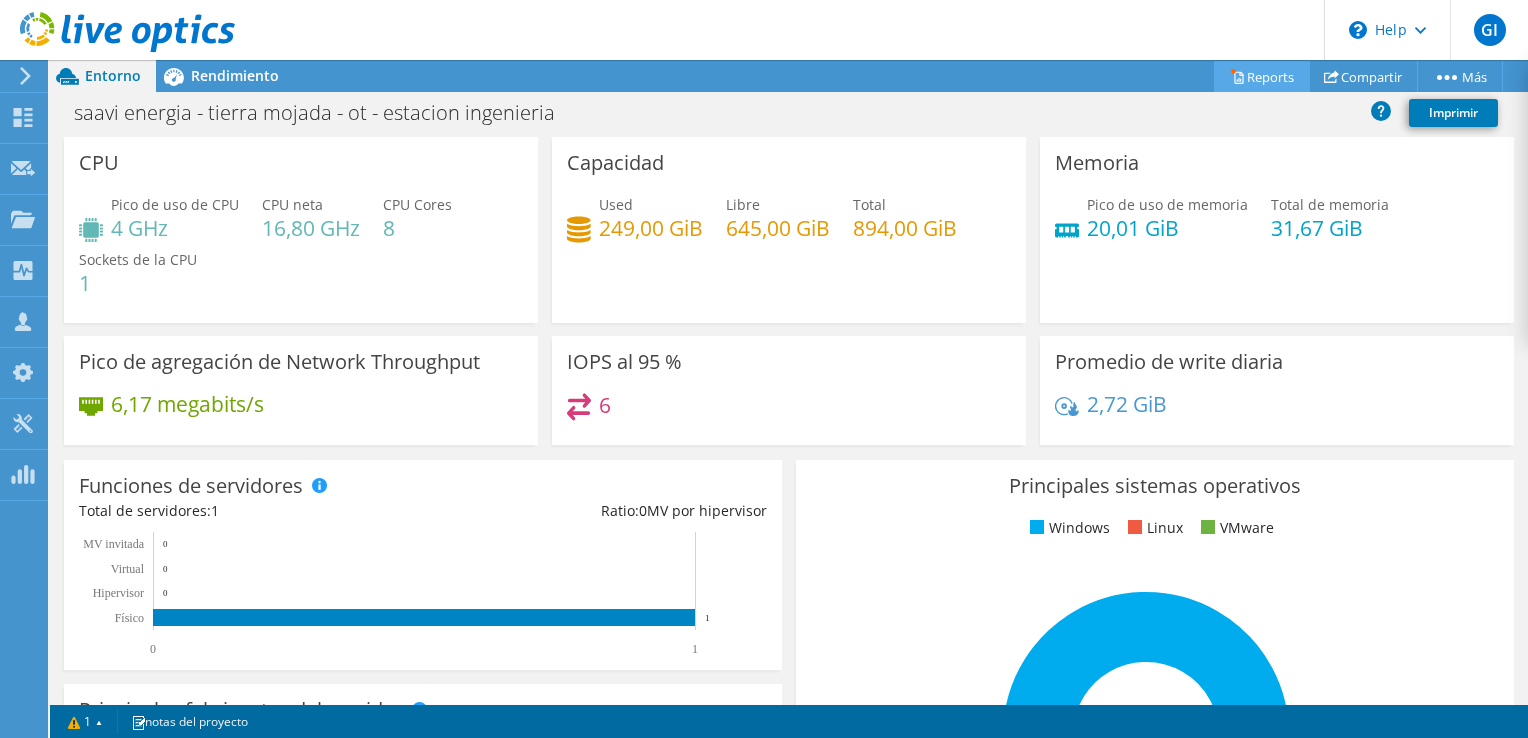 click on "Reports" at bounding box center (1262, 76) 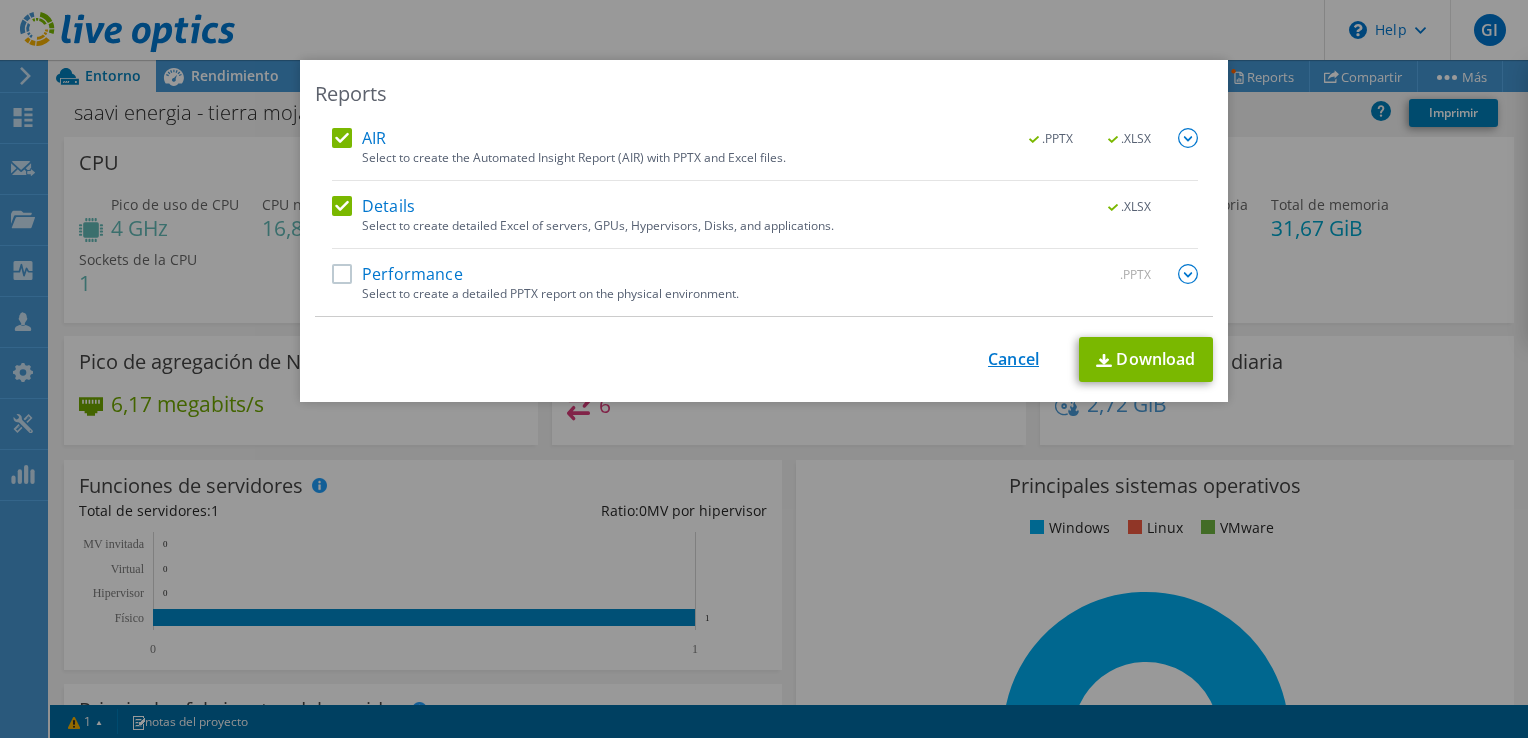 click on "Cancel" at bounding box center (1013, 359) 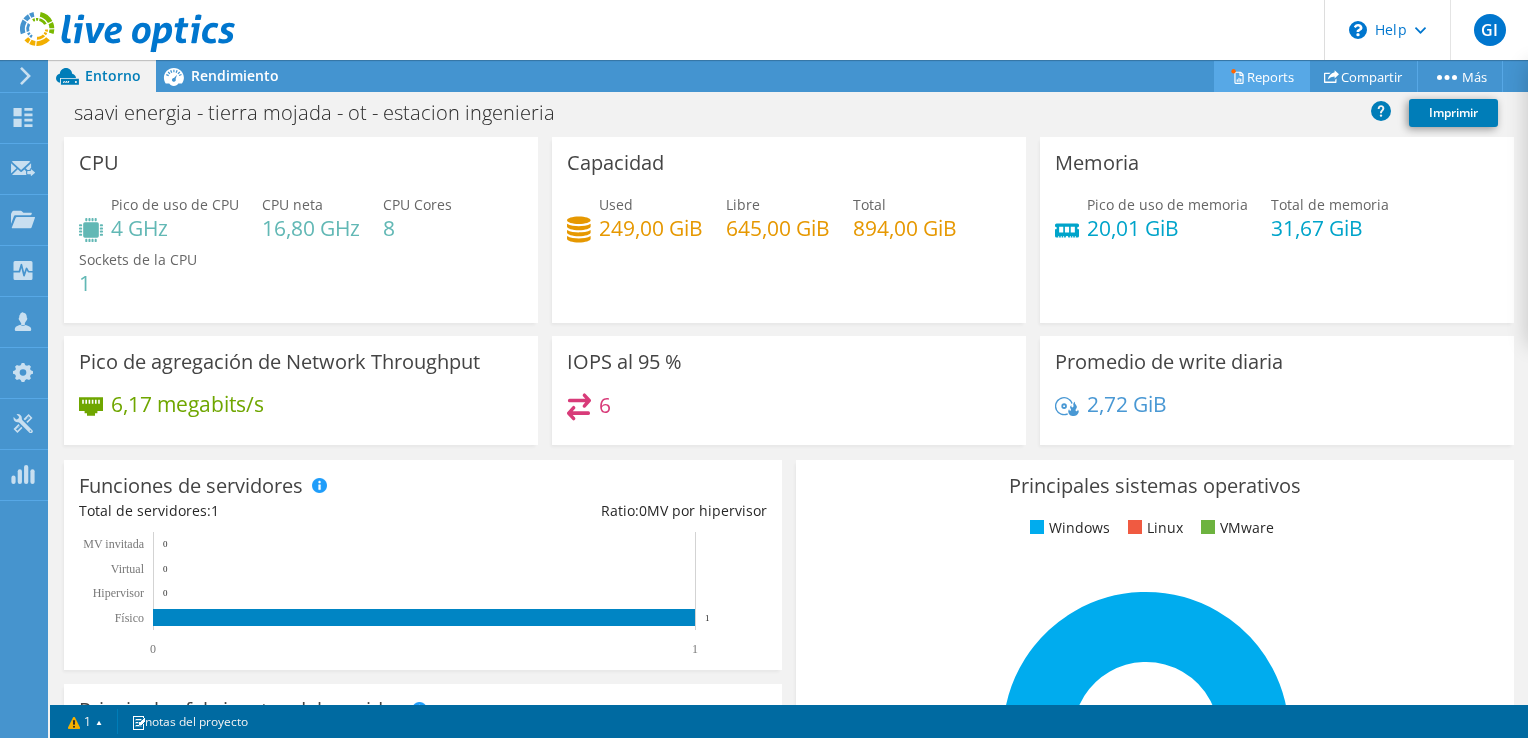 click on "Reports" at bounding box center (1262, 76) 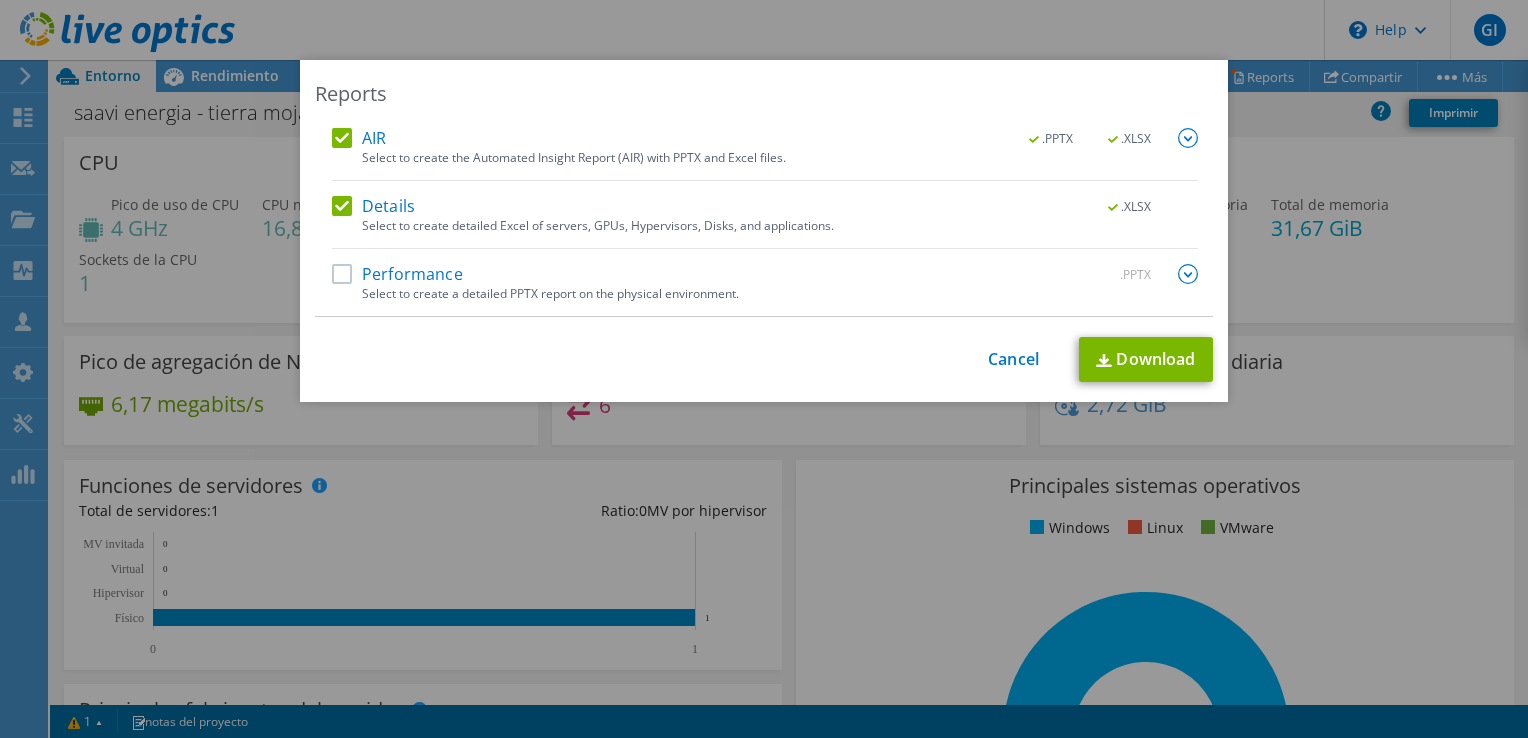 click on "Select to create a detailed PPTX report on the physical environment." at bounding box center [780, 294] 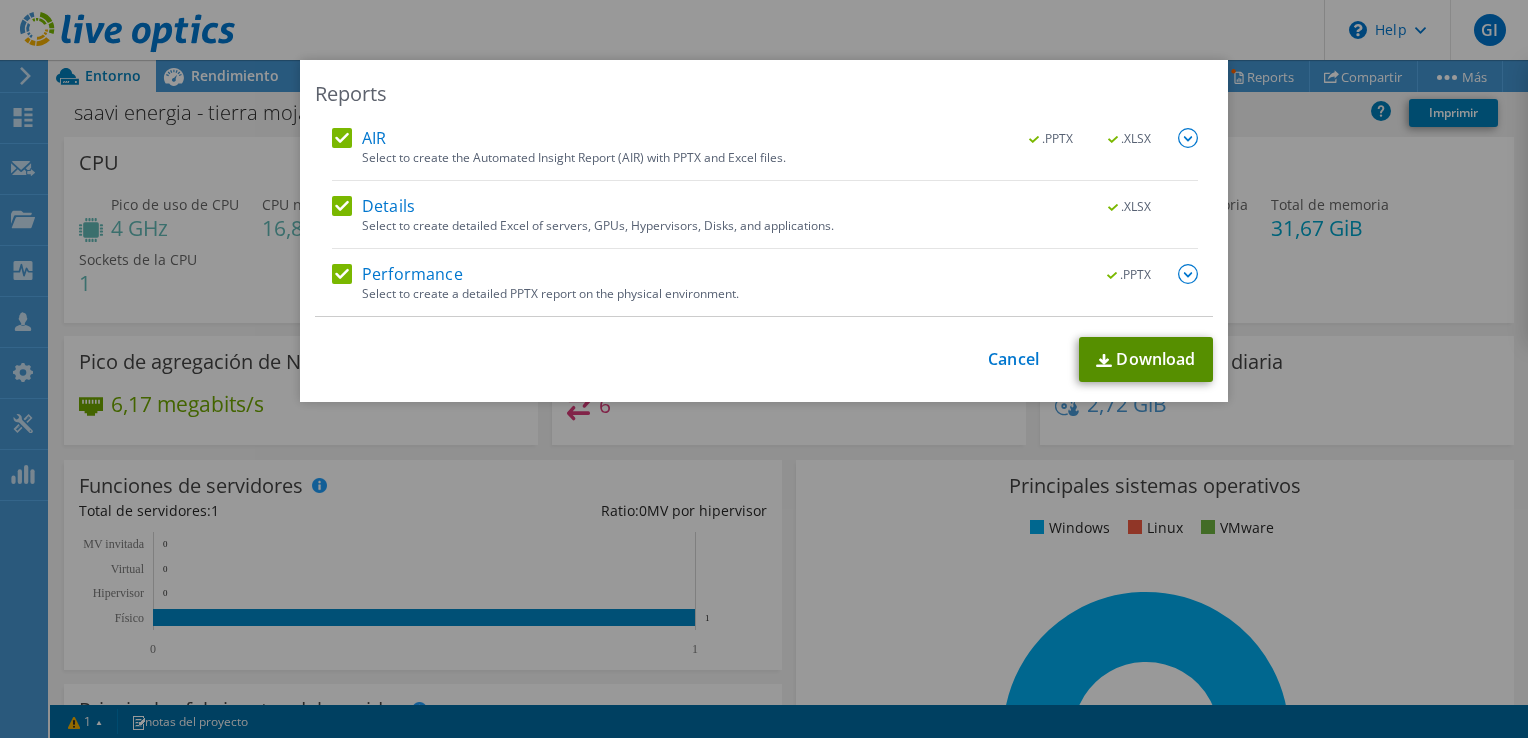 click on "Download" at bounding box center (1146, 359) 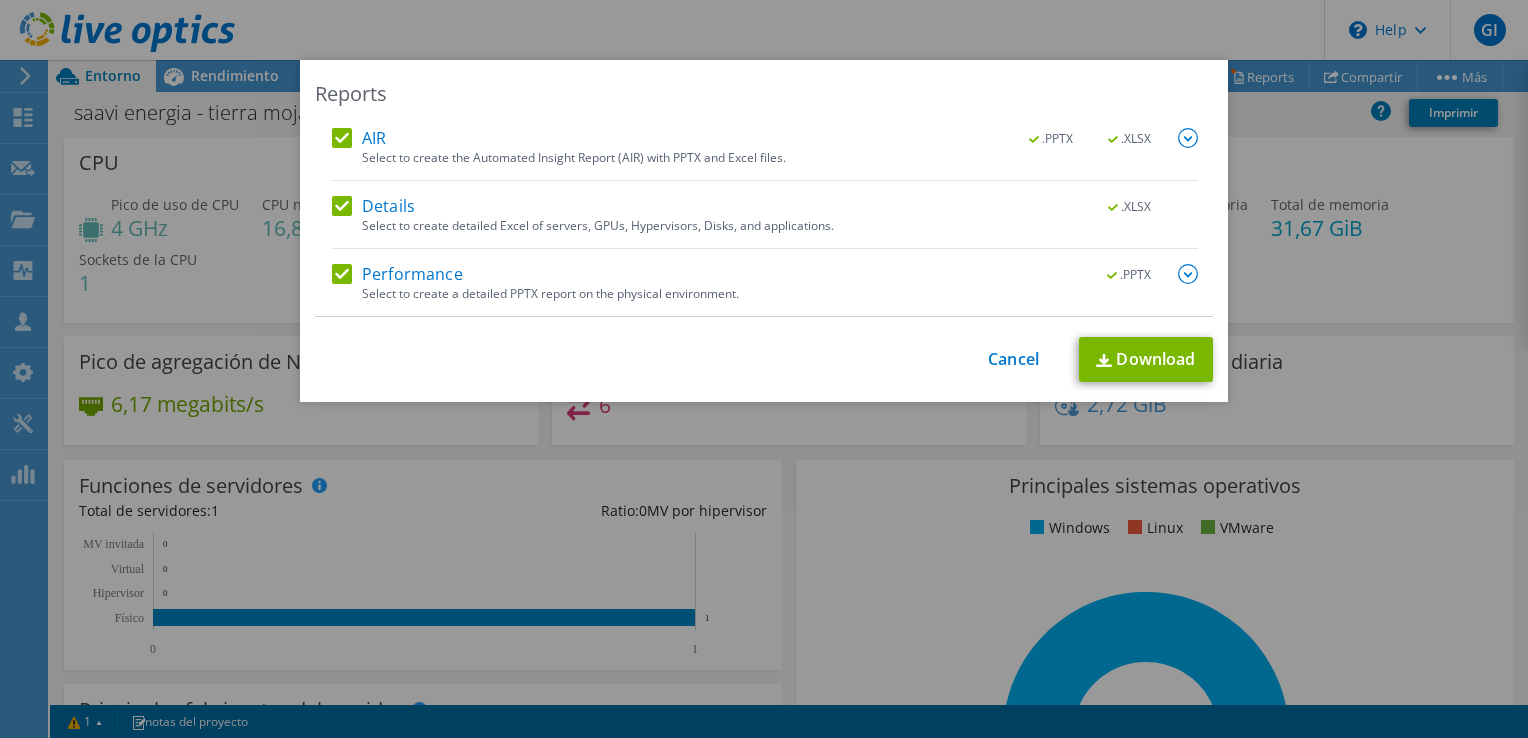 click on "Reports
AIR
.PPTX
.XLSX
Select to create the Automated Insight Report (AIR) with PPTX and Excel files.
.PPTX
.XLSX" at bounding box center [764, 369] 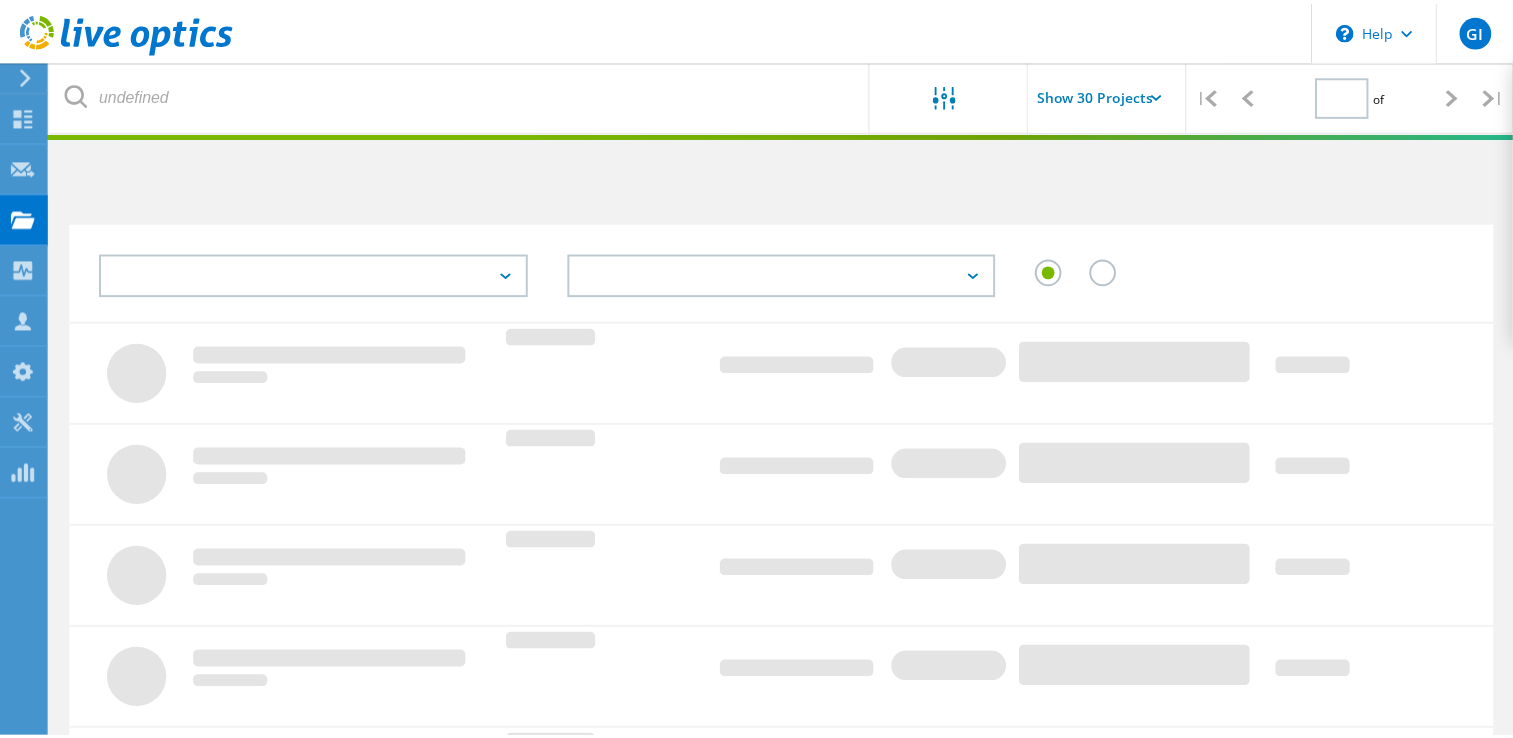 scroll, scrollTop: 208, scrollLeft: 0, axis: vertical 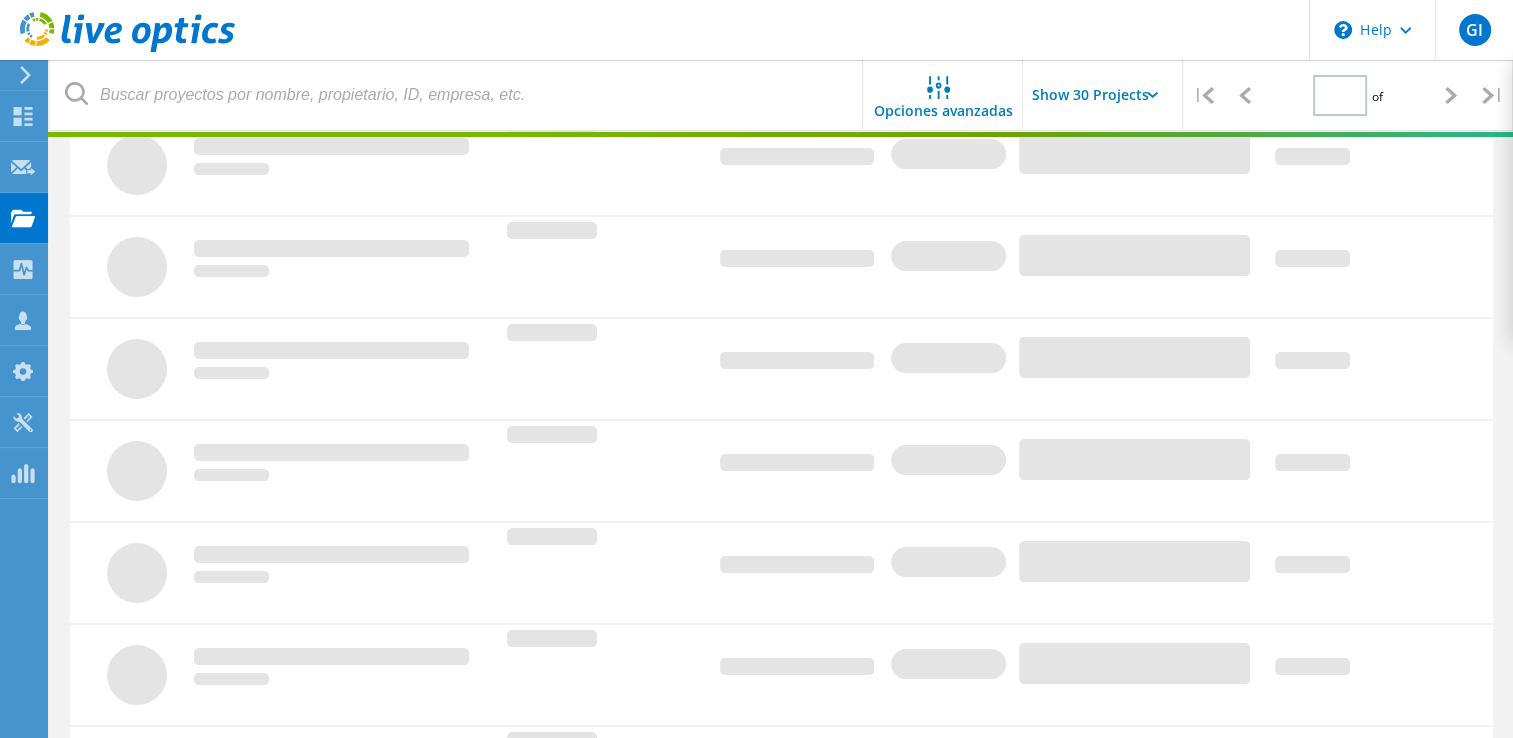 type on "1" 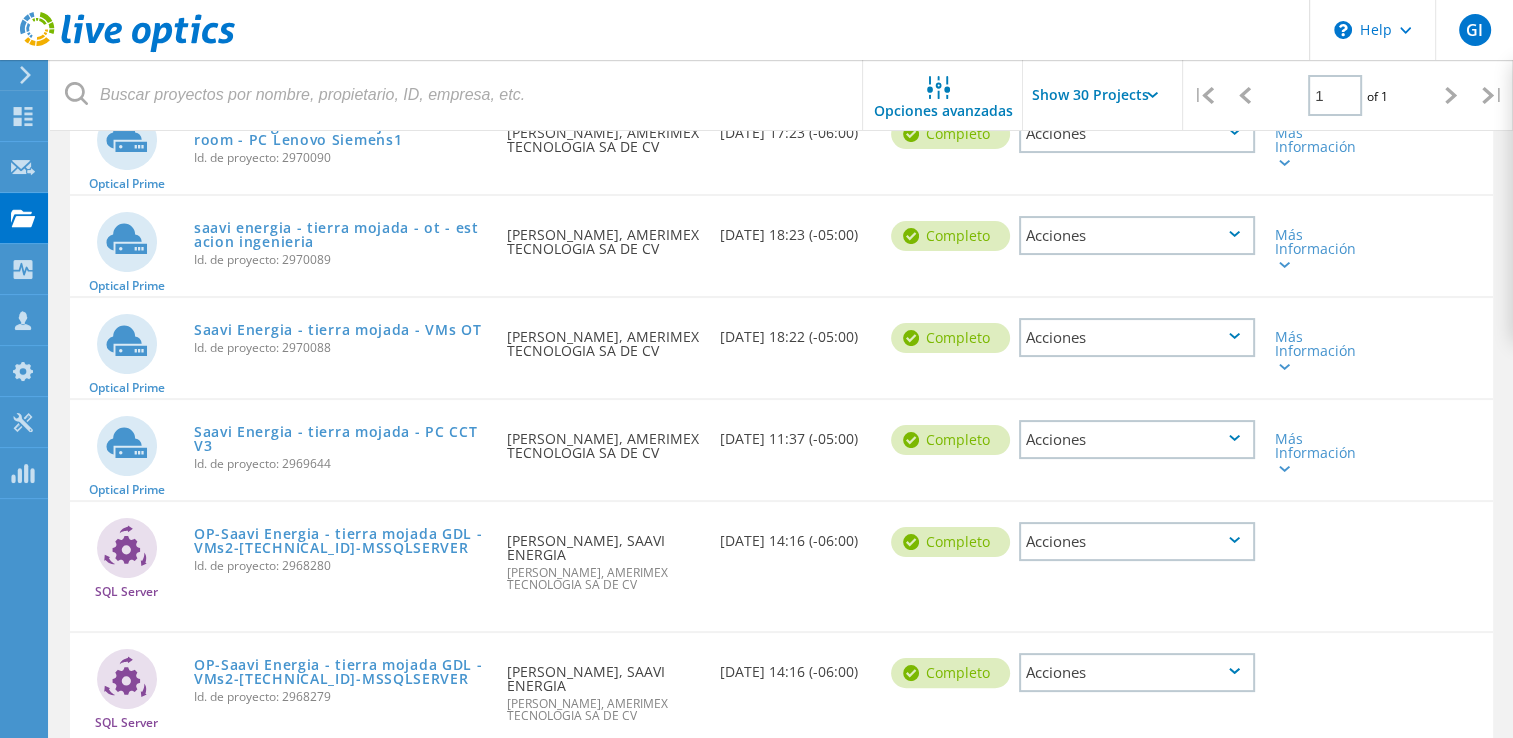 scroll, scrollTop: 284, scrollLeft: 0, axis: vertical 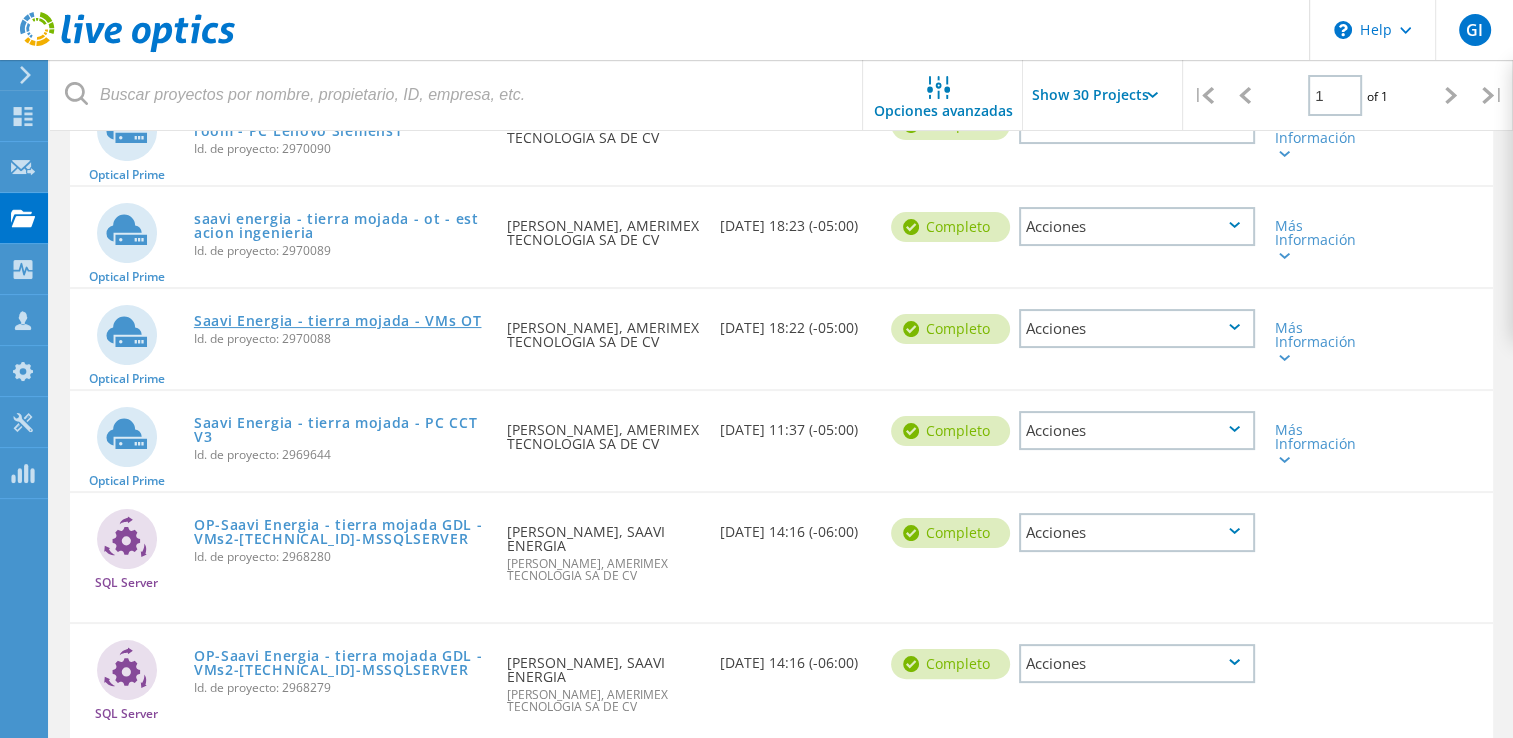 click on "Saavi Energia - tierra mojada - VMs OT" 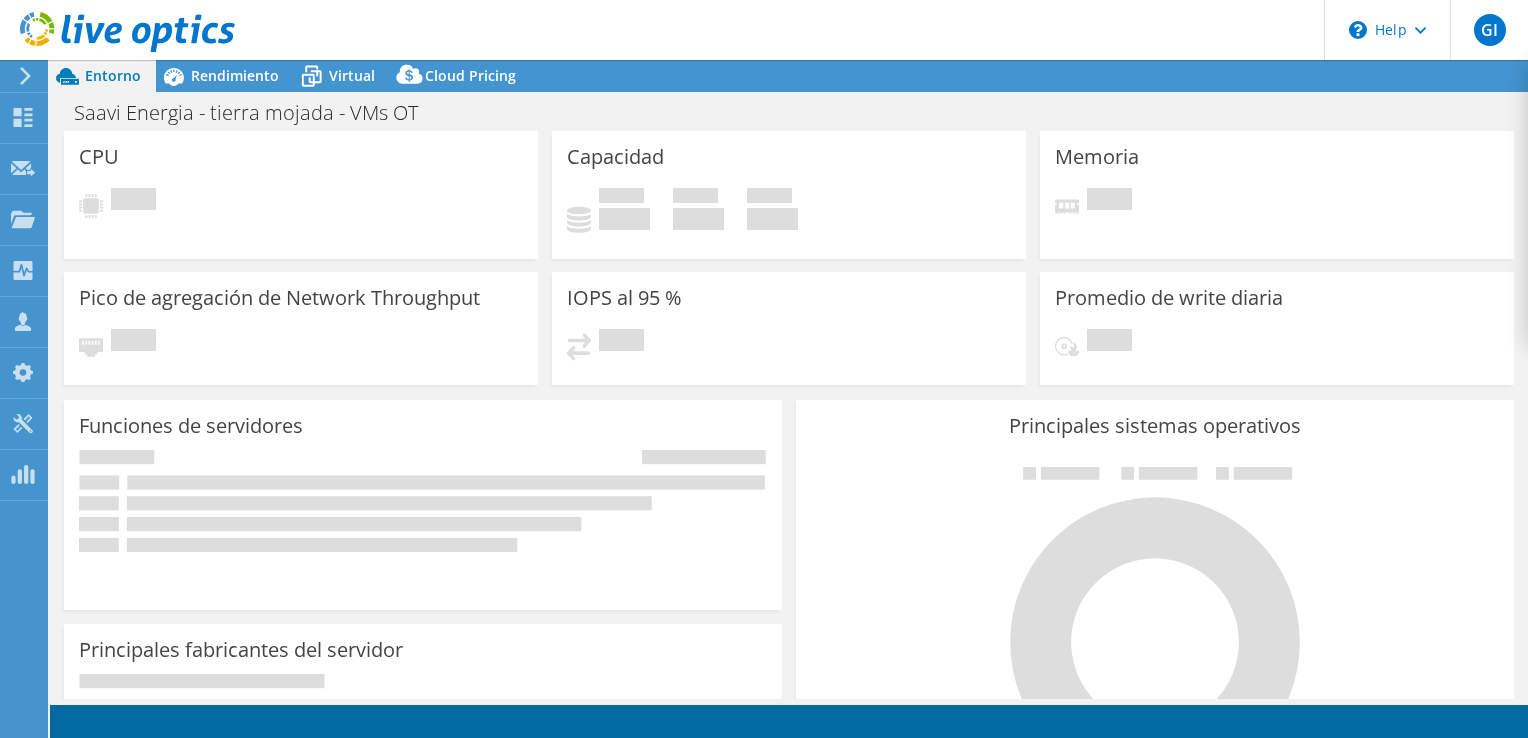 scroll, scrollTop: 0, scrollLeft: 0, axis: both 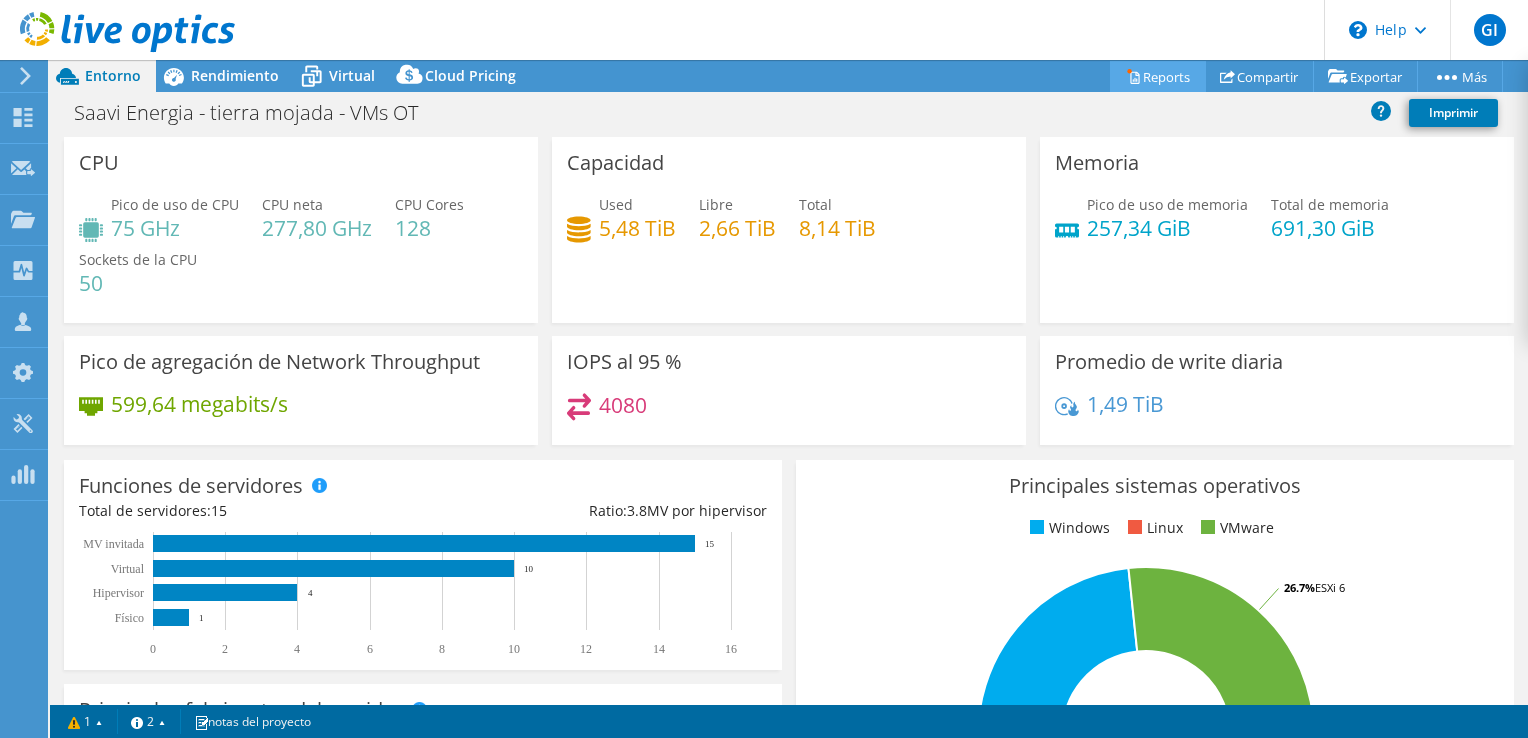 click on "Reports" at bounding box center (1158, 76) 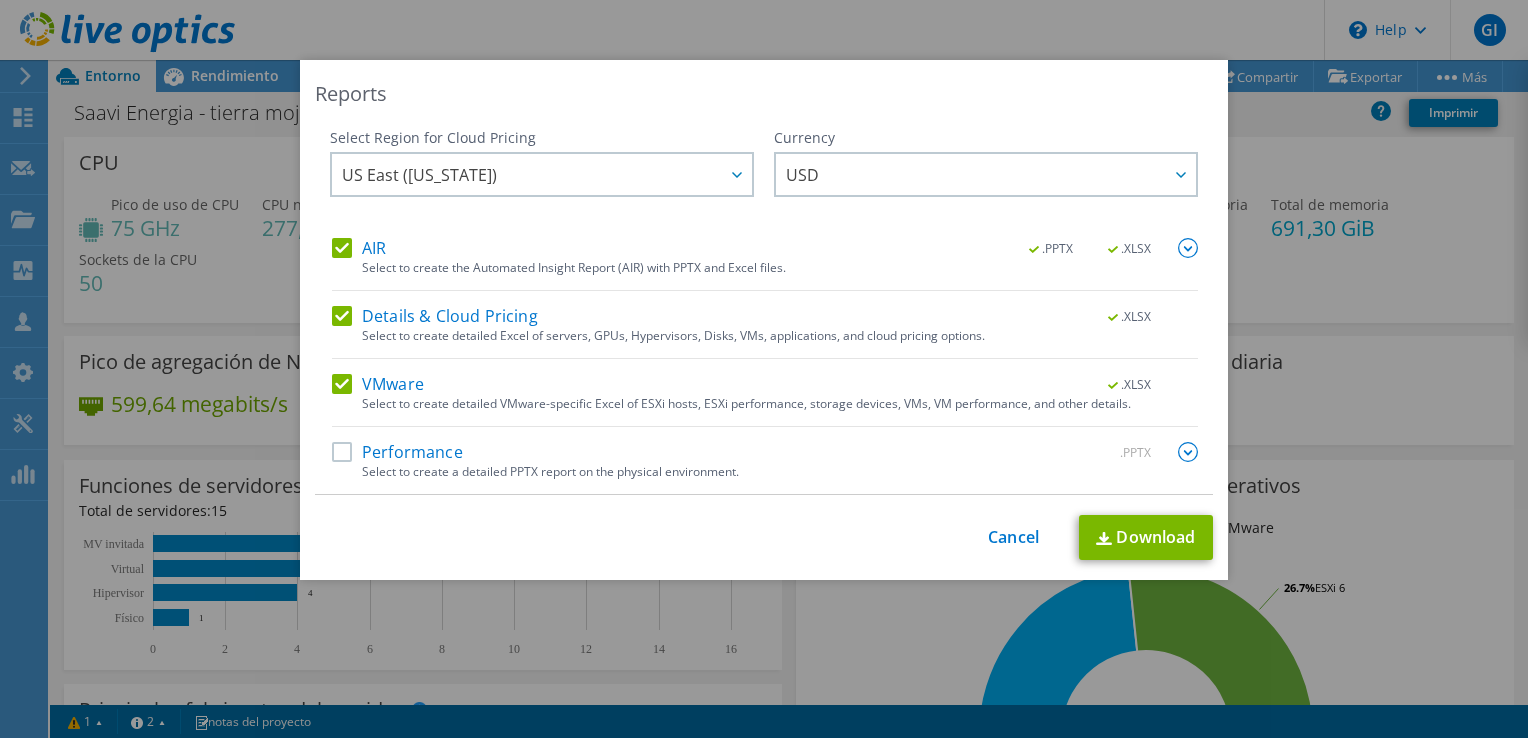 click on "Performance" at bounding box center (397, 452) 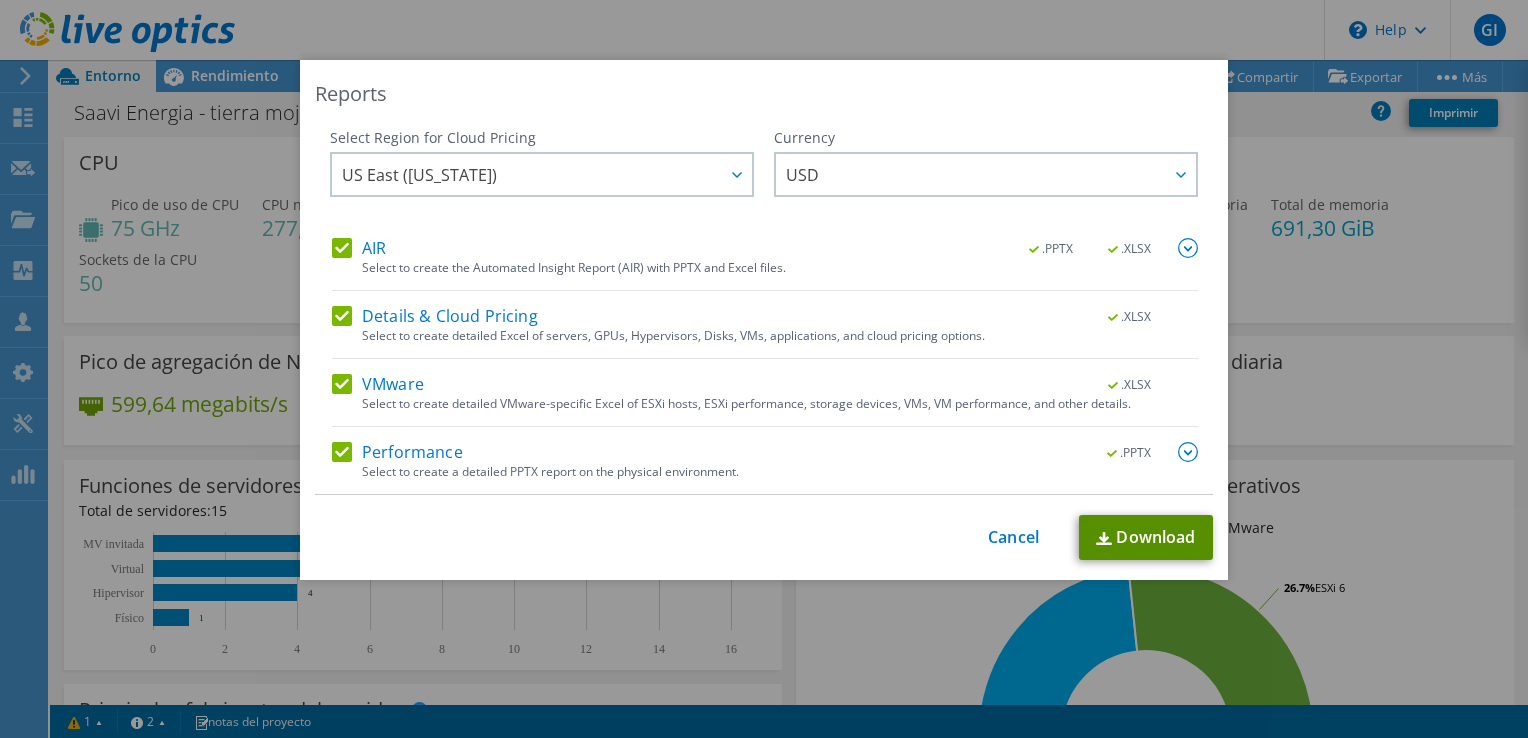 click on "Download" at bounding box center [1146, 537] 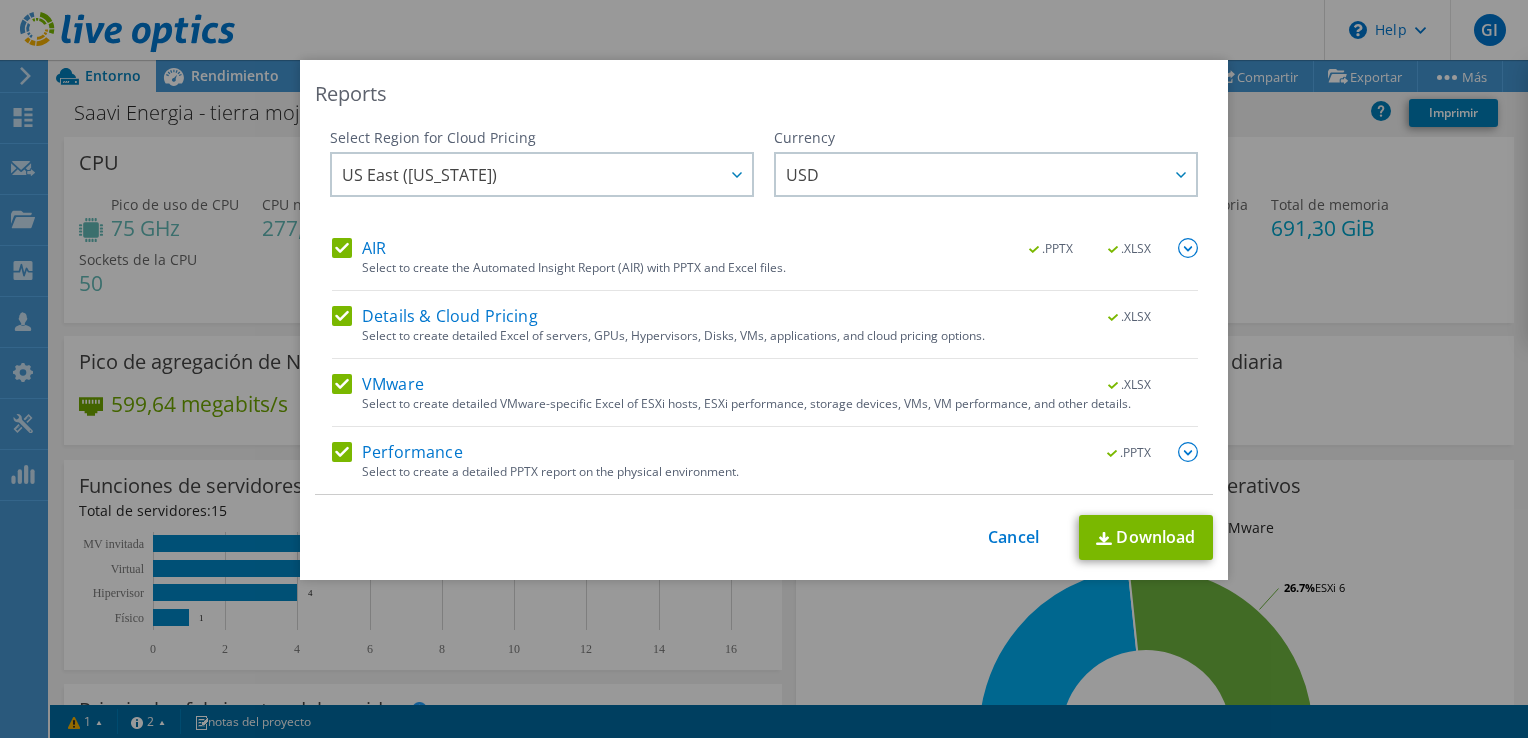 click on "Reports
Select Region for Cloud Pricing
Asia Pacific (Hong Kong)
Asia Pacific (Mumbai)
Asia Pacific (Seoul)
Asia Pacific (Singapore)
Asia Pacific (Tokyo)
Australia
Canada
Europe (Frankfurt)
Europe (London)
South America (Sao Paulo)
US East (Virginia)
US West (California)
US East (Virginia)" at bounding box center [764, 369] 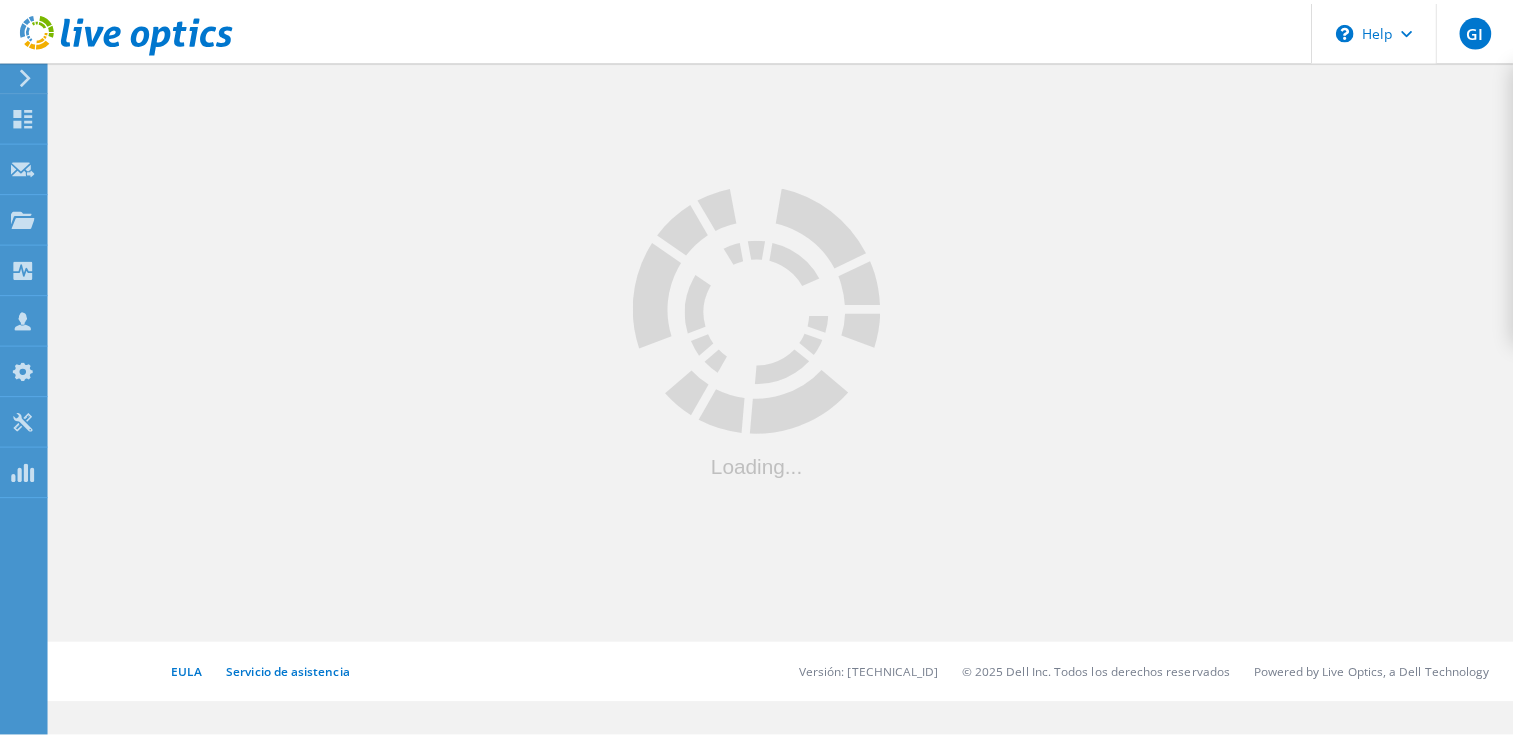 scroll, scrollTop: 284, scrollLeft: 0, axis: vertical 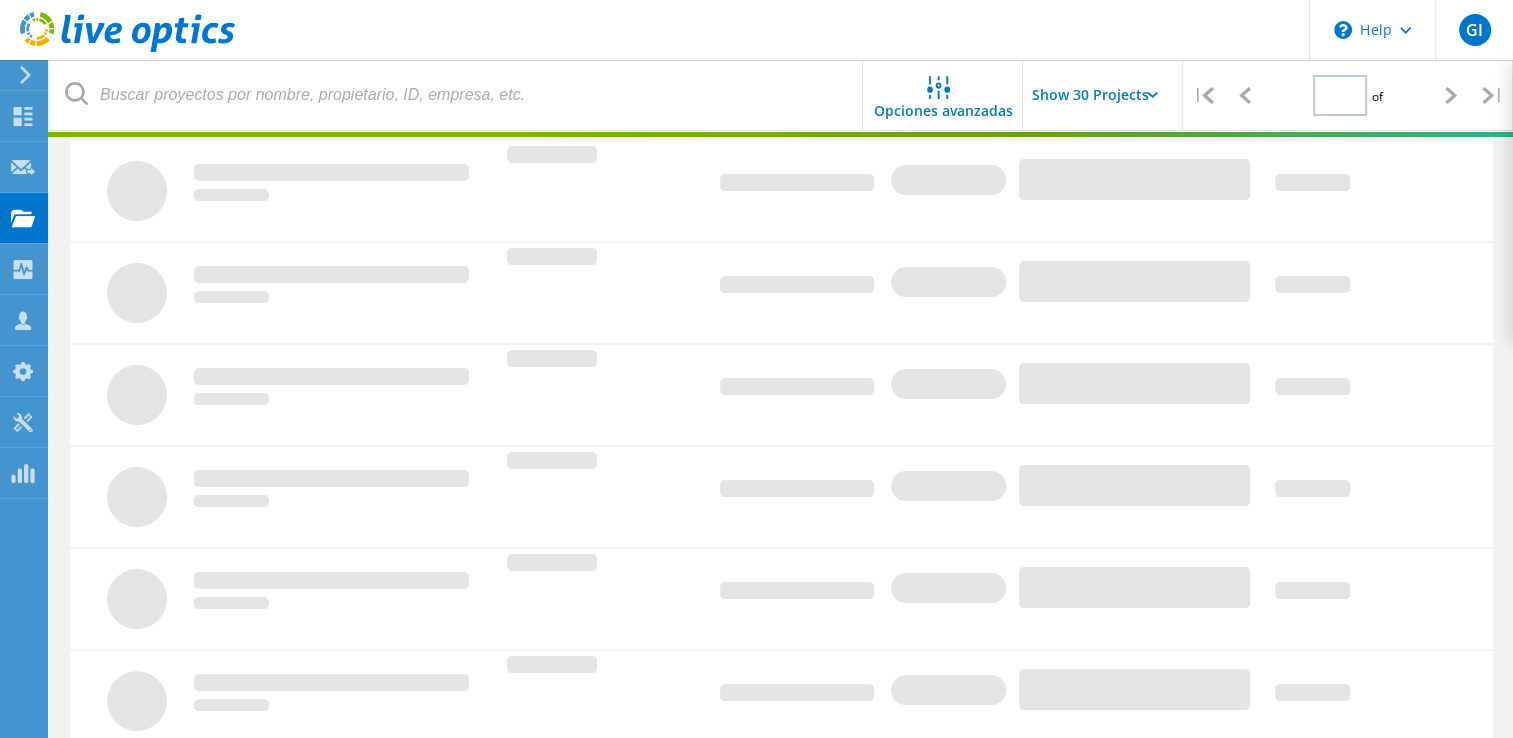 type on "1" 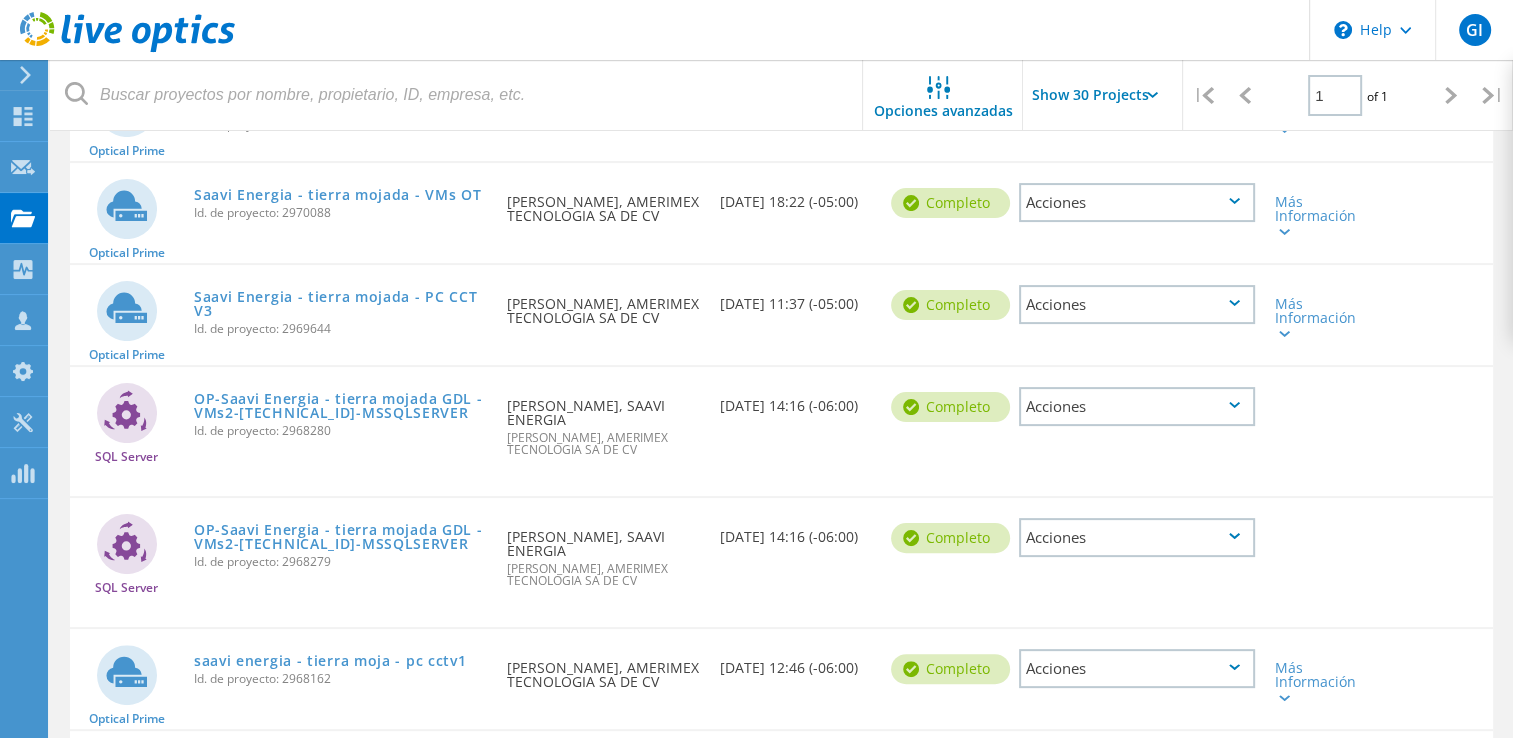 scroll, scrollTop: 419, scrollLeft: 0, axis: vertical 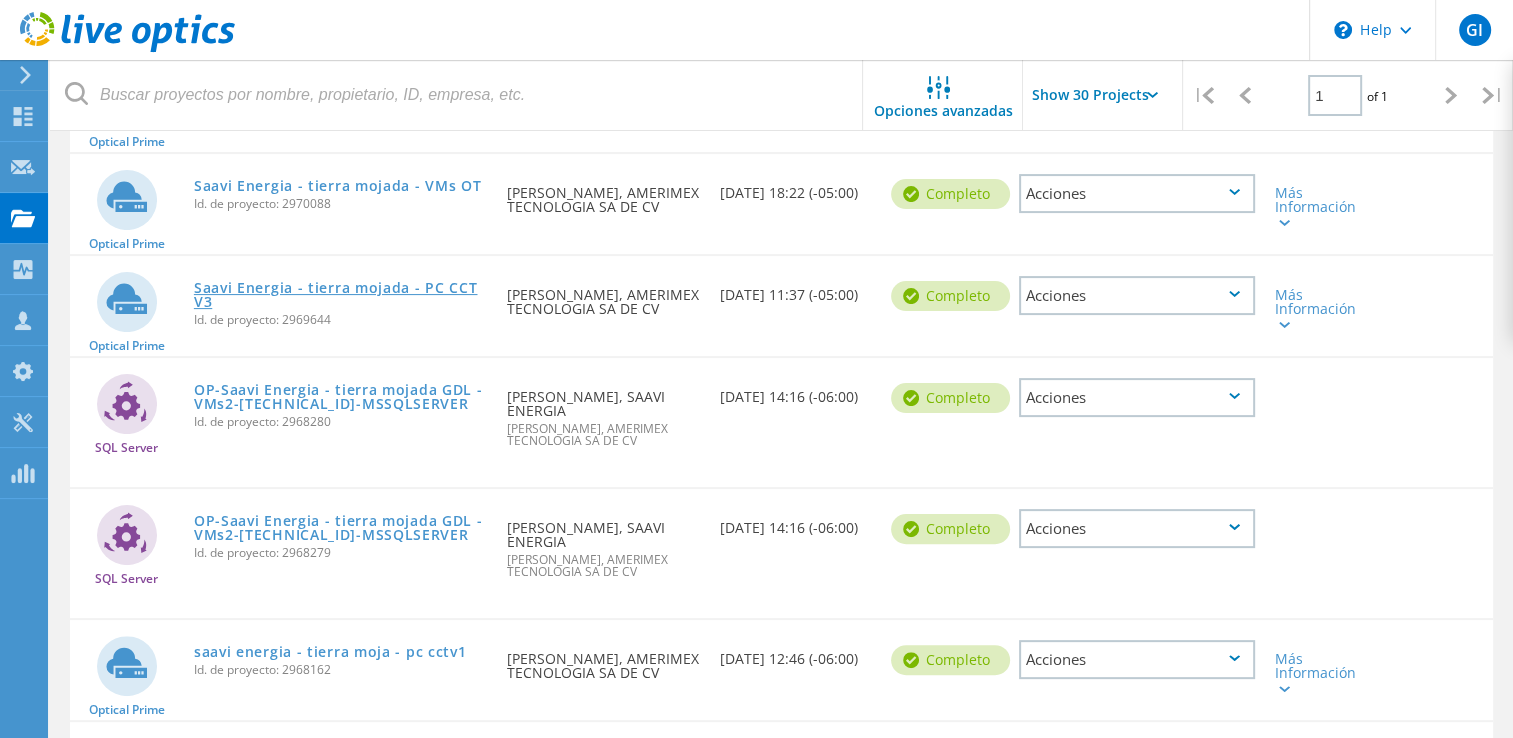 click on "Saavi Energia - tierra mojada - PC CCTV3" 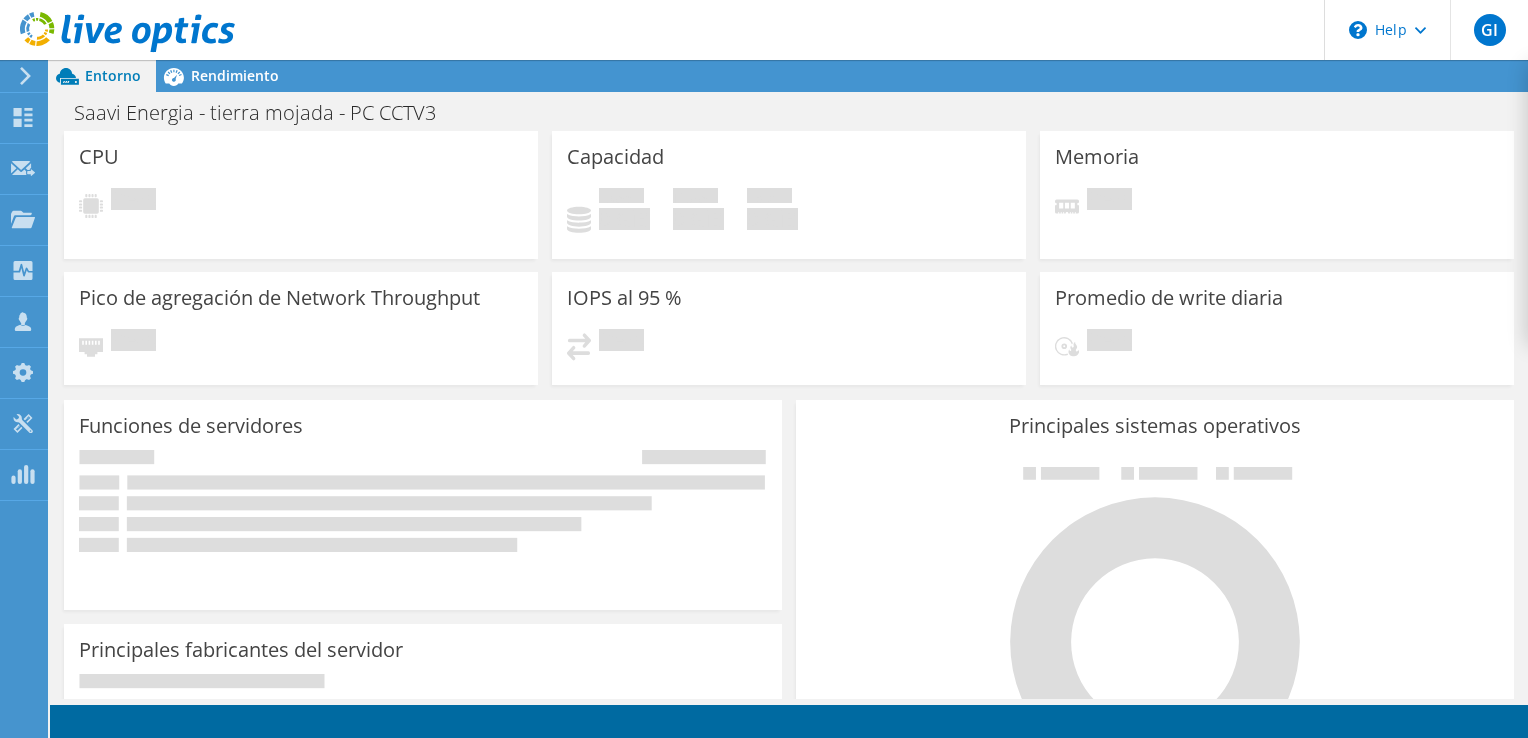 scroll, scrollTop: 0, scrollLeft: 0, axis: both 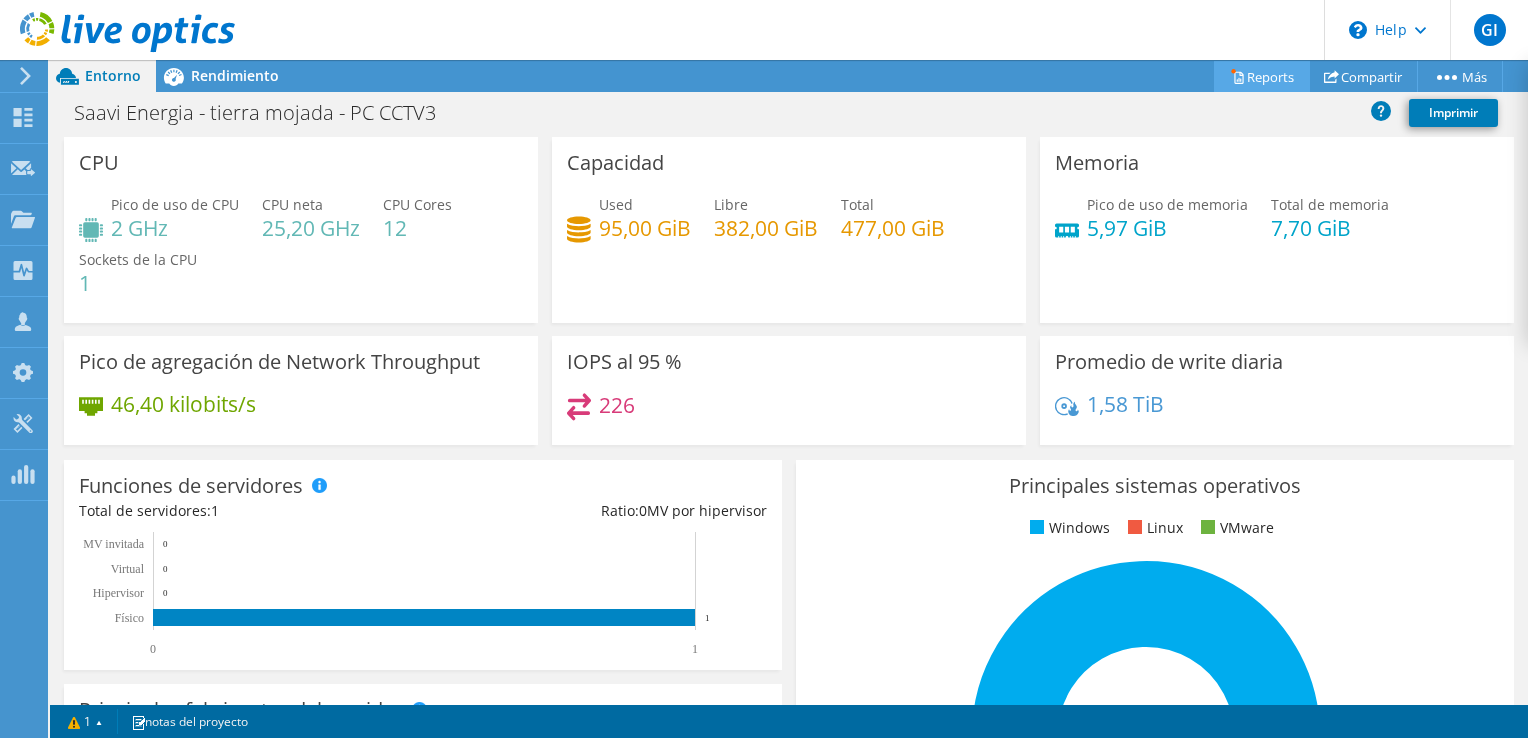 click on "Reports" at bounding box center [1262, 76] 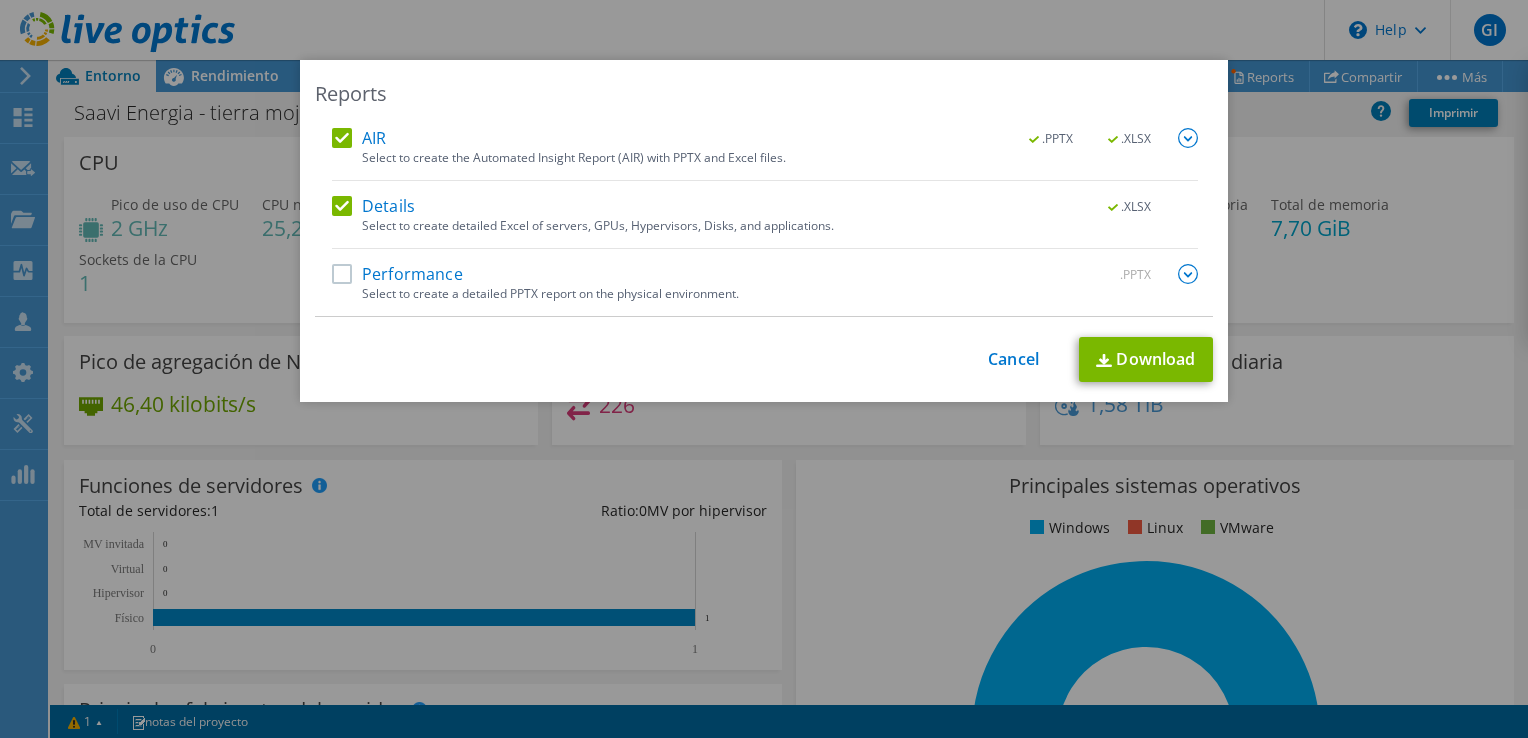click on "Performance" at bounding box center (397, 274) 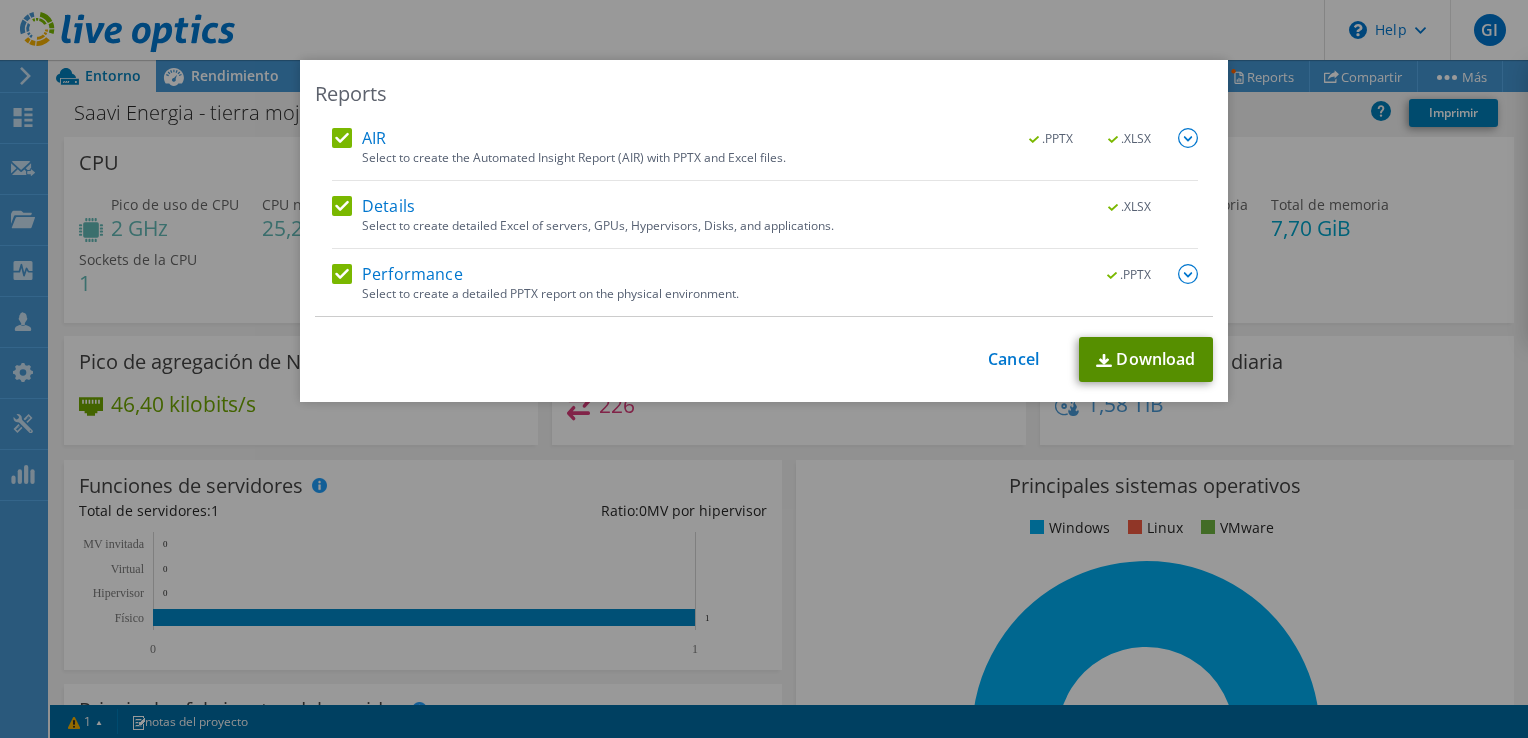 click on "Download" at bounding box center [1146, 359] 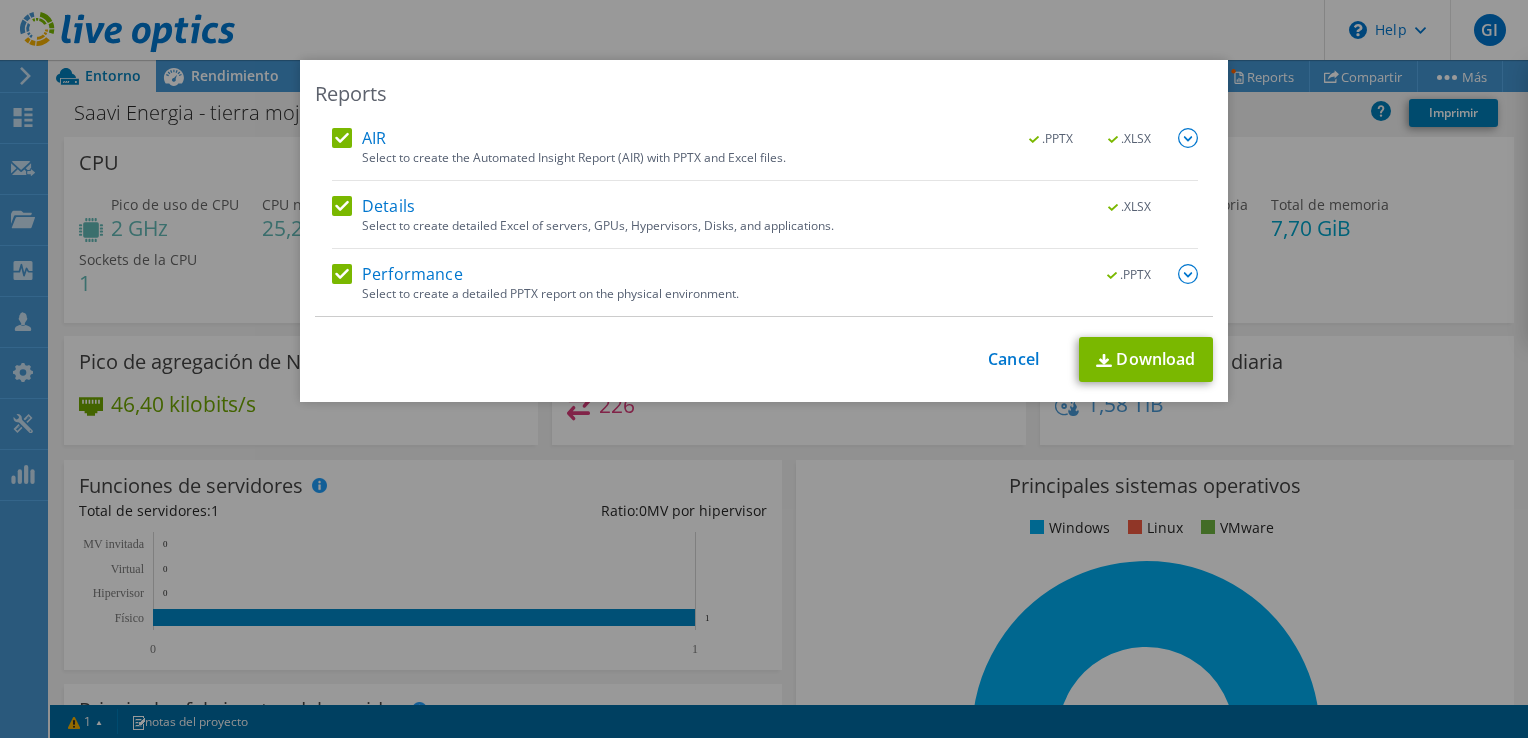 click on "Reports
AIR
.PPTX
.XLSX
Select to create the Automated Insight Report (AIR) with PPTX and Excel files.
.PPTX
.XLSX" at bounding box center [764, 369] 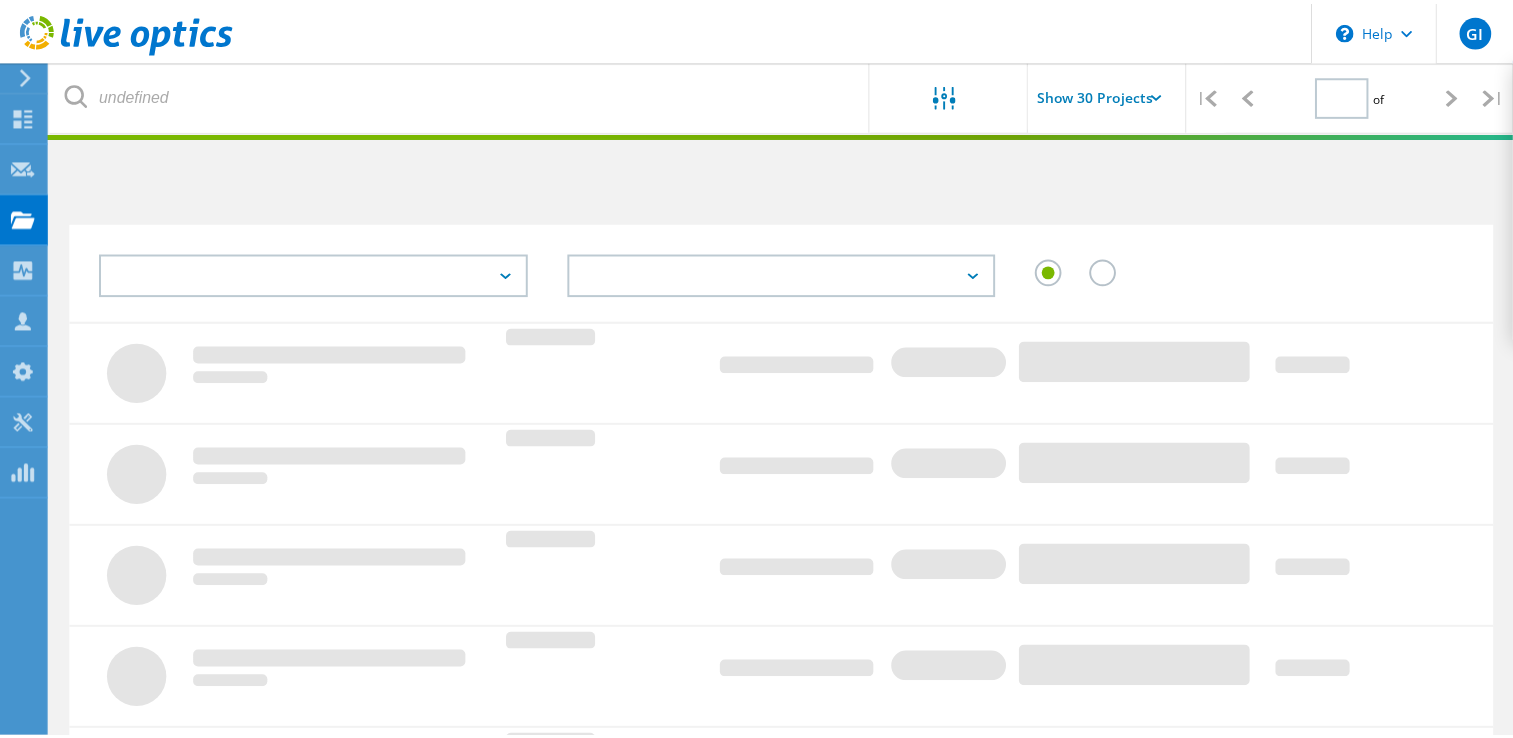 scroll, scrollTop: 419, scrollLeft: 0, axis: vertical 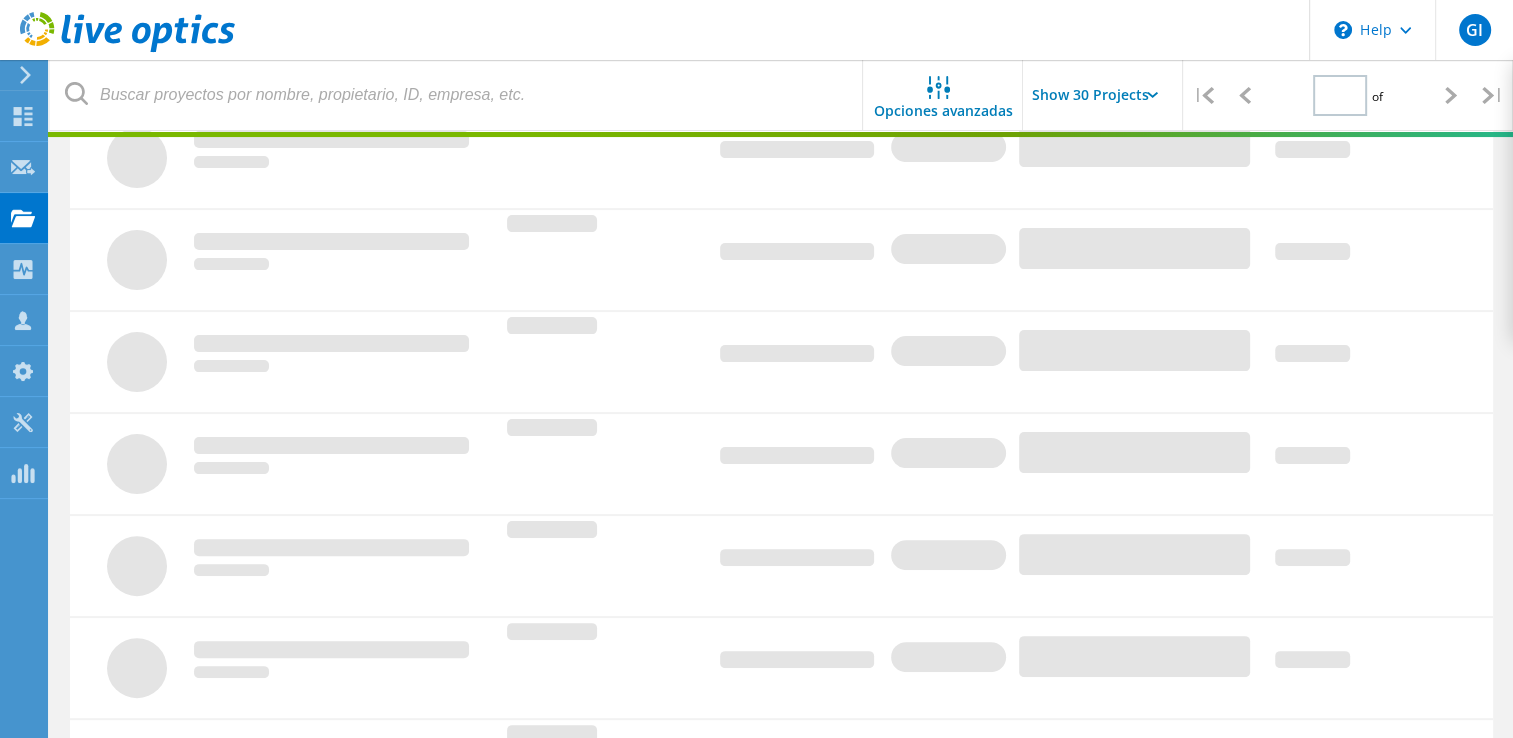 type on "1" 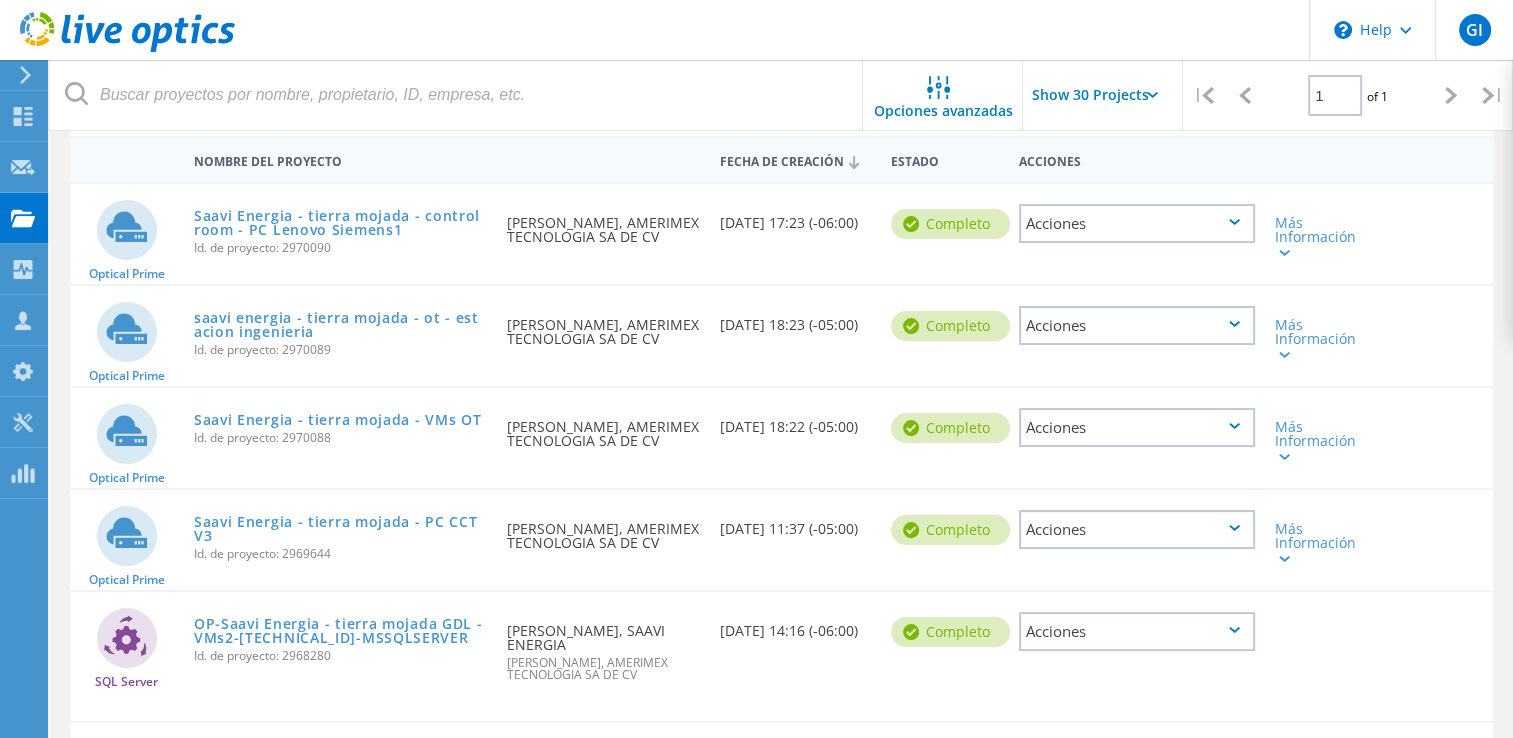 scroll, scrollTop: 190, scrollLeft: 0, axis: vertical 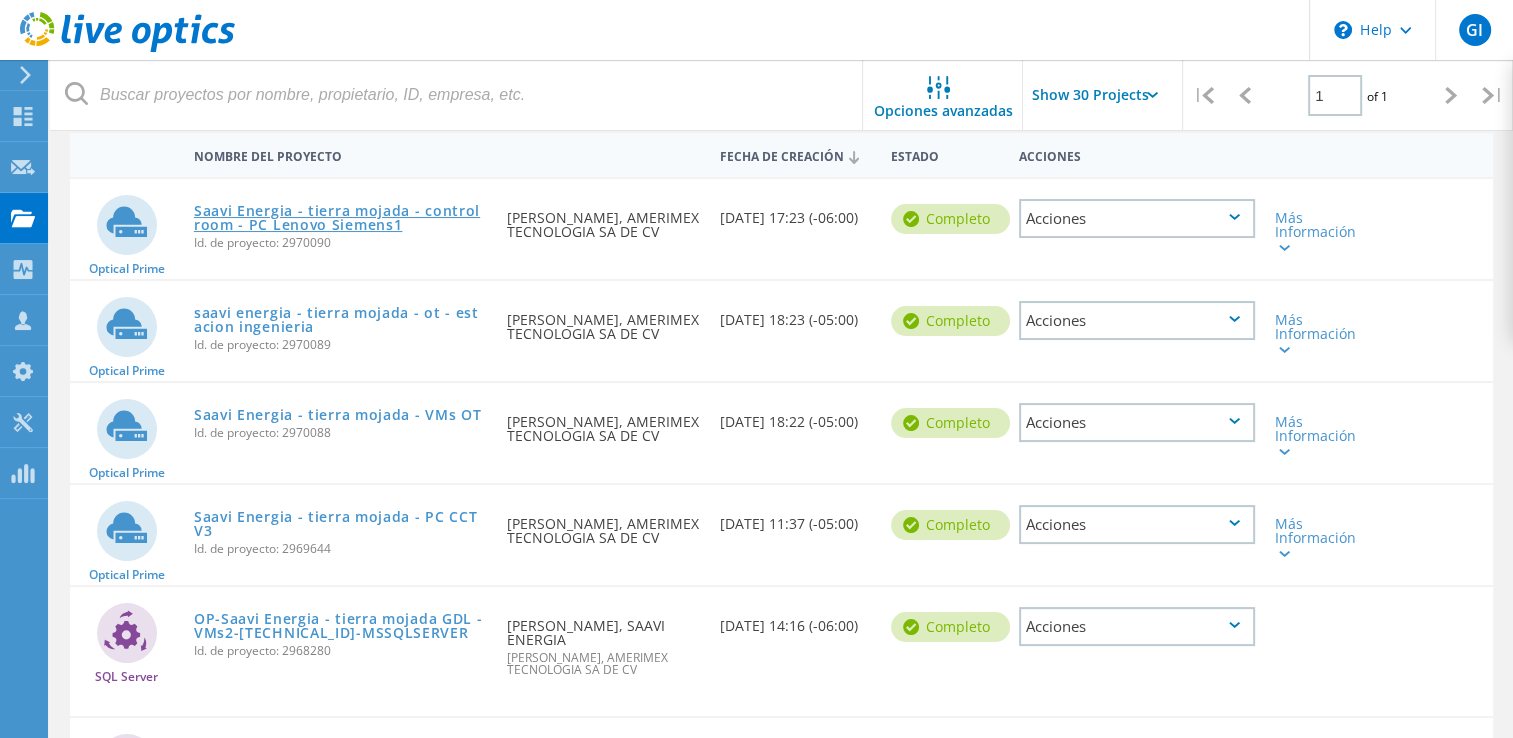 click on "Saavi Energia - tierra mojada - control room - PC Lenovo Siemens1" 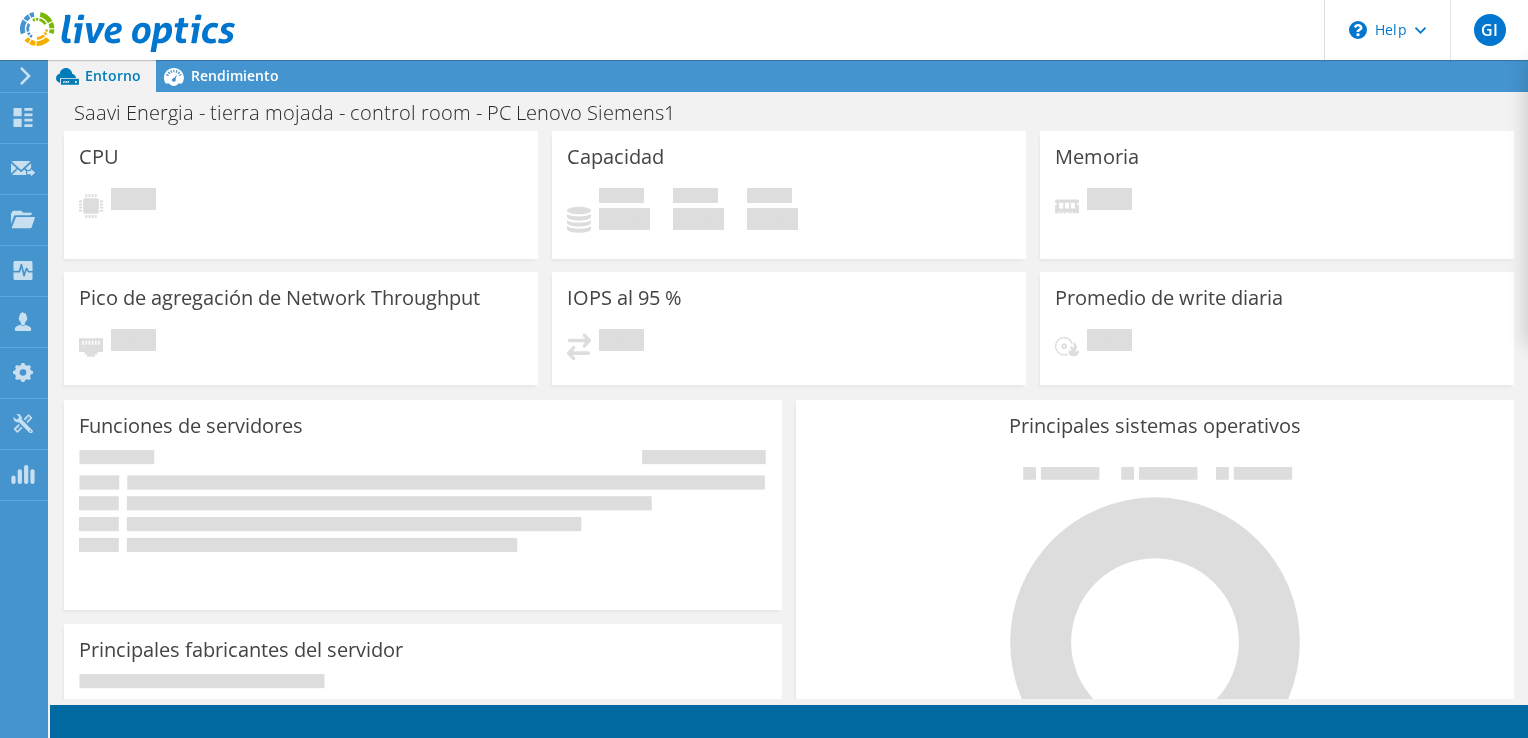 scroll, scrollTop: 0, scrollLeft: 0, axis: both 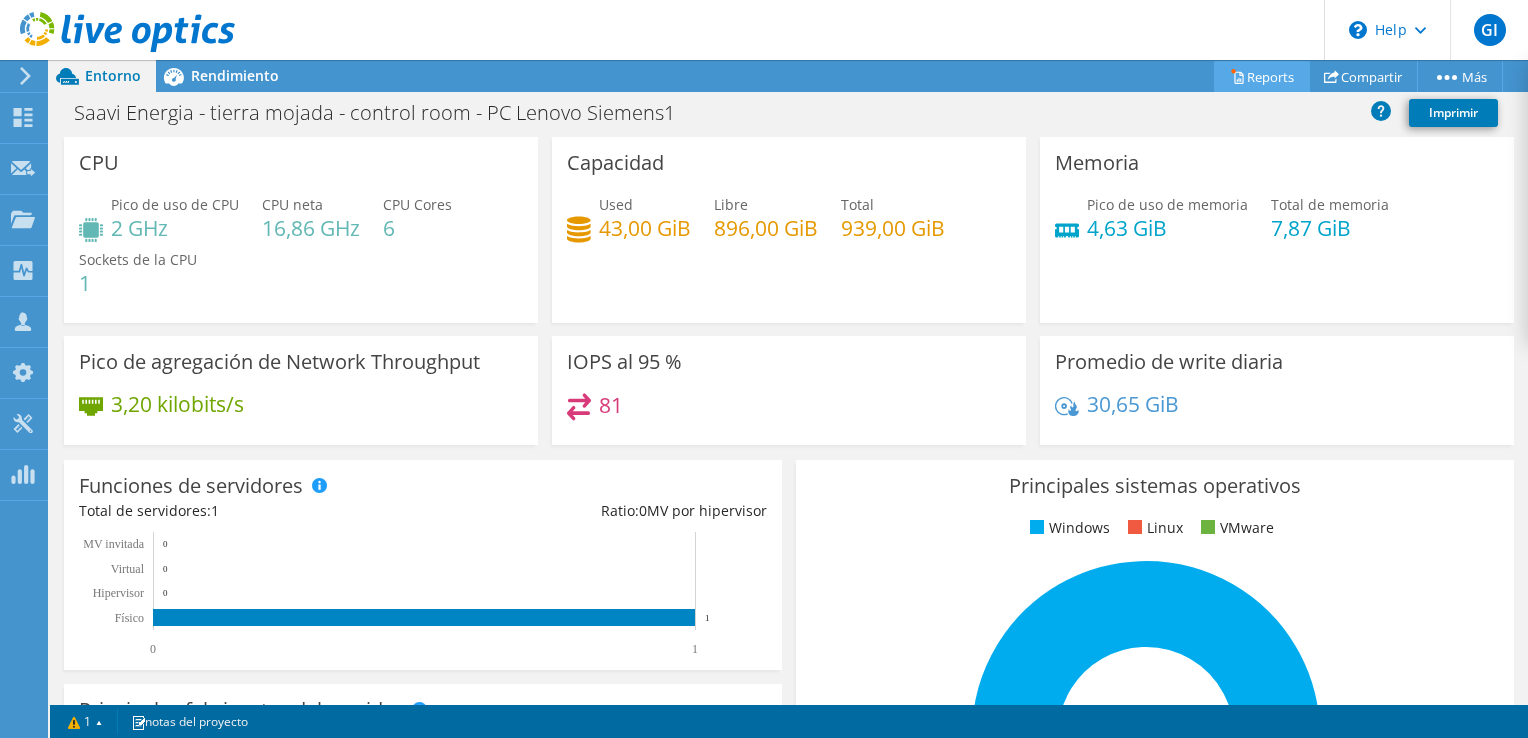 click on "Reports" at bounding box center (1262, 76) 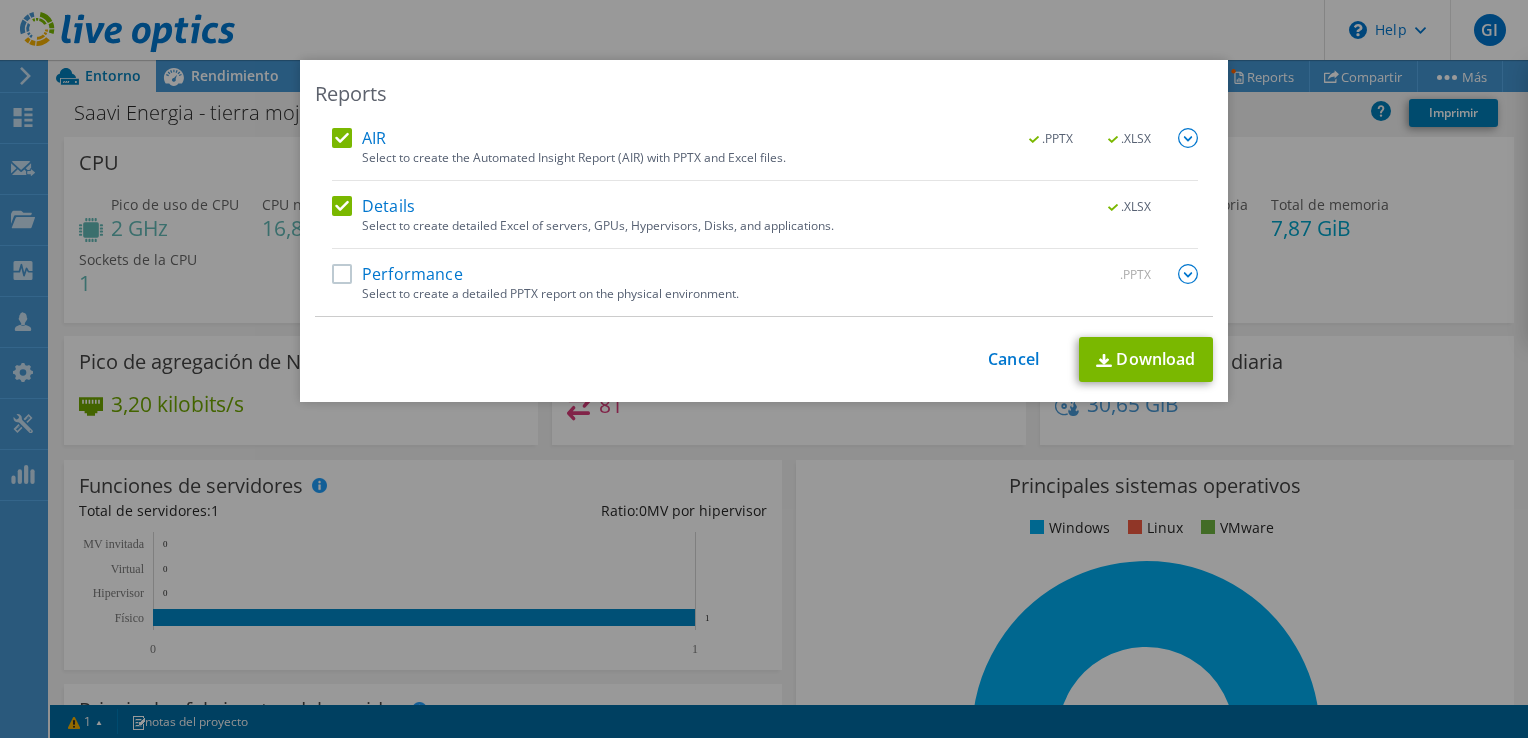 click on "Performance" at bounding box center (397, 274) 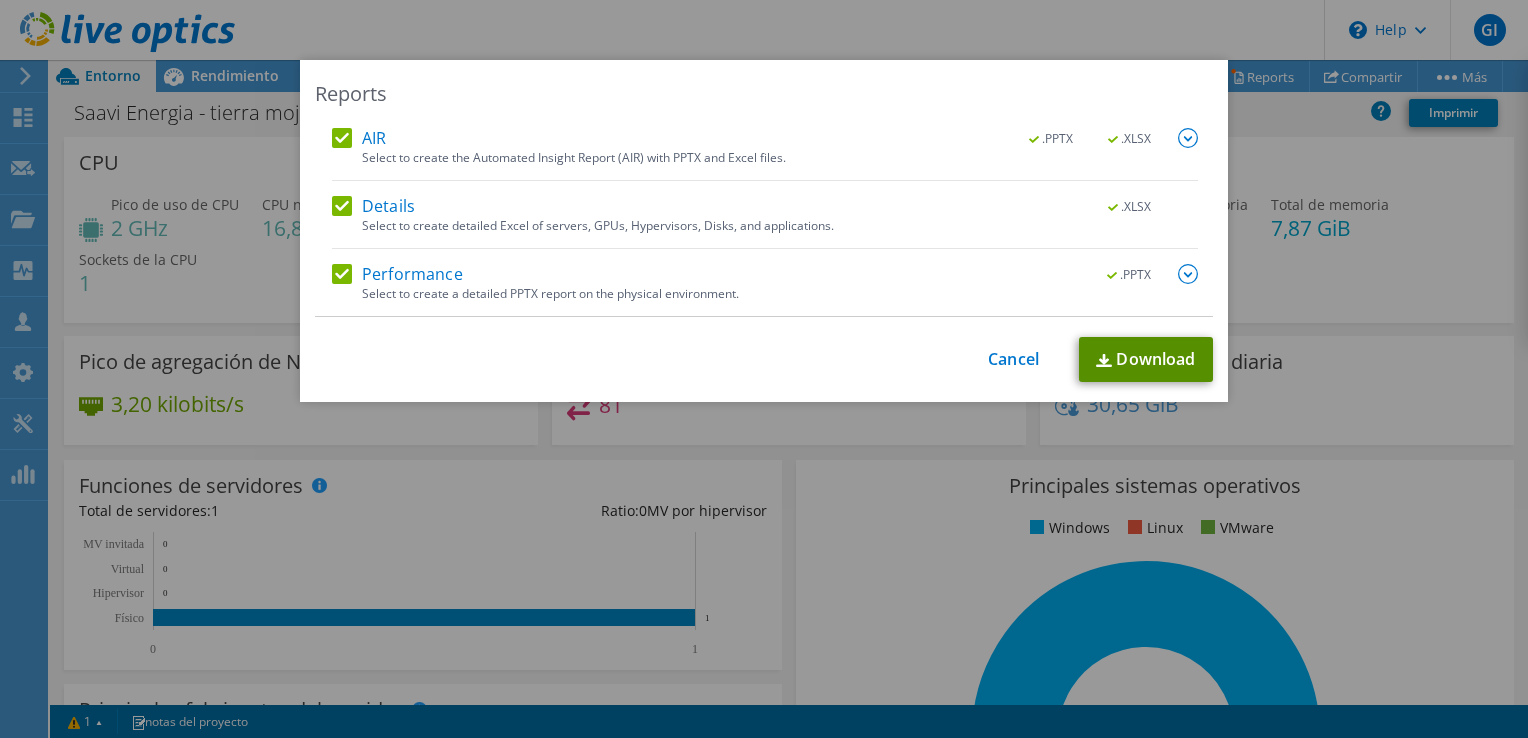 click on "Download" at bounding box center (1146, 359) 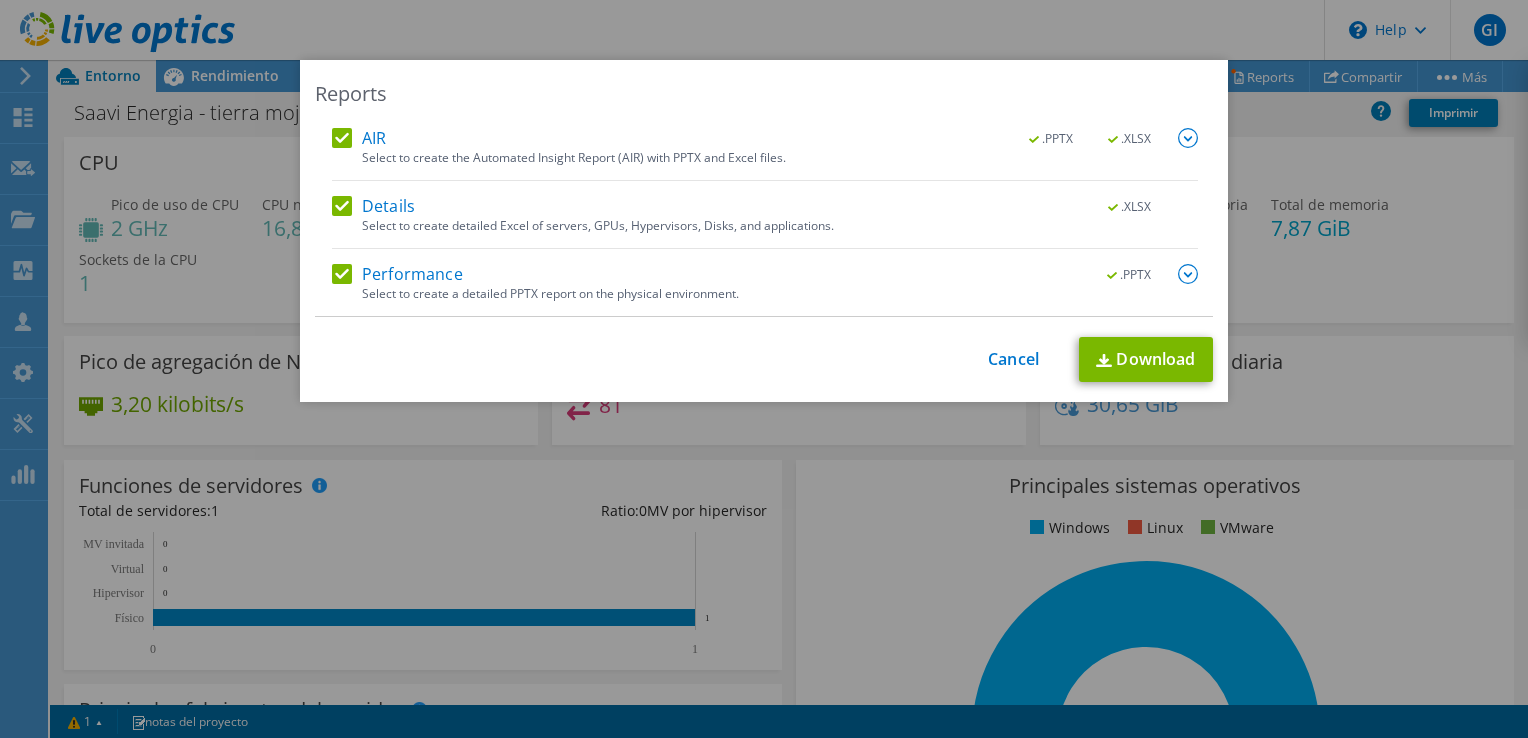 click on "Reports
AIR
.PPTX
.XLSX
Select to create the Automated Insight Report (AIR) with PPTX and Excel files.
.PPTX
.XLSX" at bounding box center [764, 369] 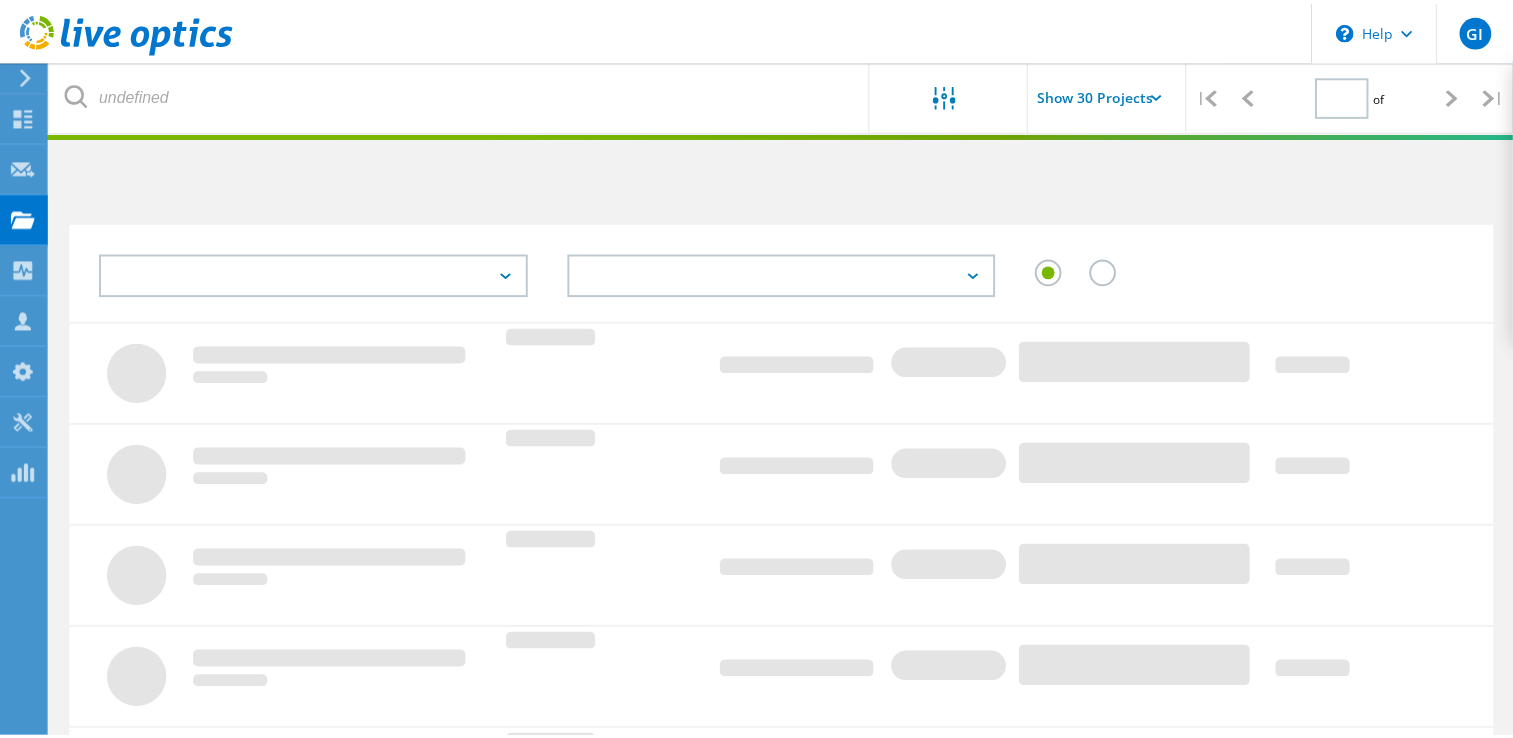 scroll, scrollTop: 190, scrollLeft: 0, axis: vertical 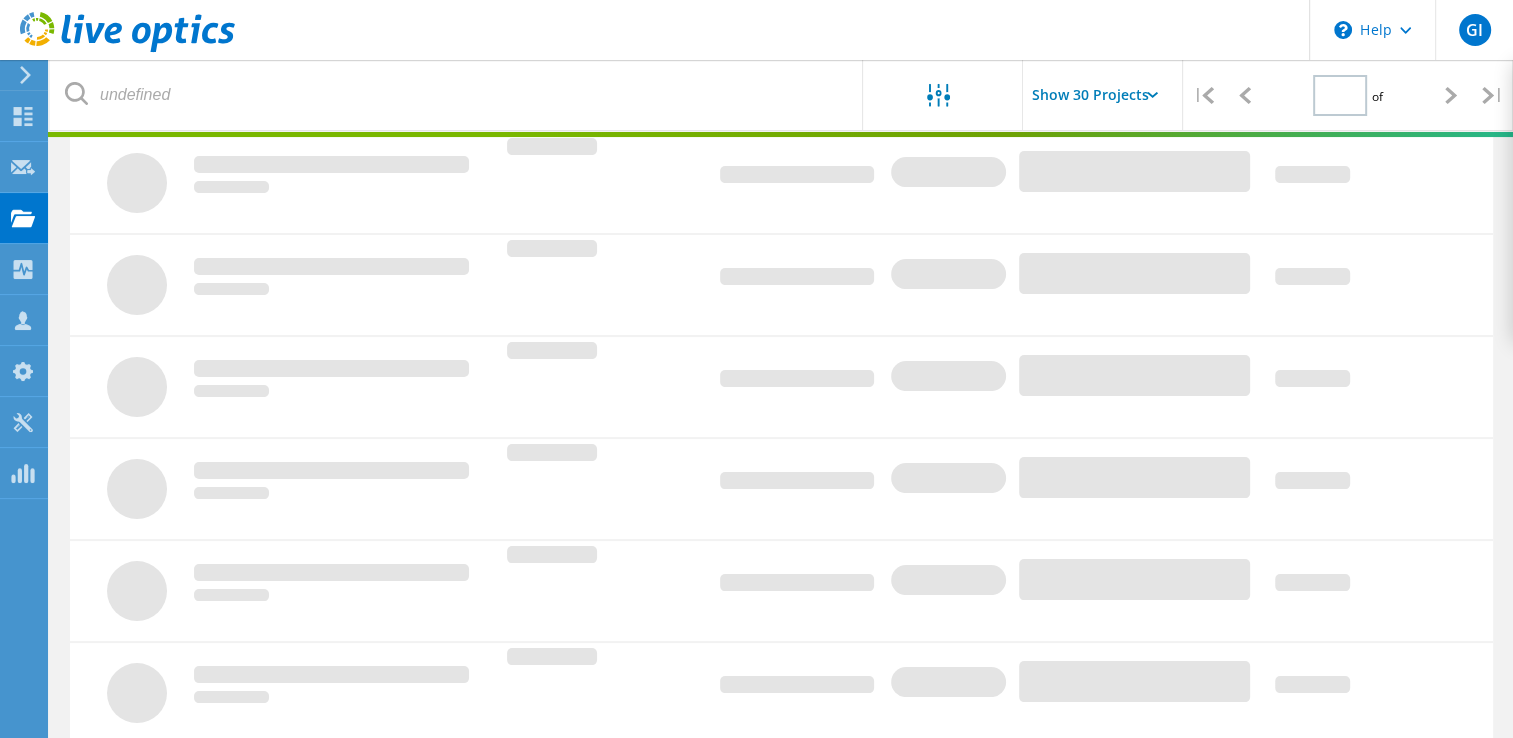 type on "1" 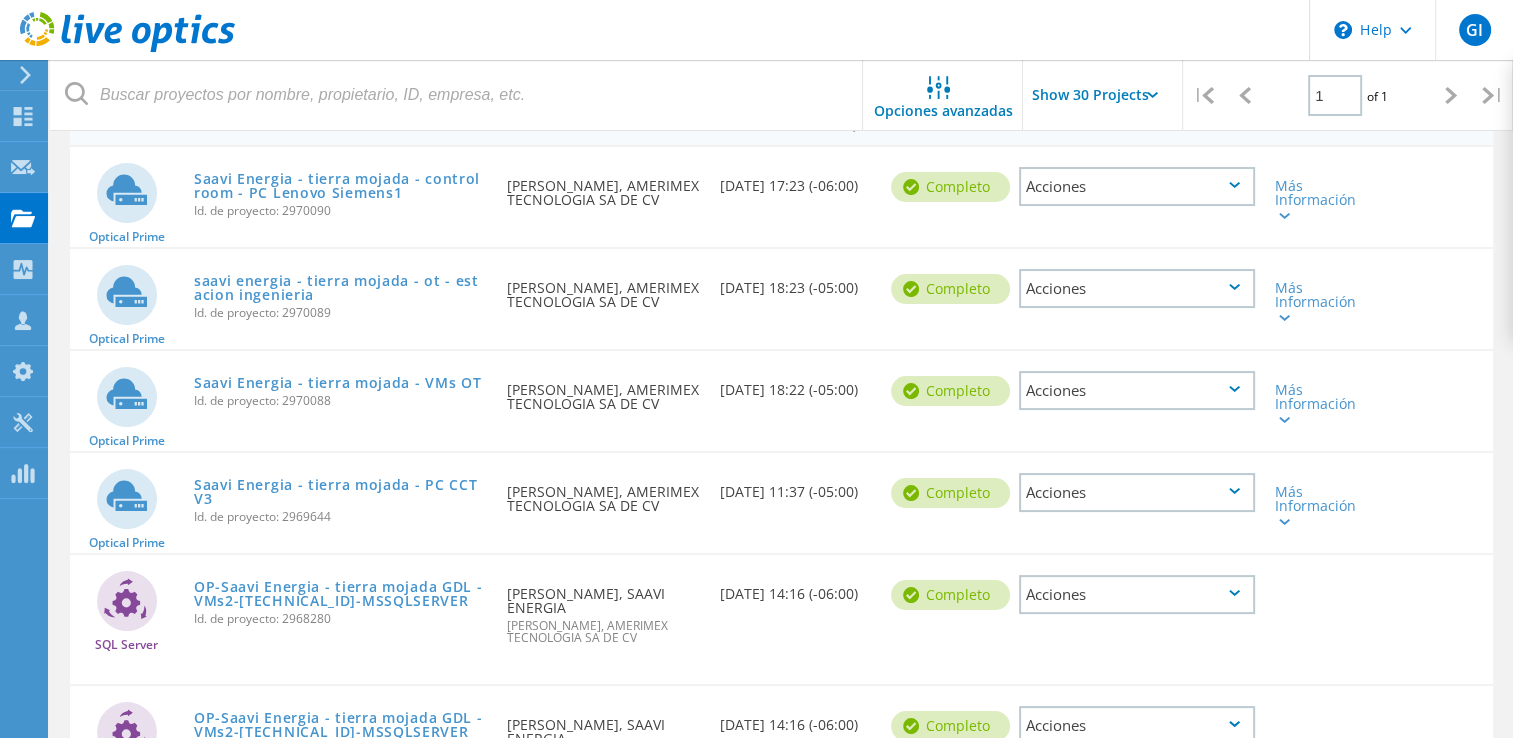 scroll, scrollTop: 218, scrollLeft: 0, axis: vertical 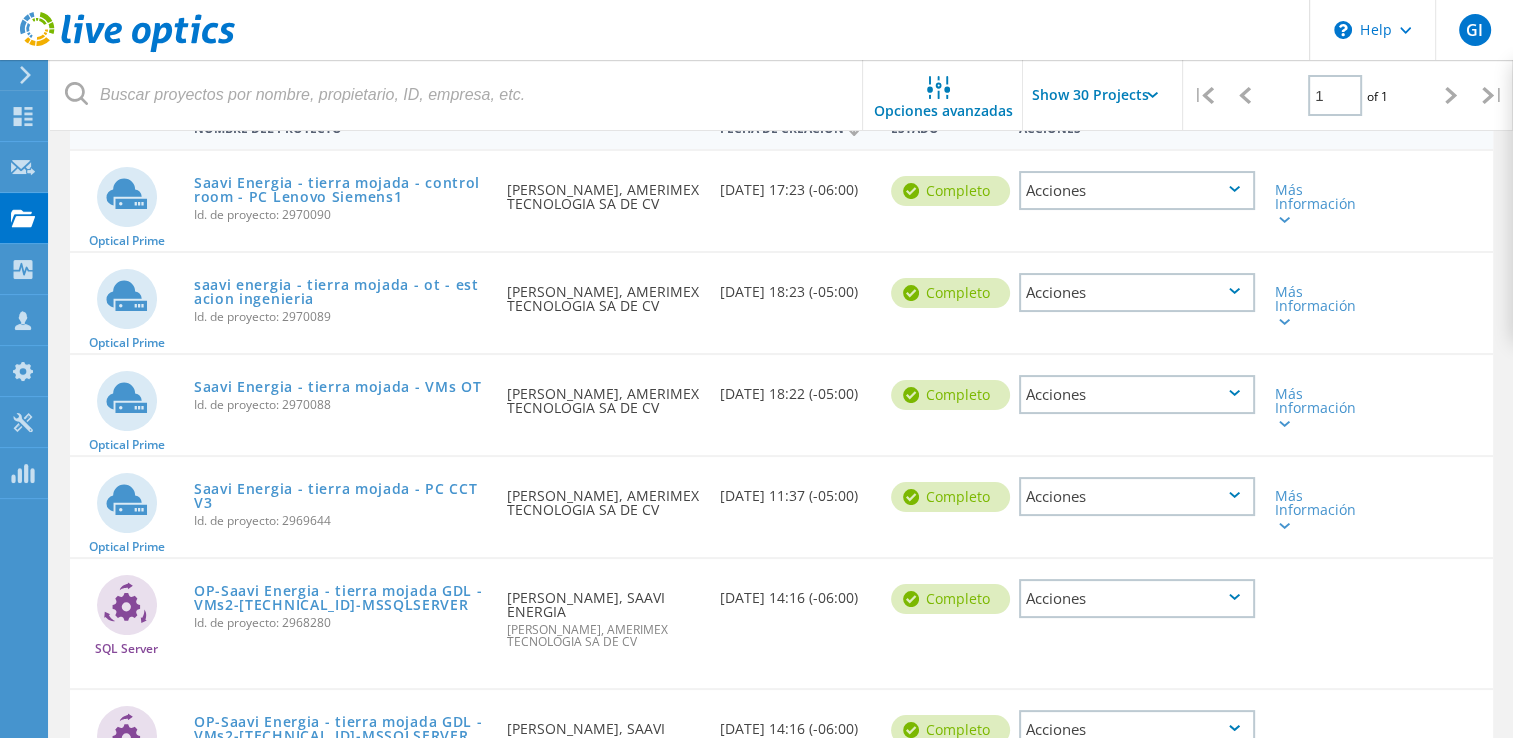 click 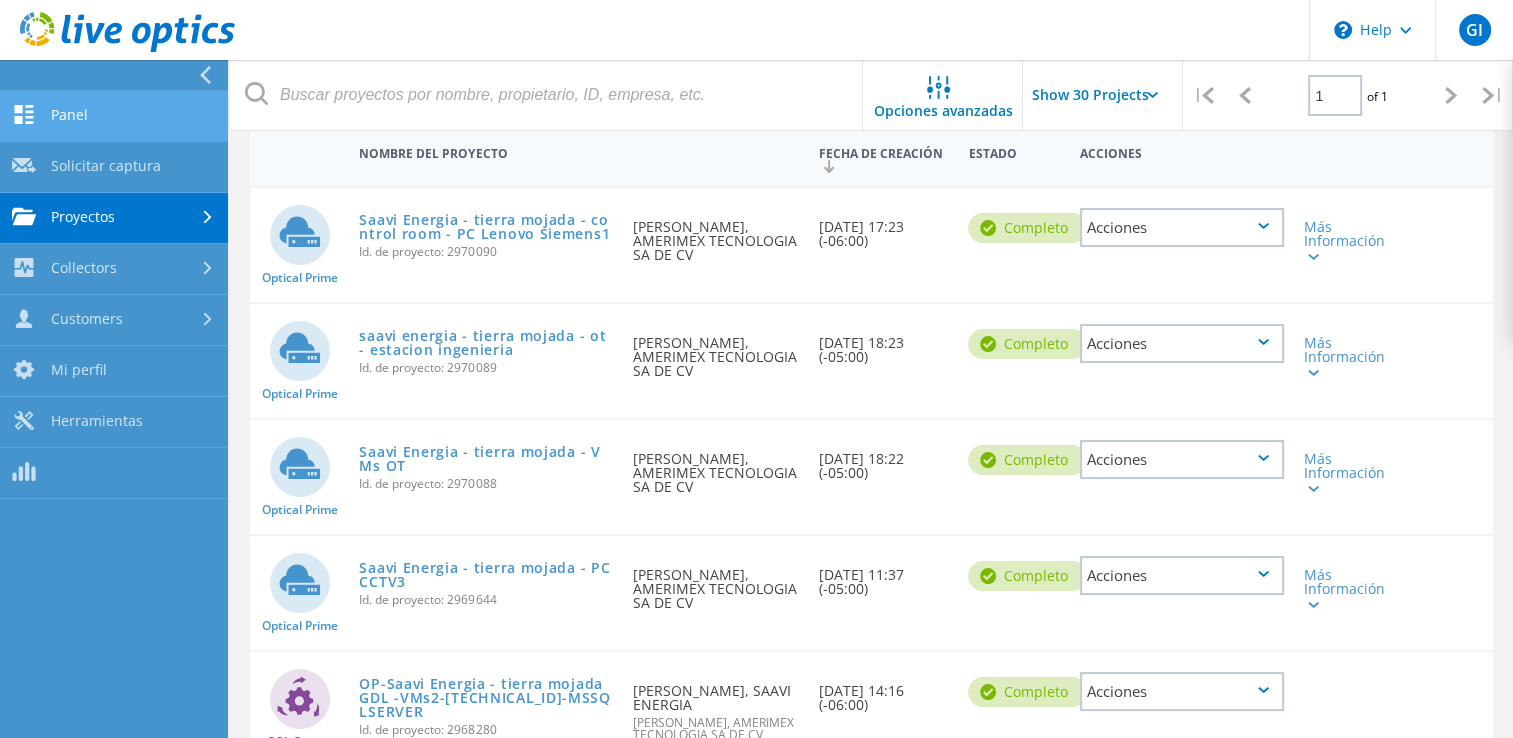 click on "Panel" at bounding box center [114, 116] 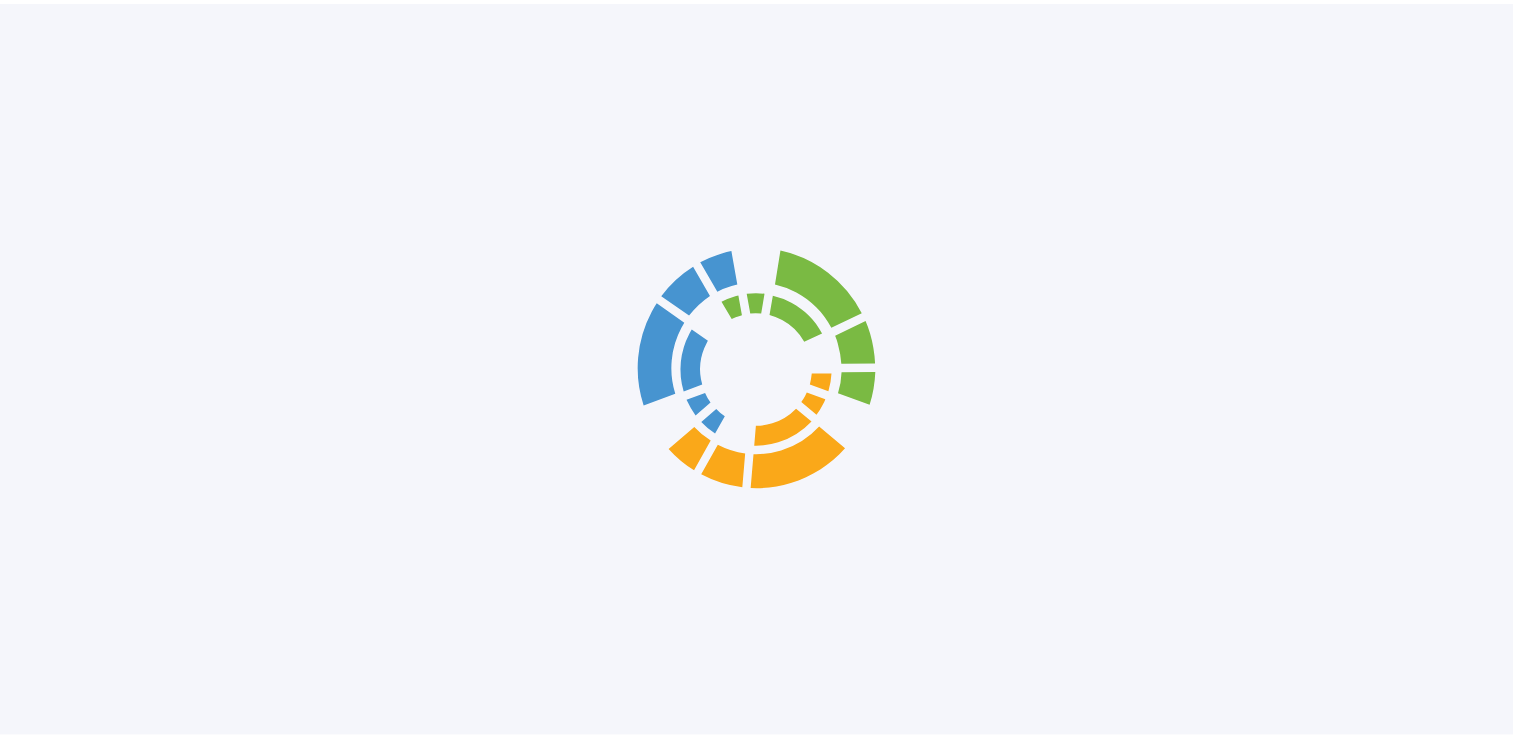 scroll, scrollTop: 0, scrollLeft: 0, axis: both 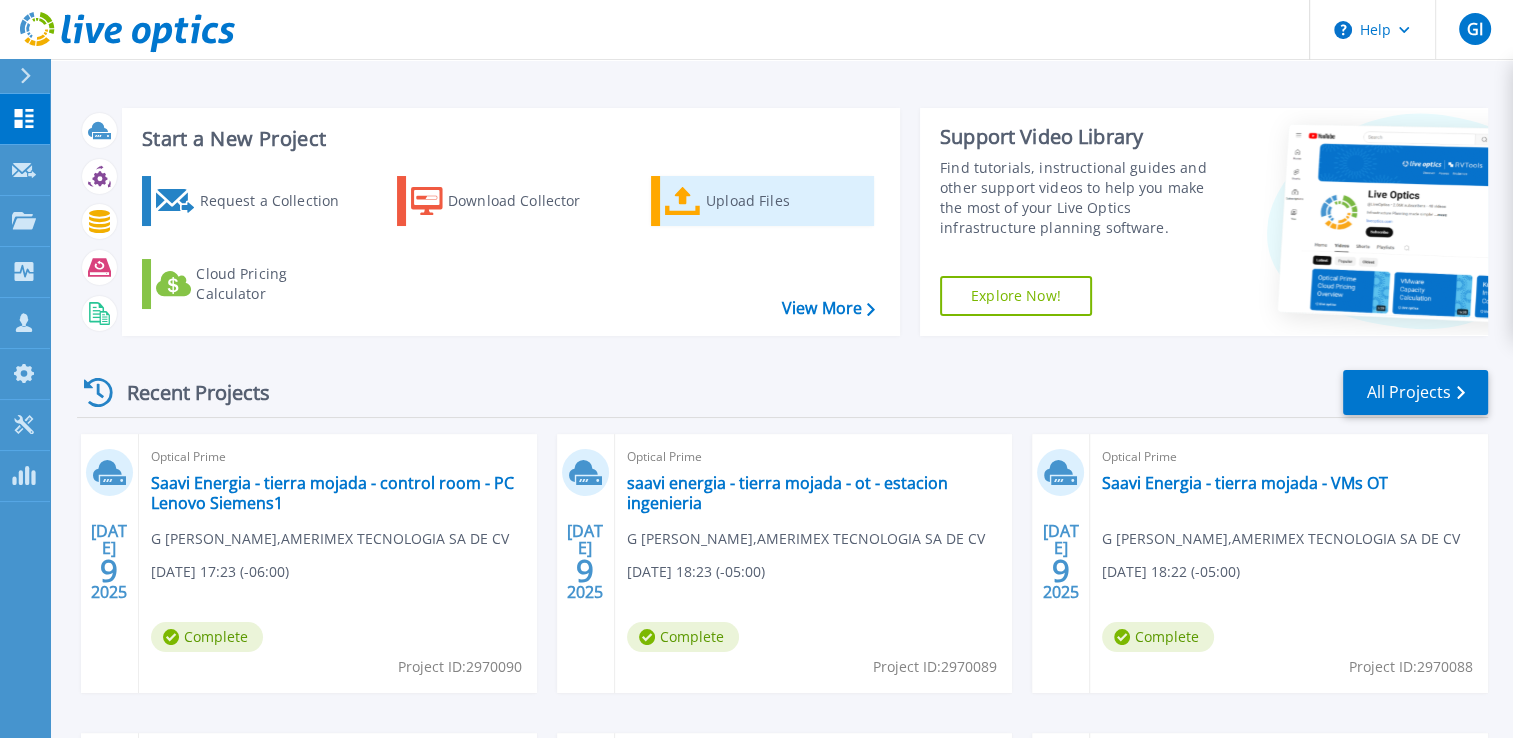 click on "Upload Files" at bounding box center (762, 201) 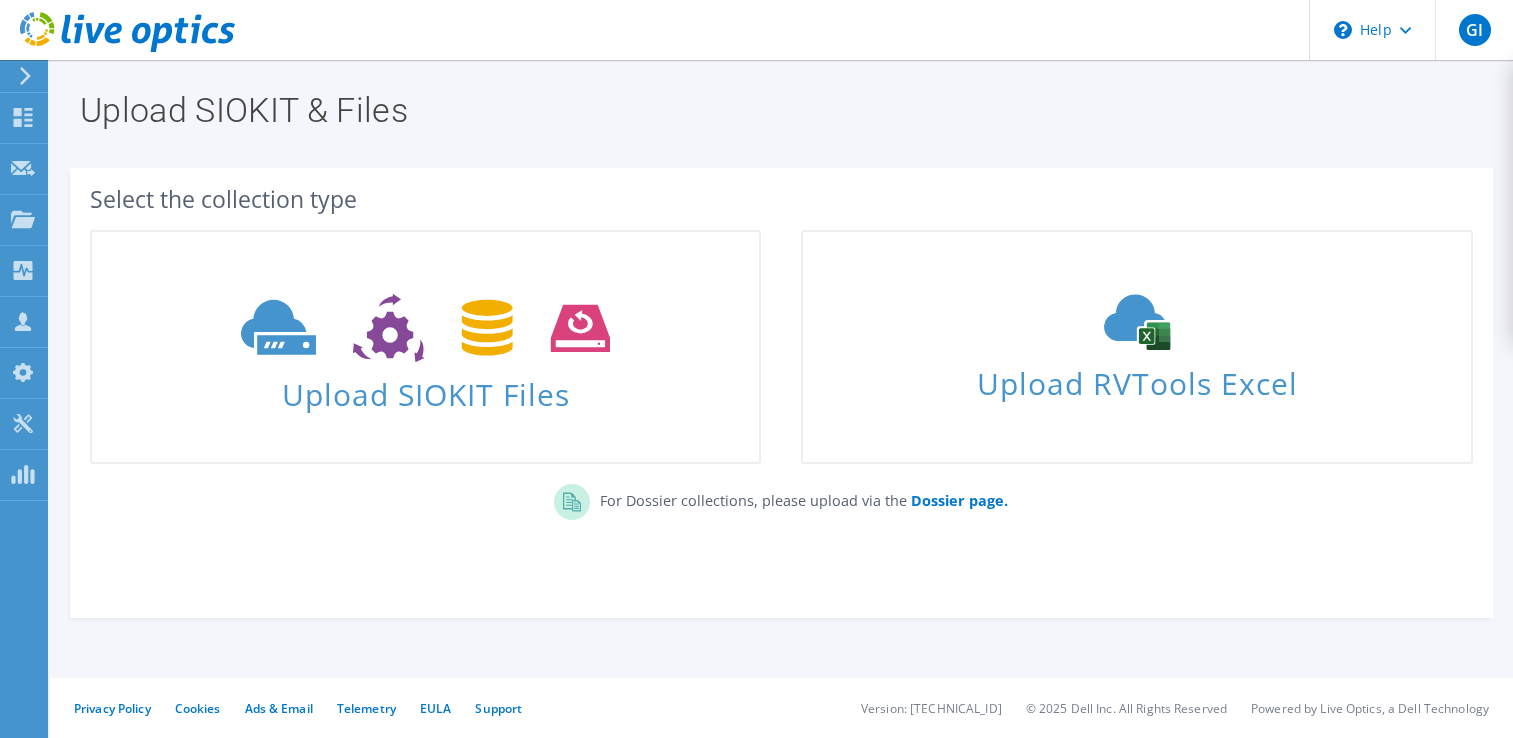 scroll, scrollTop: 0, scrollLeft: 0, axis: both 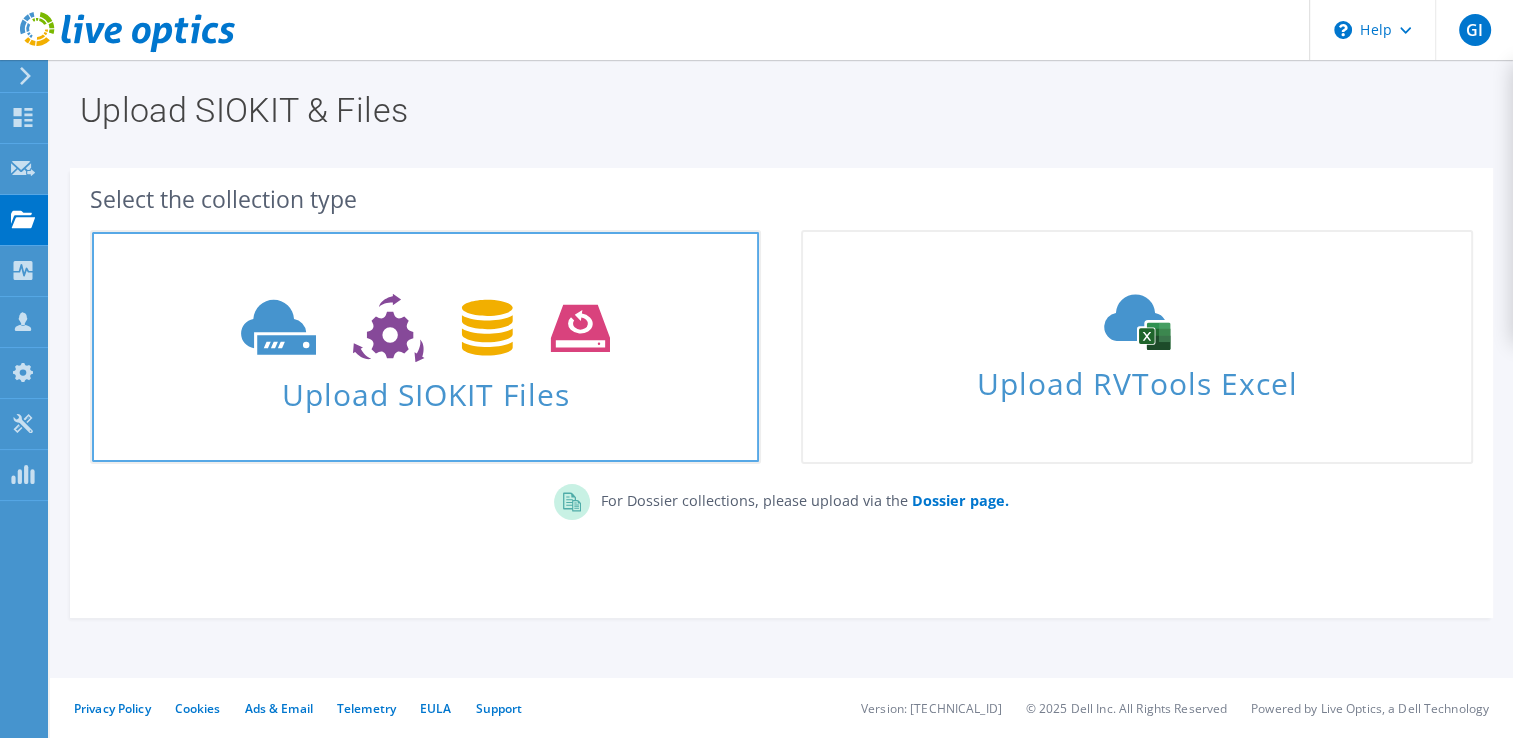 click 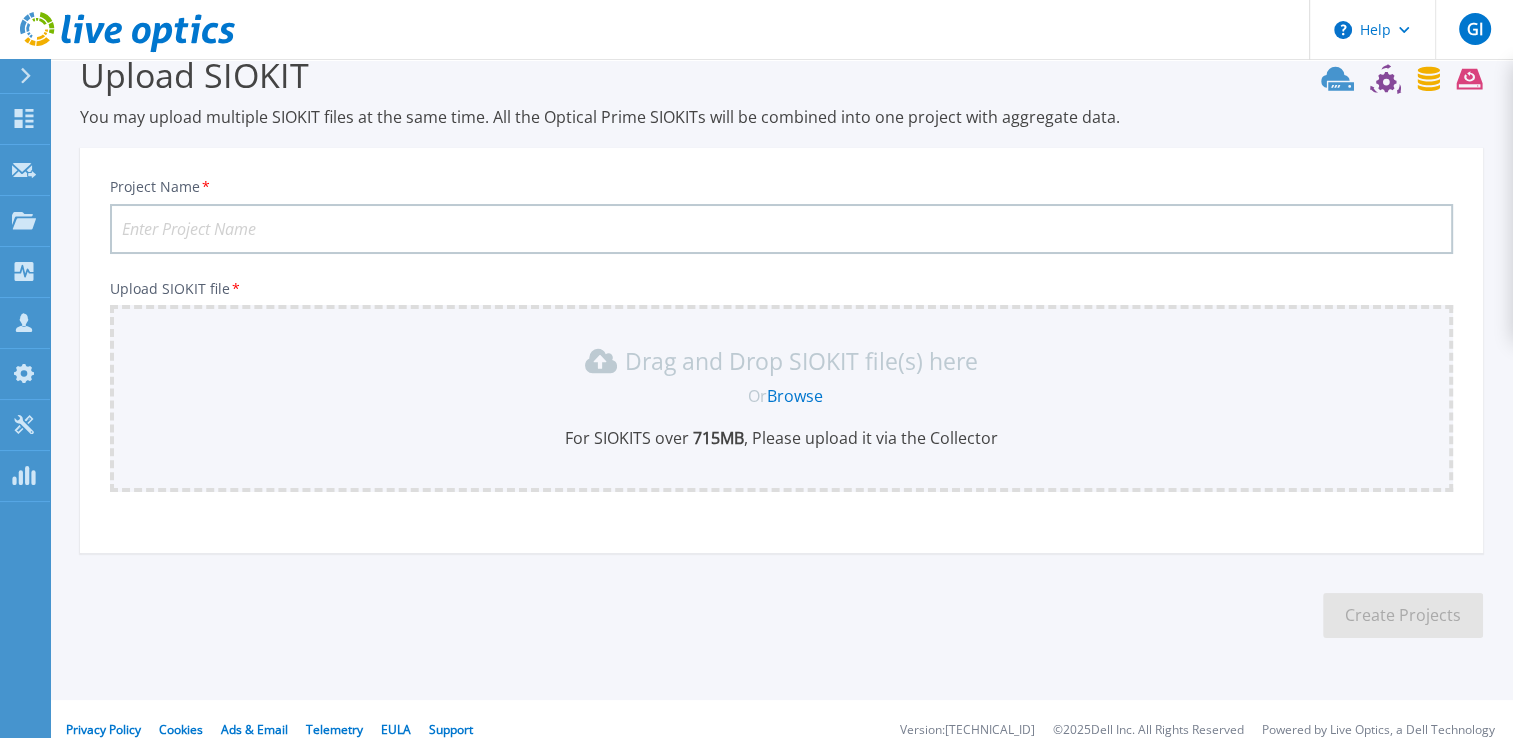 scroll, scrollTop: 56, scrollLeft: 0, axis: vertical 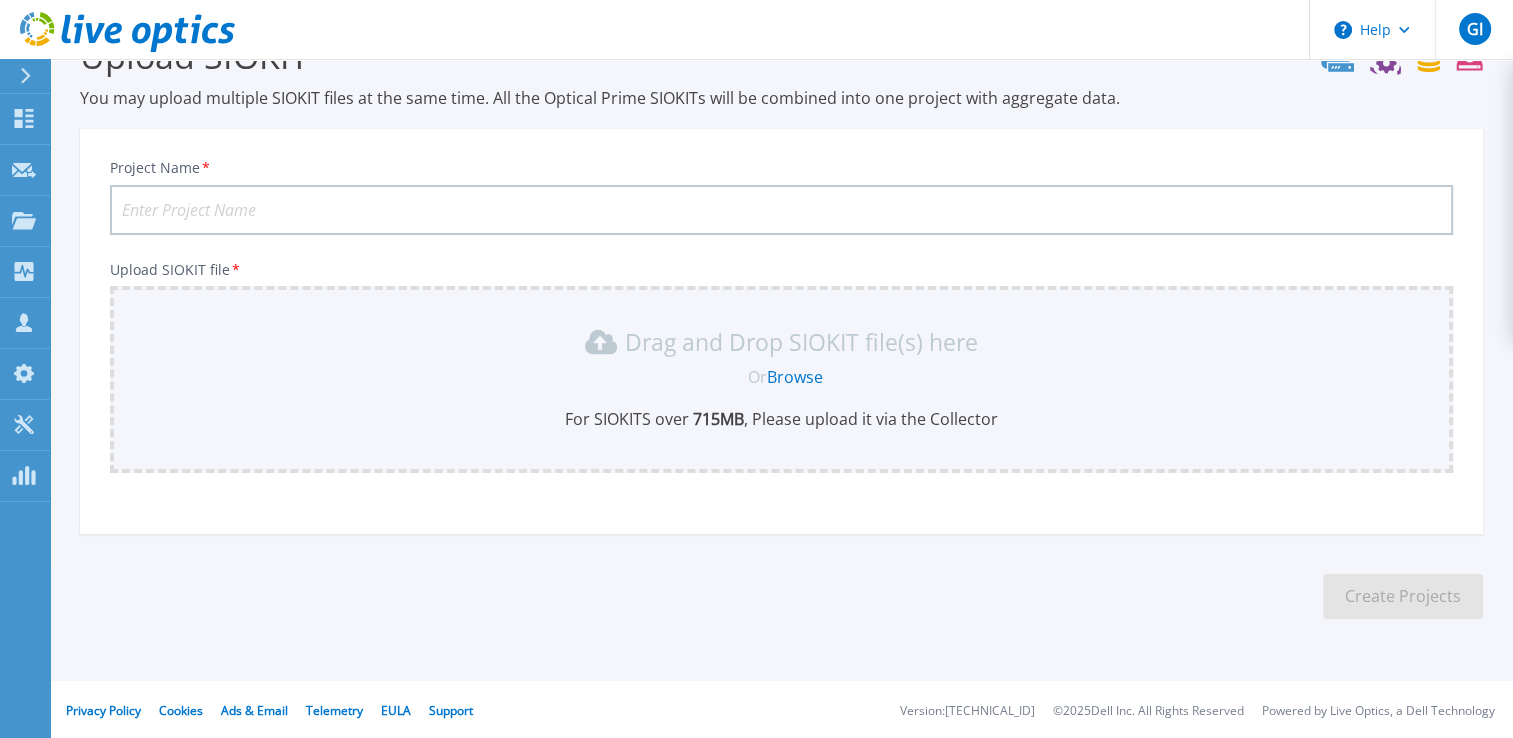 click on "Project Name *" at bounding box center (781, 210) 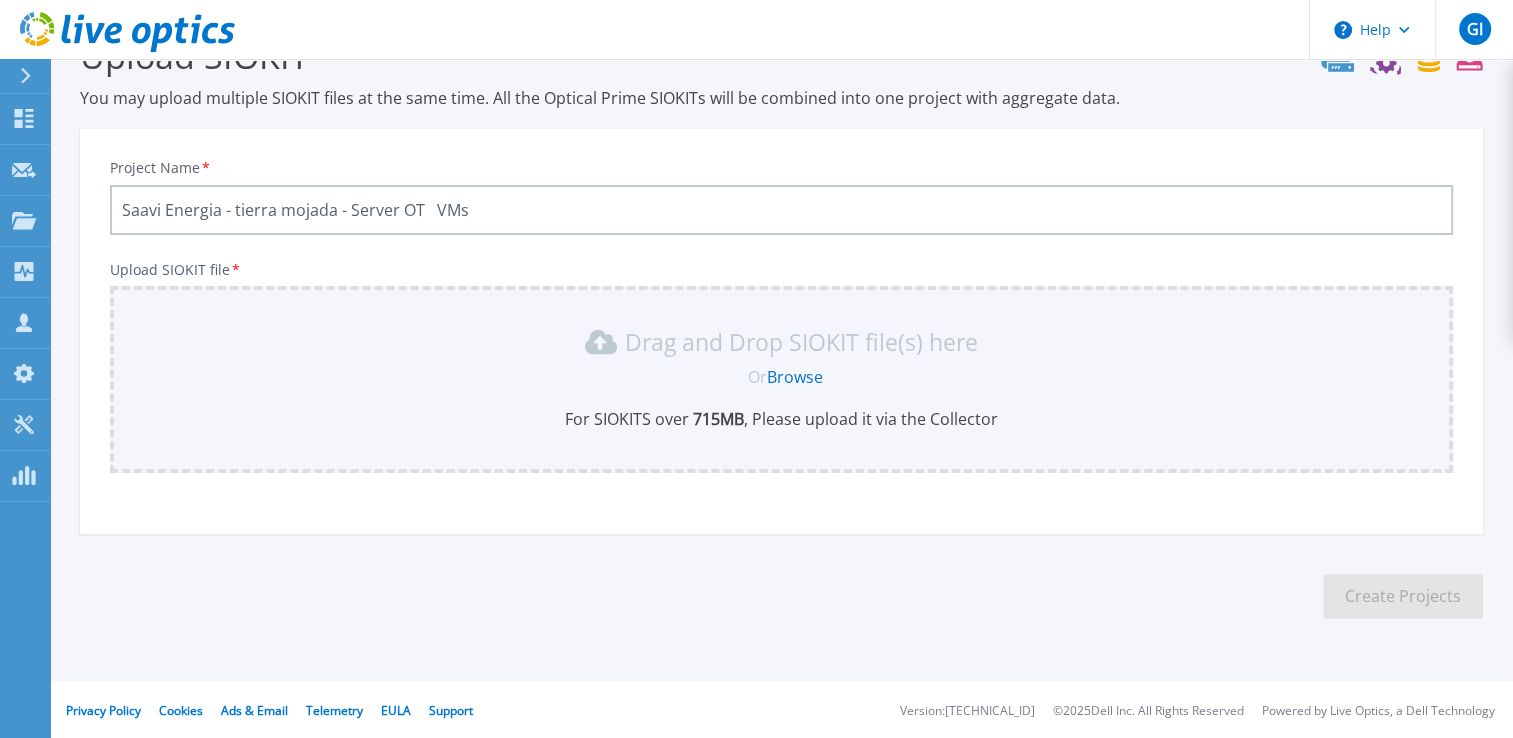 click on "Saavi Energia - tierra mojada - Server OT   VMs" at bounding box center (781, 210) 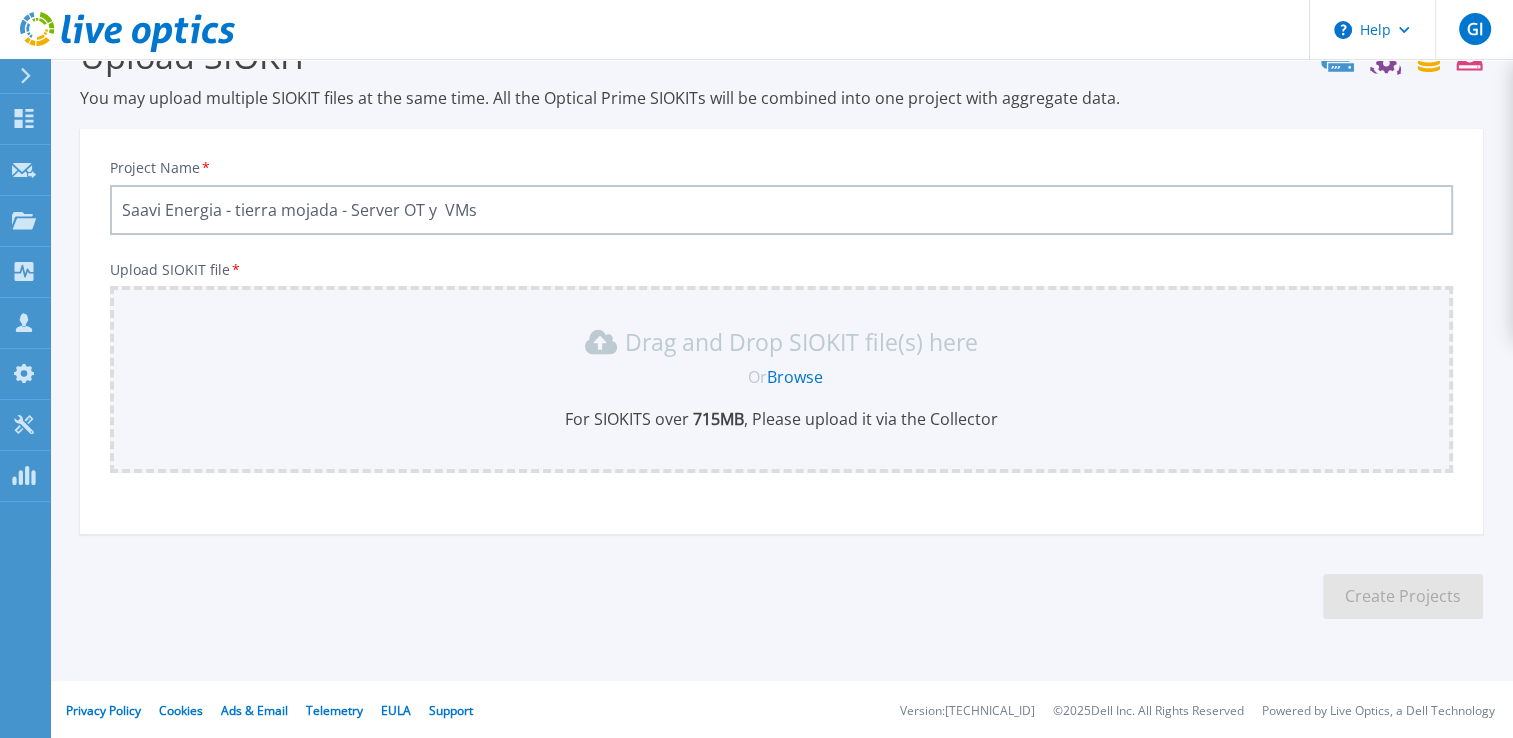 type on "Saavi Energia - tierra mojada - Server OT y  VMs" 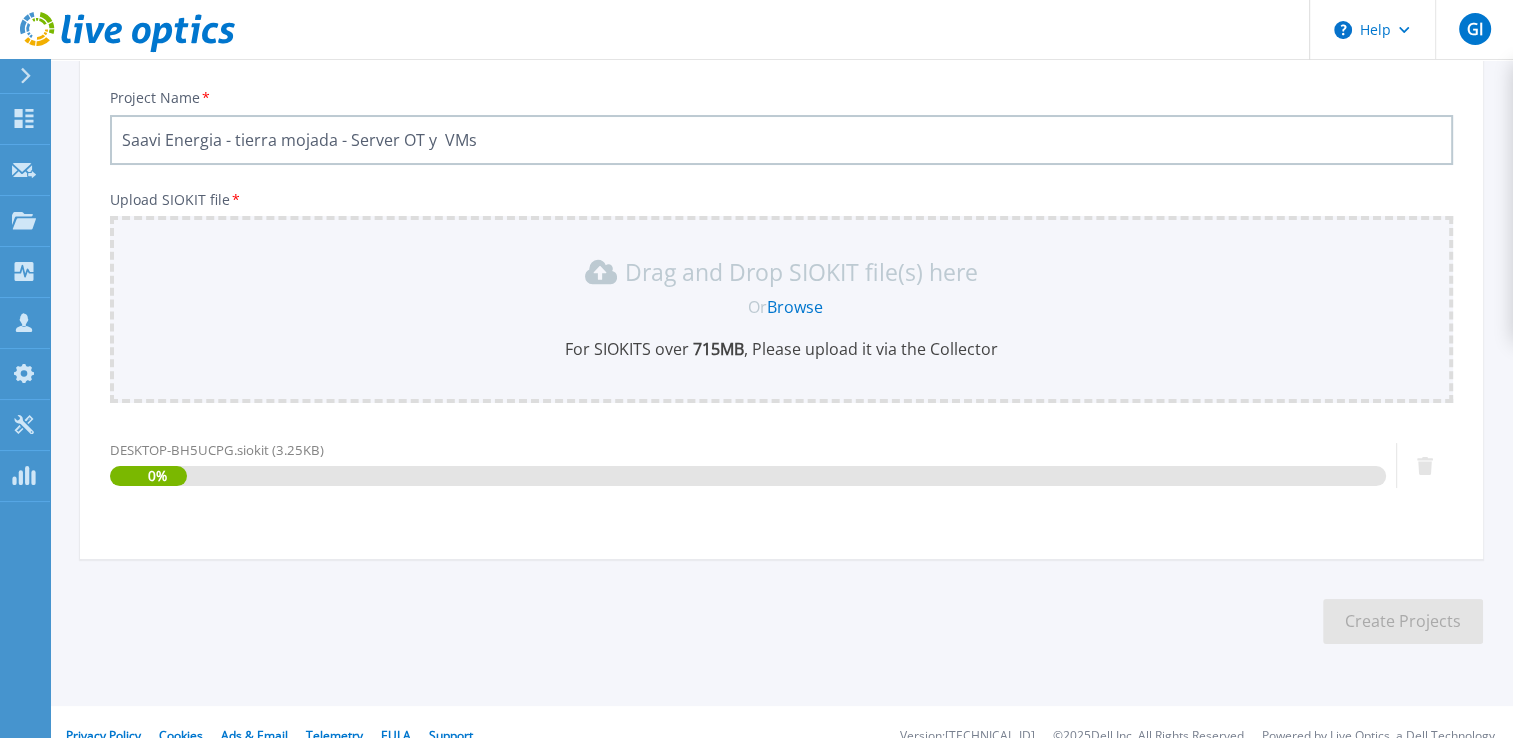 scroll, scrollTop: 152, scrollLeft: 0, axis: vertical 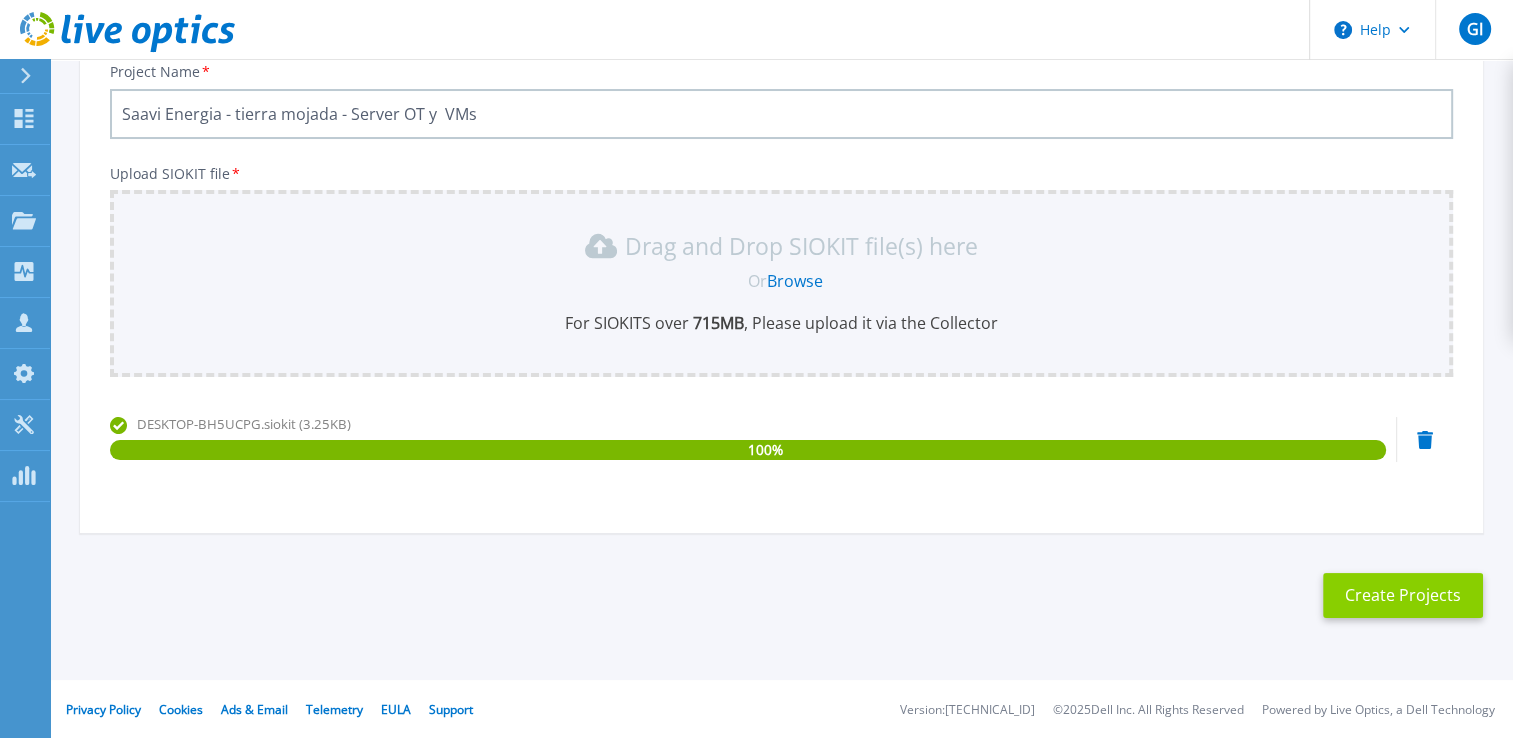 click on "Create Projects" at bounding box center [1403, 595] 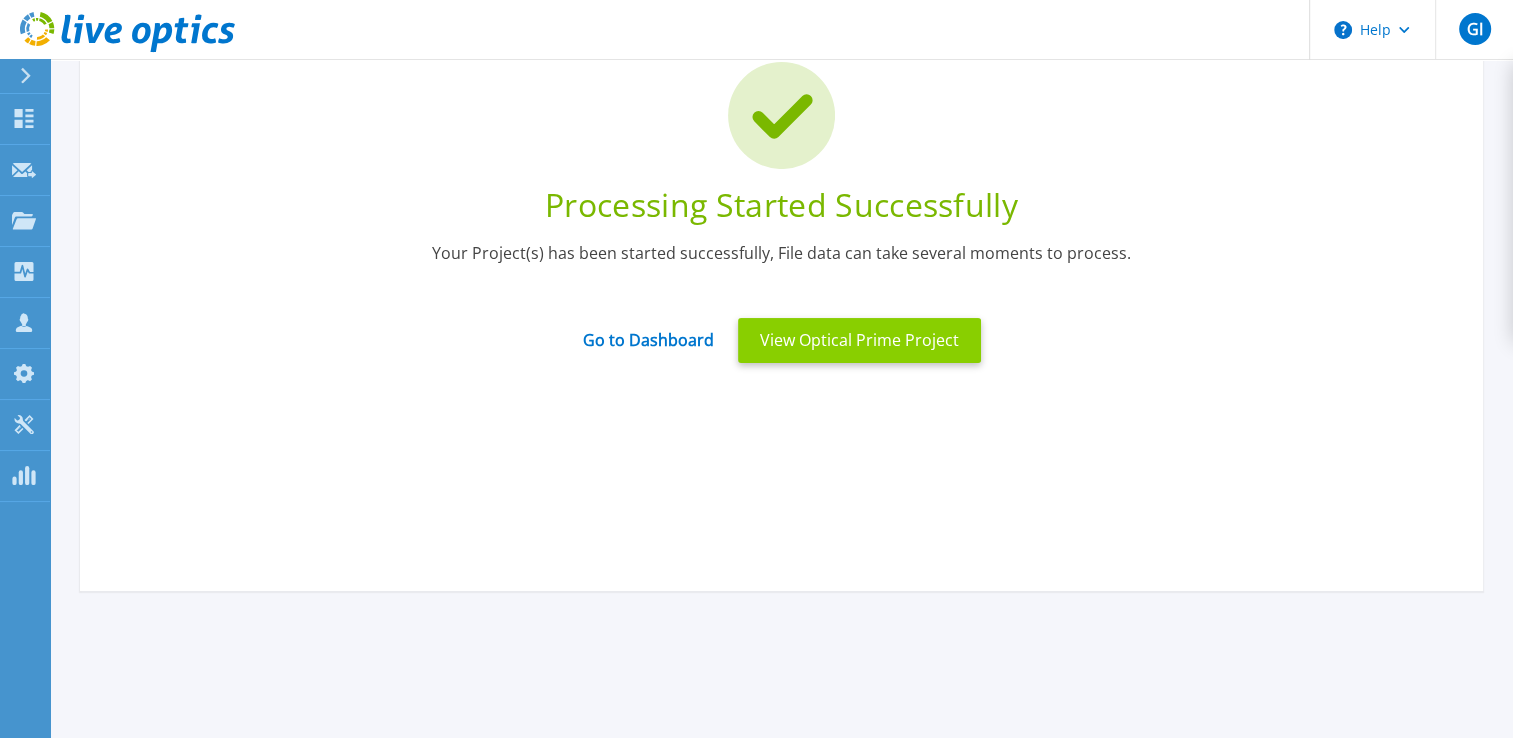 click on "View Optical Prime Project" at bounding box center [859, 340] 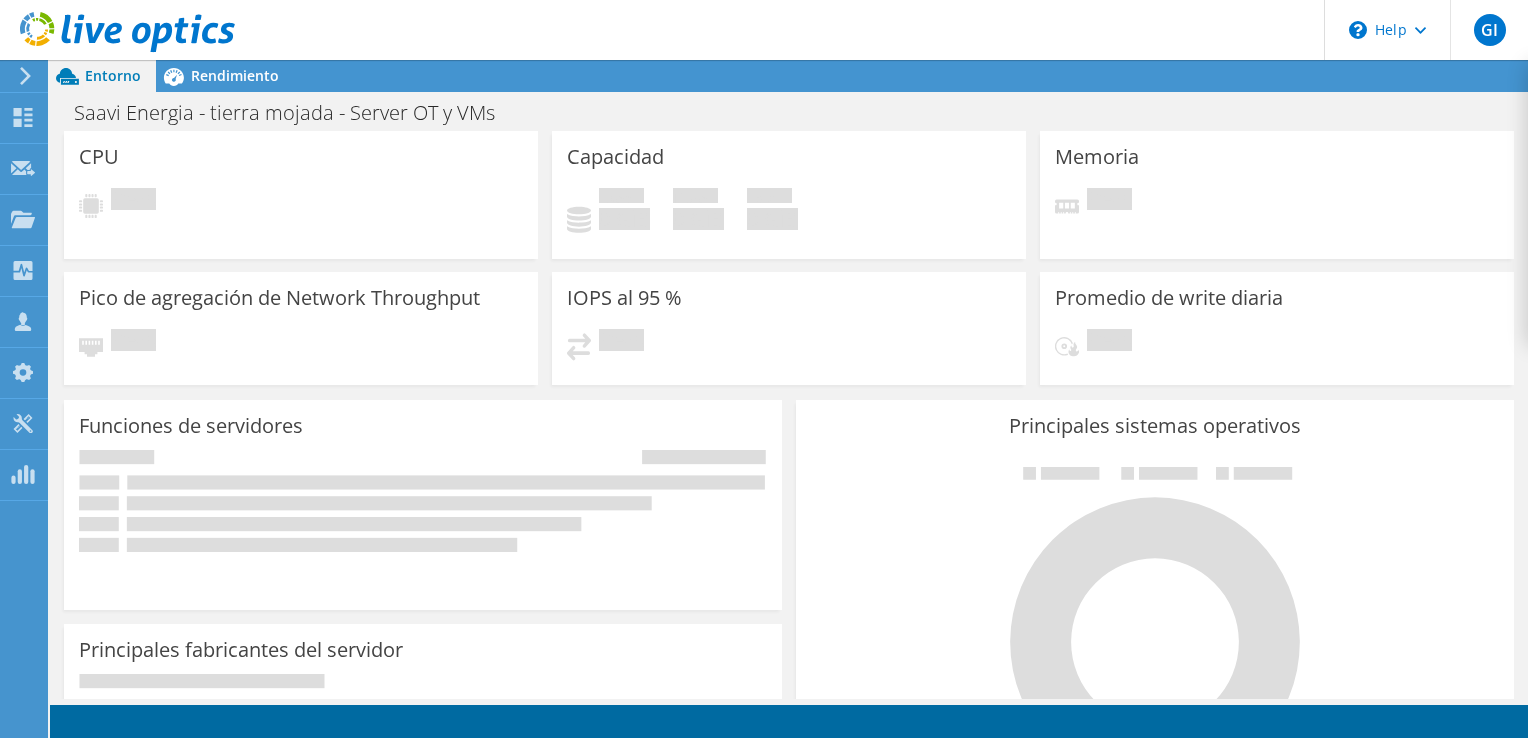 scroll, scrollTop: 0, scrollLeft: 0, axis: both 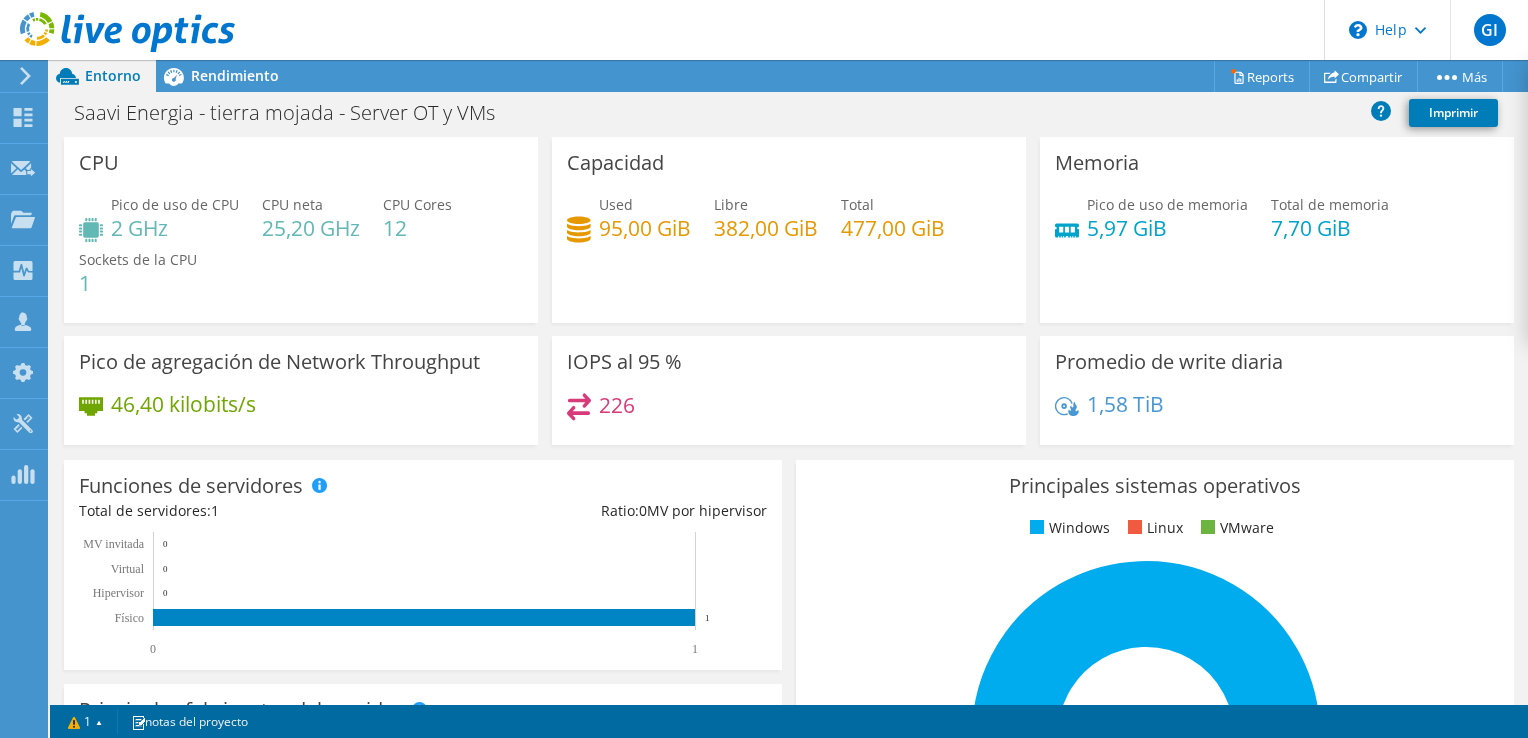 click 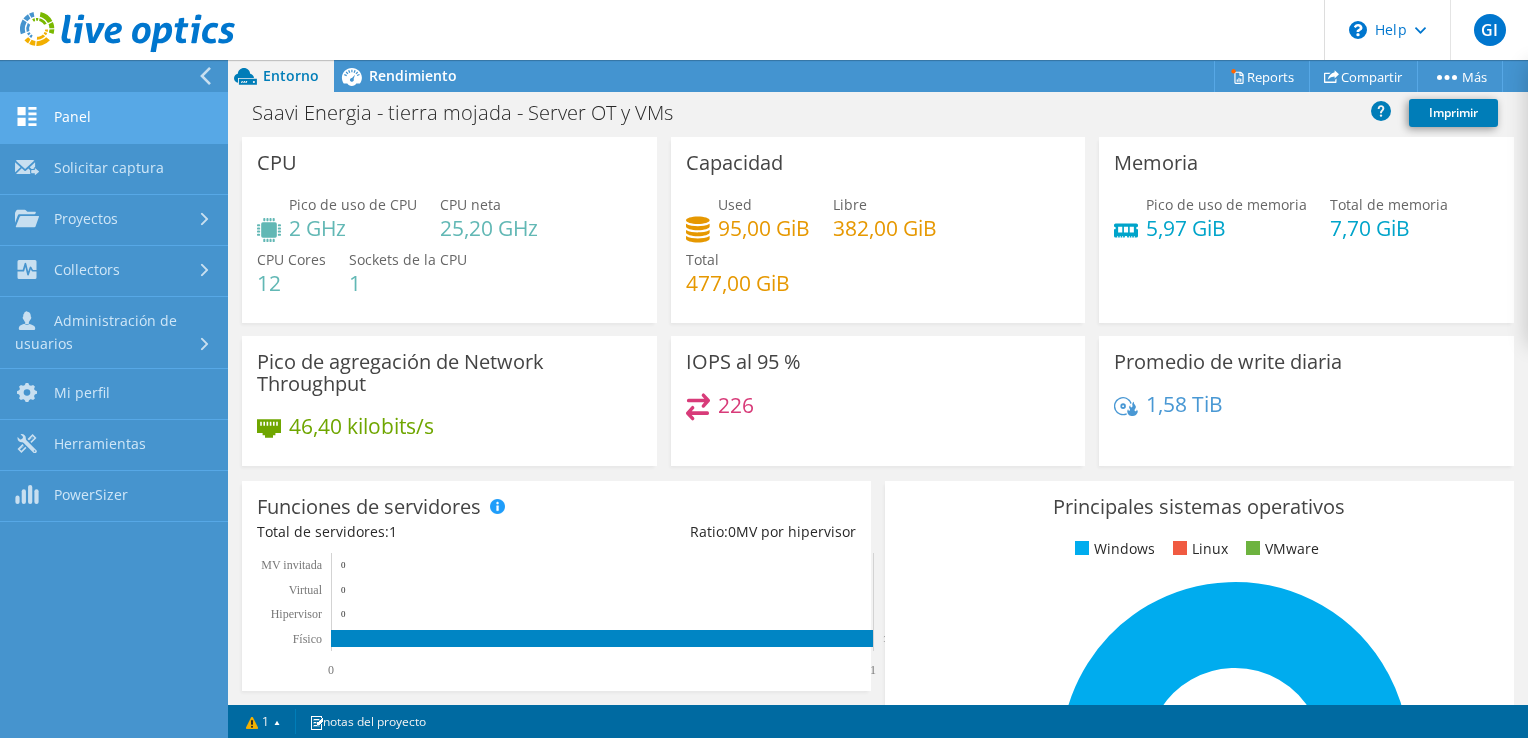click on "Panel" at bounding box center (114, 118) 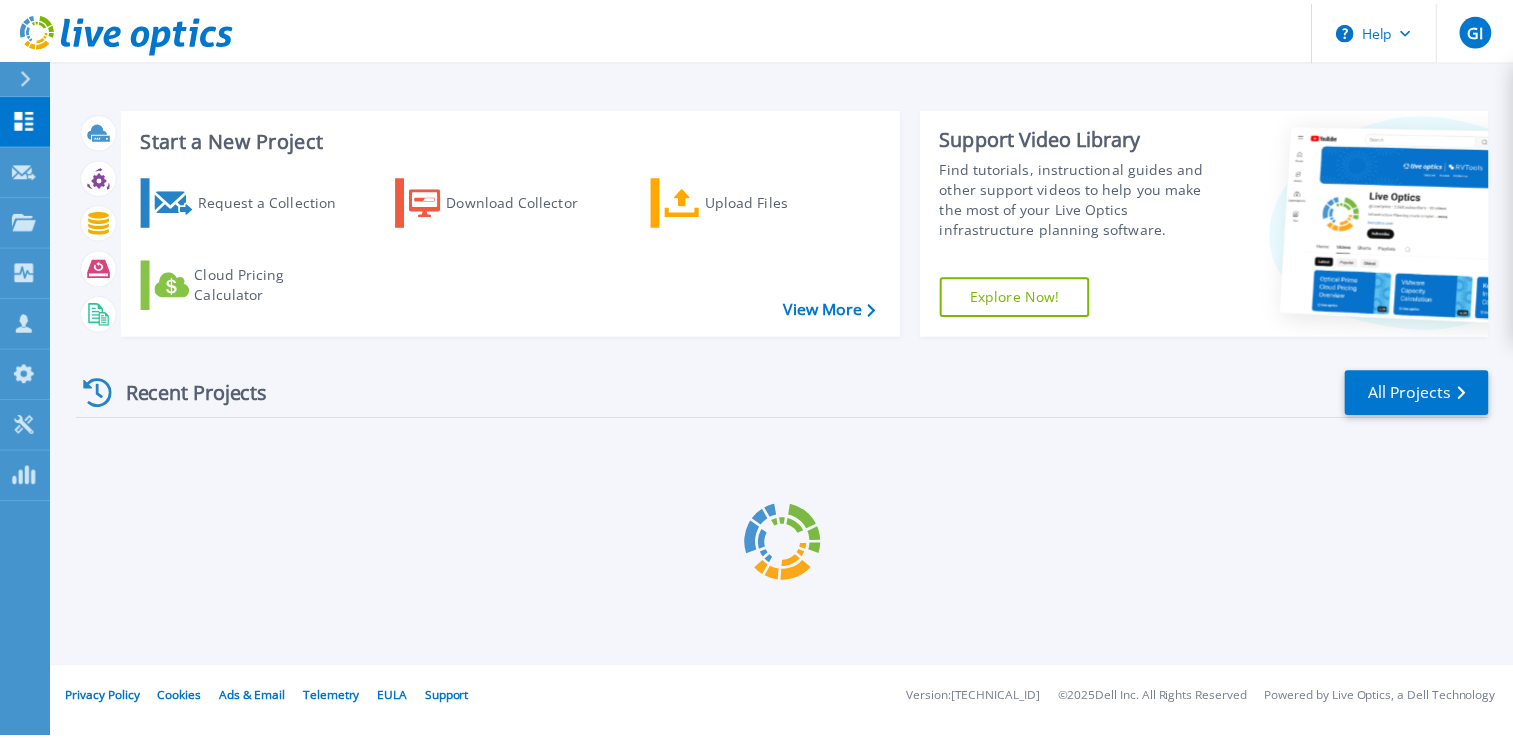 scroll, scrollTop: 0, scrollLeft: 0, axis: both 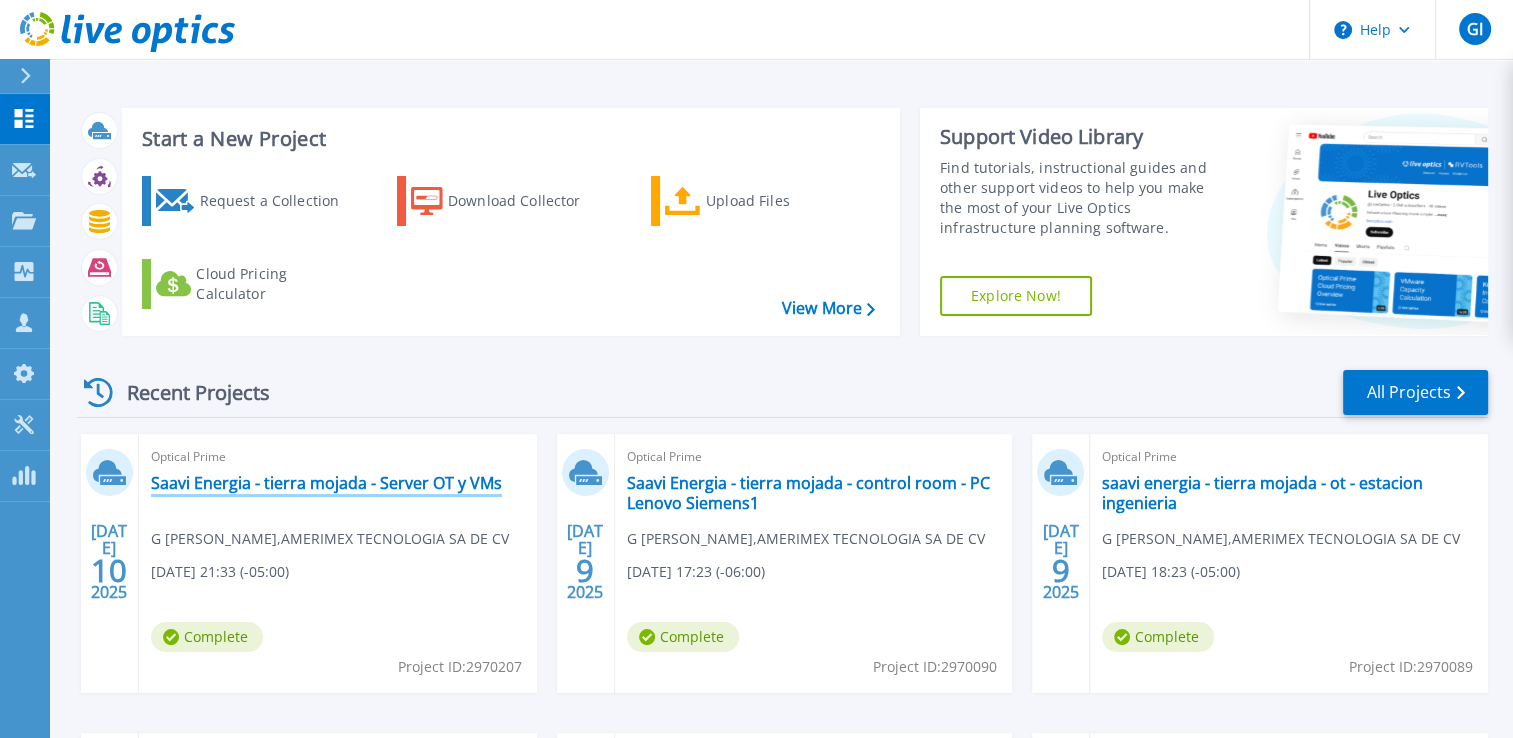 click on "Saavi Energia - tierra mojada - Server OT y  VMs" at bounding box center [326, 483] 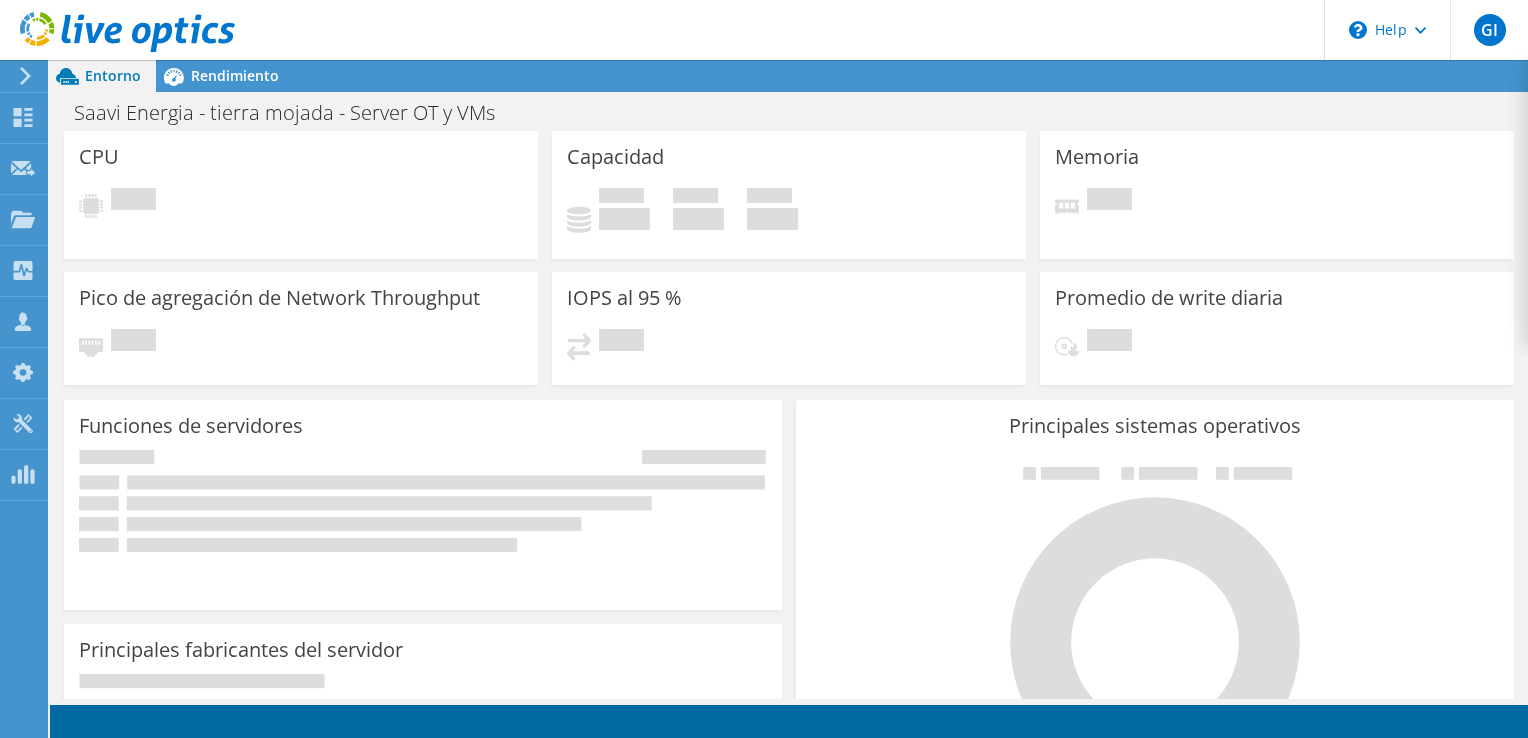 scroll, scrollTop: 0, scrollLeft: 0, axis: both 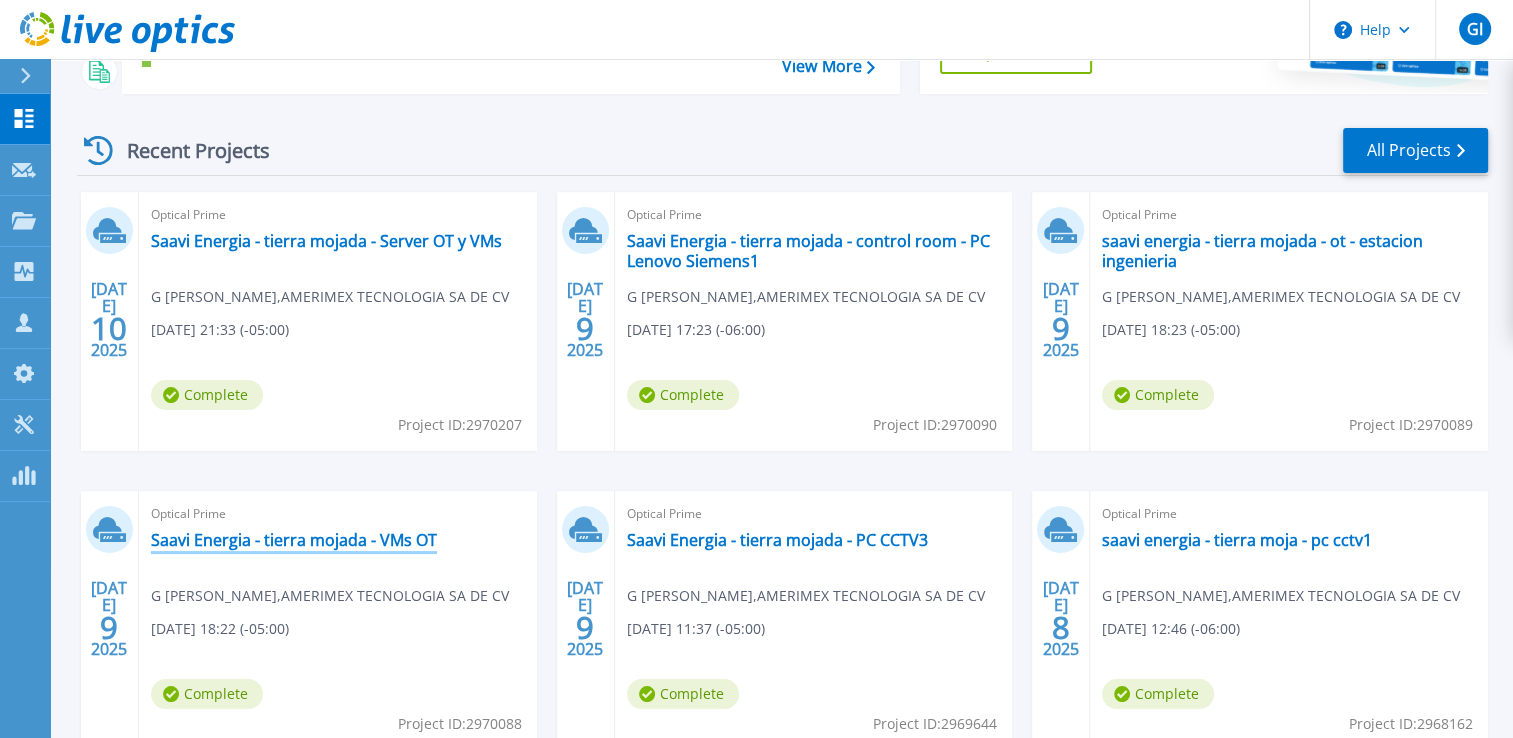 click on "Saavi Energia - tierra mojada - VMs OT" at bounding box center [294, 540] 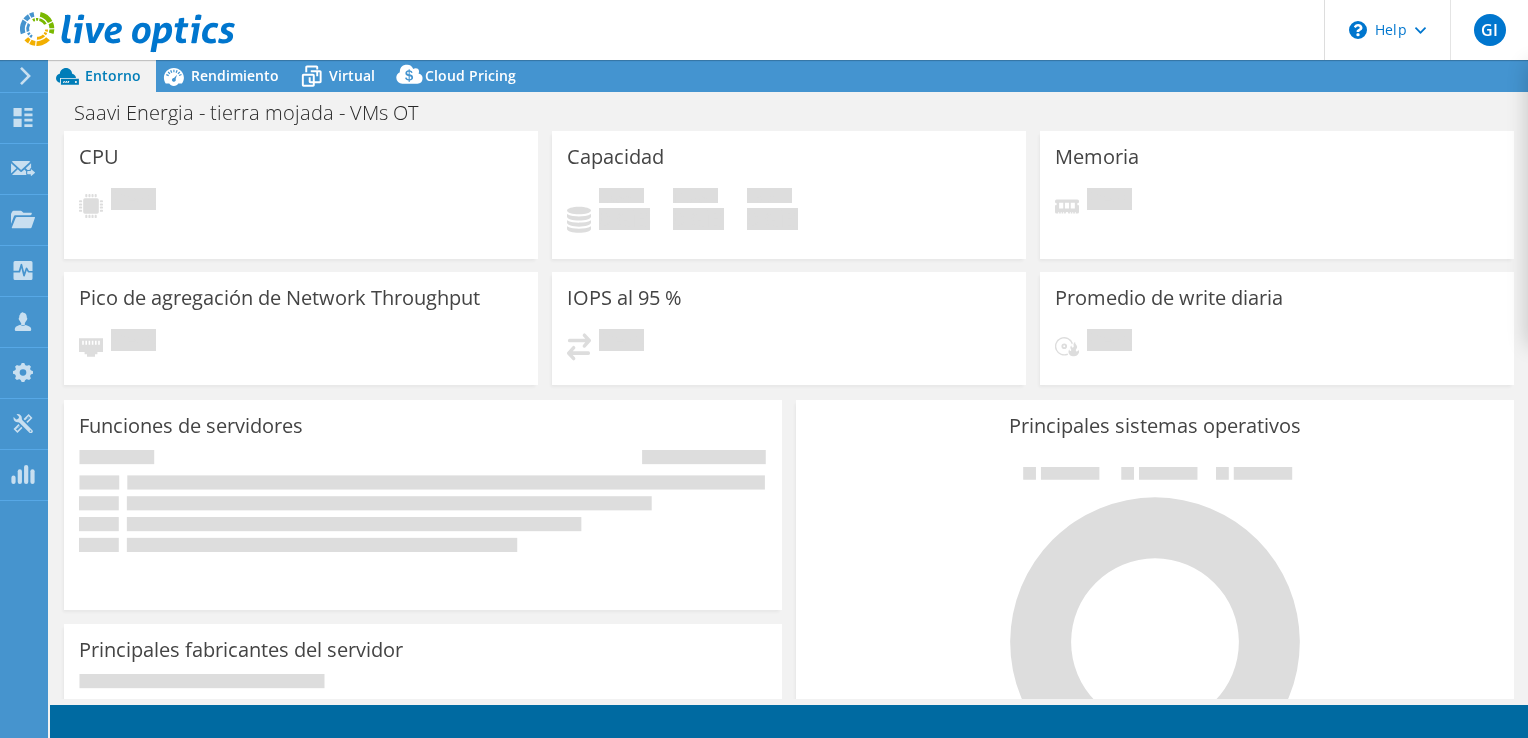 scroll, scrollTop: 0, scrollLeft: 0, axis: both 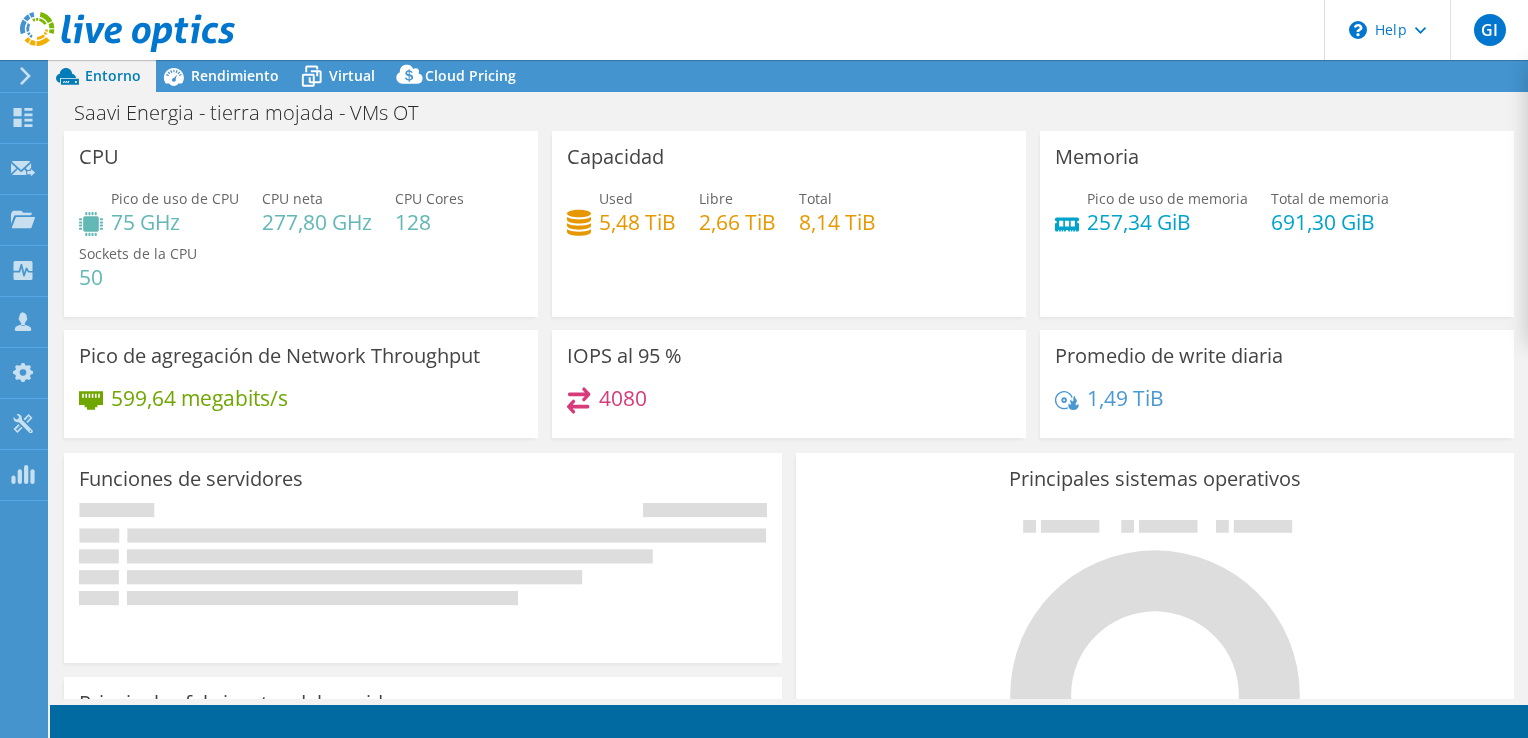 select on "USD" 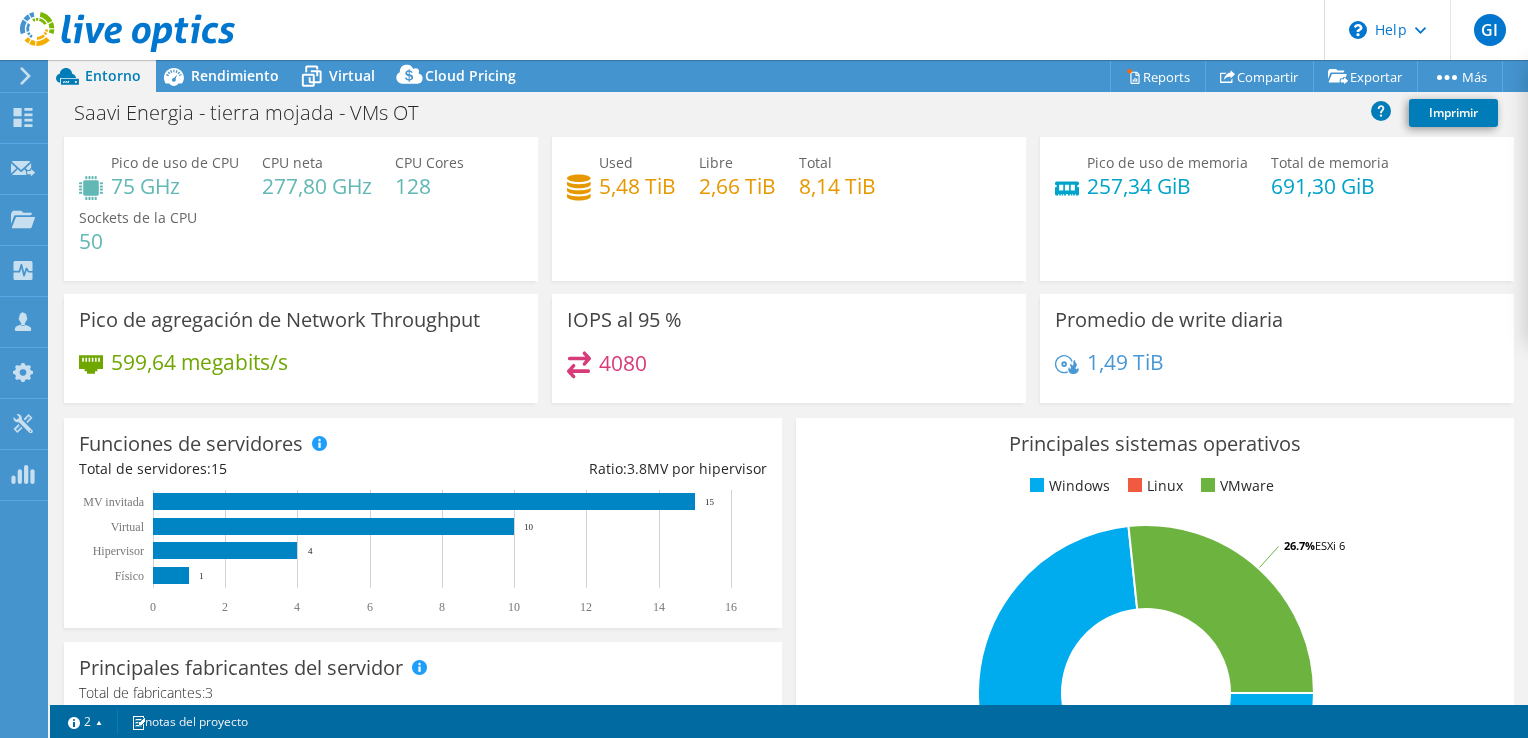 scroll, scrollTop: 0, scrollLeft: 0, axis: both 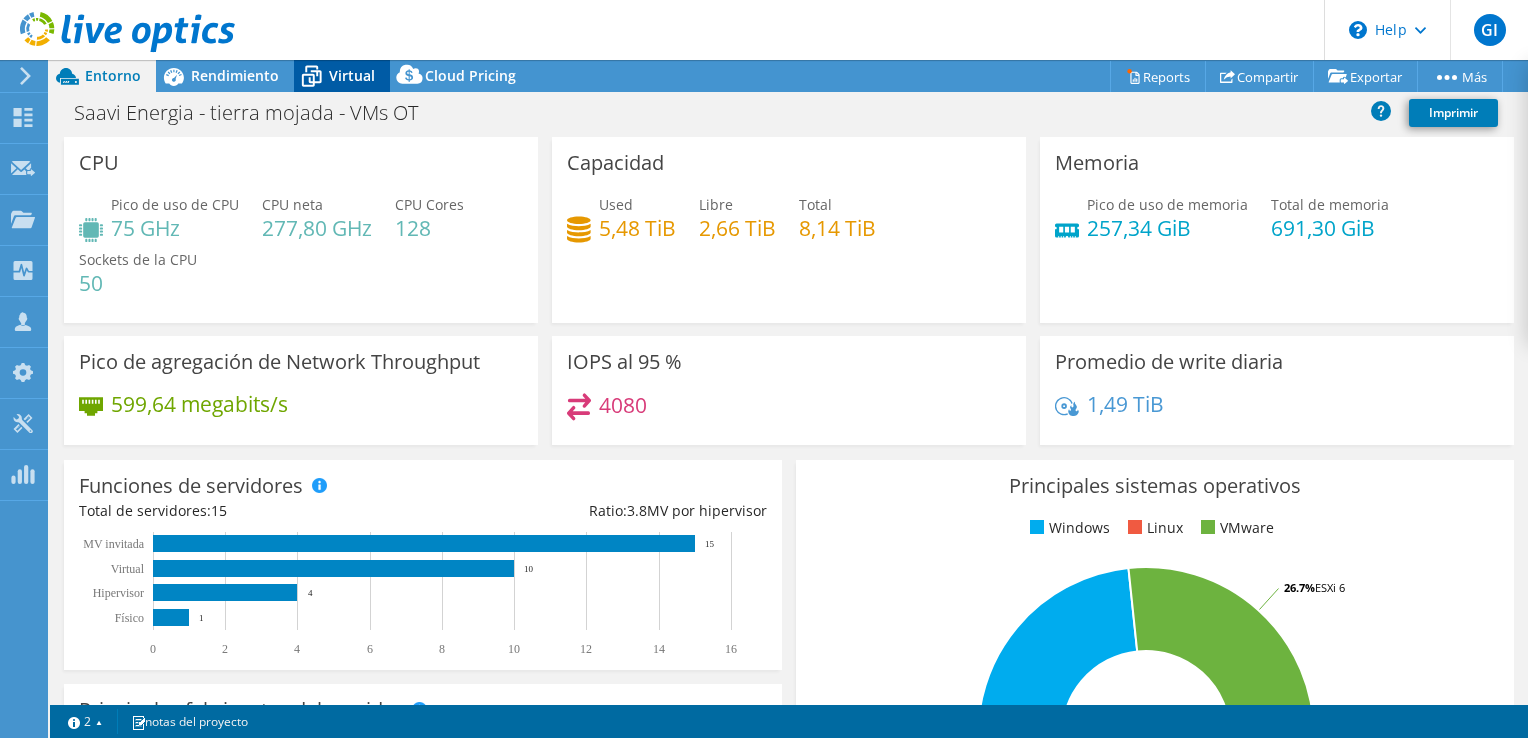 click 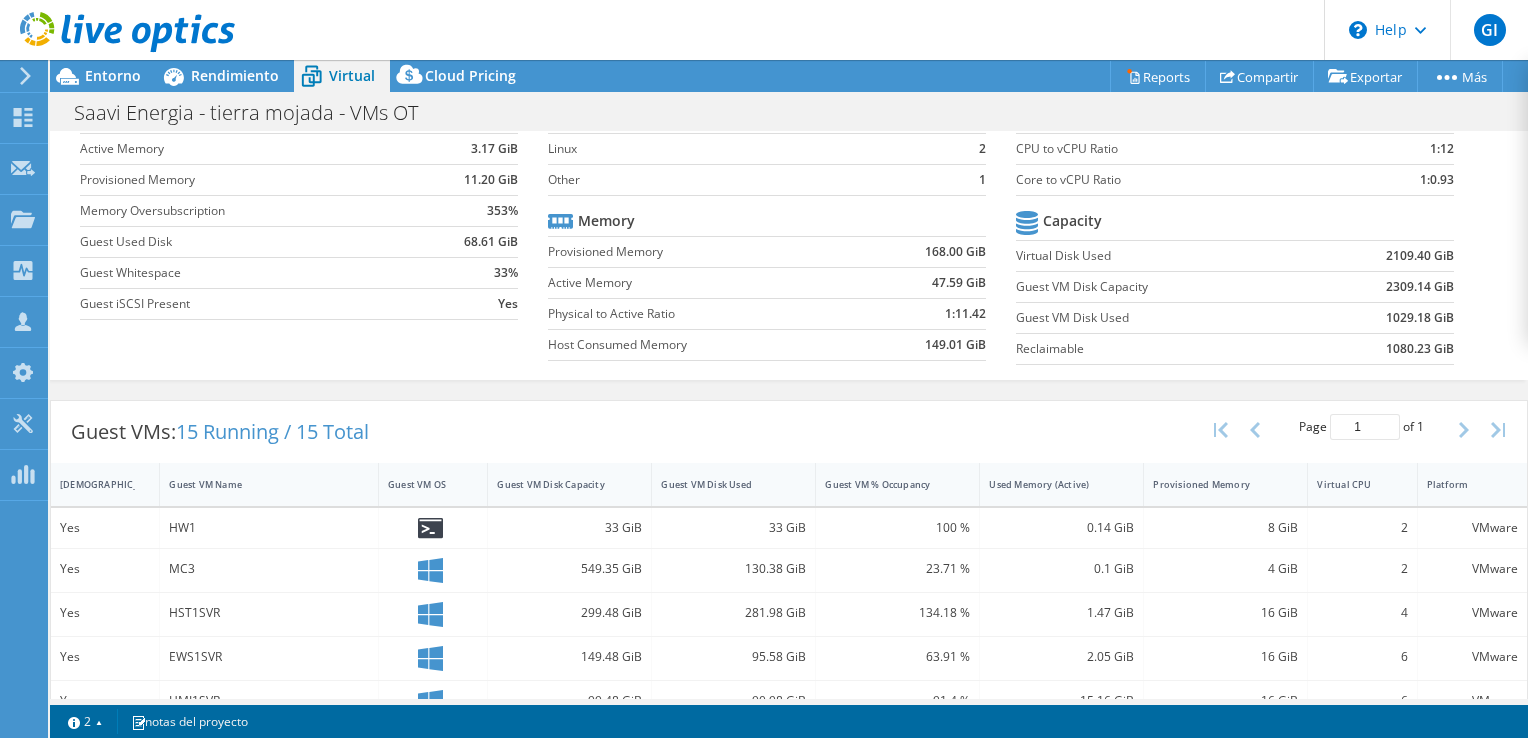 scroll, scrollTop: 0, scrollLeft: 0, axis: both 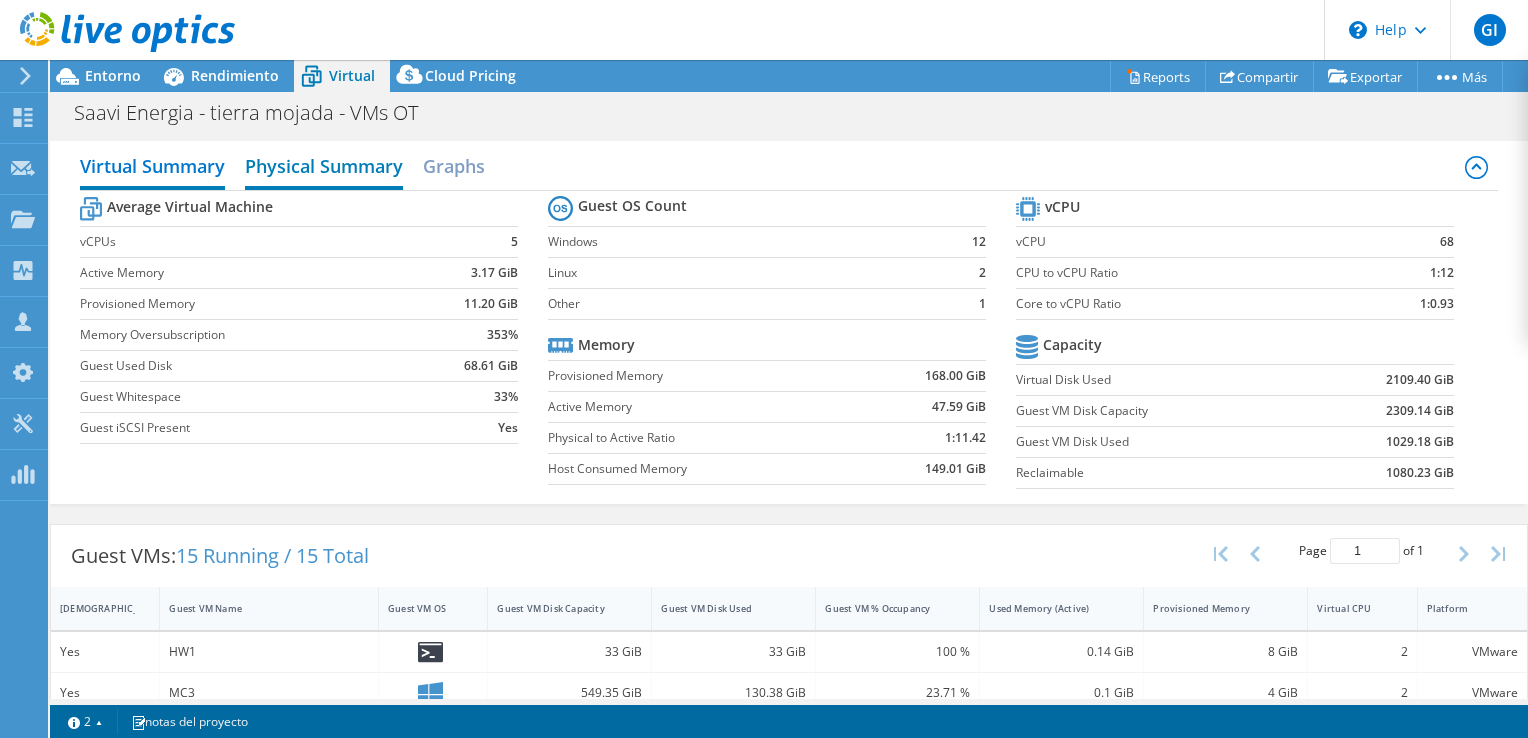 click on "Physical Summary" at bounding box center [324, 168] 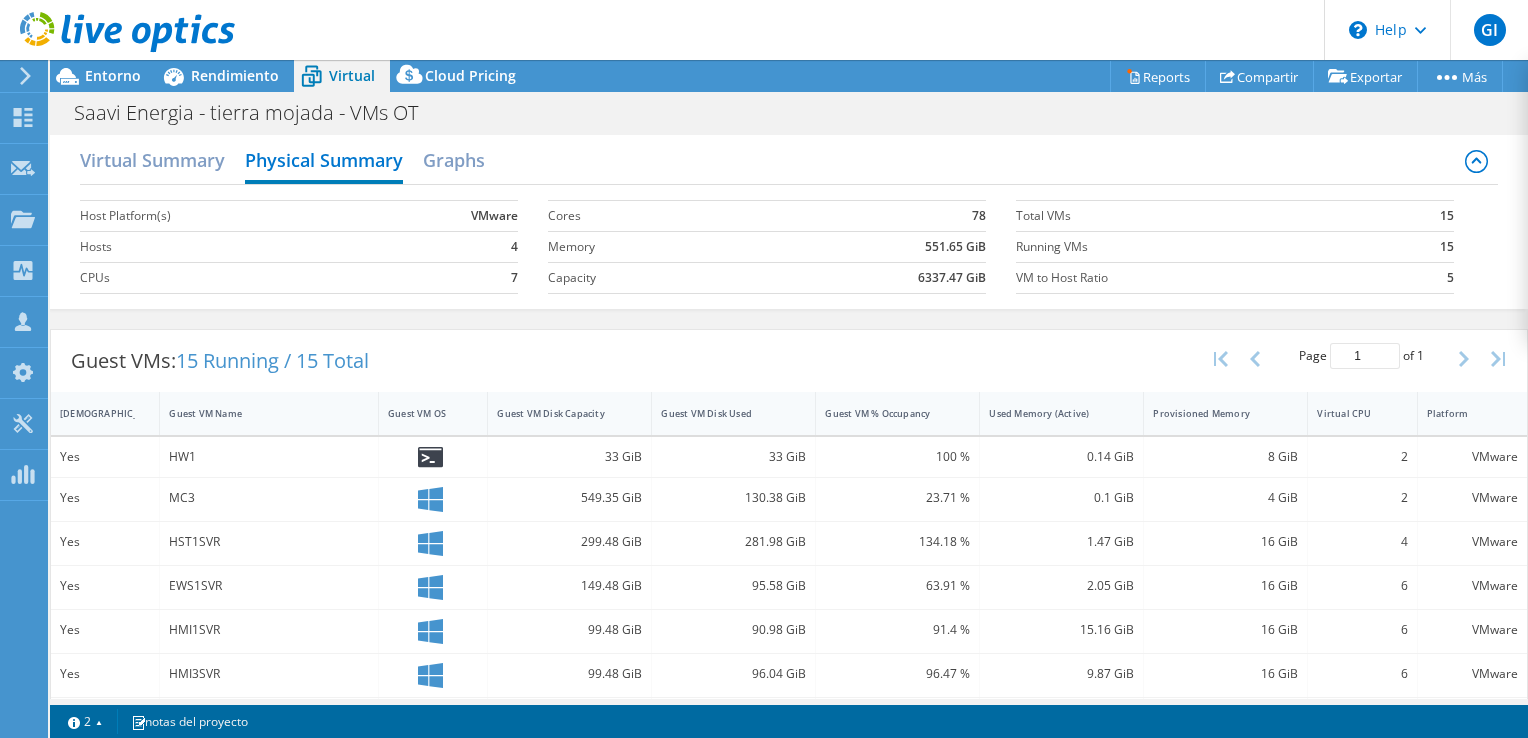scroll, scrollTop: 0, scrollLeft: 0, axis: both 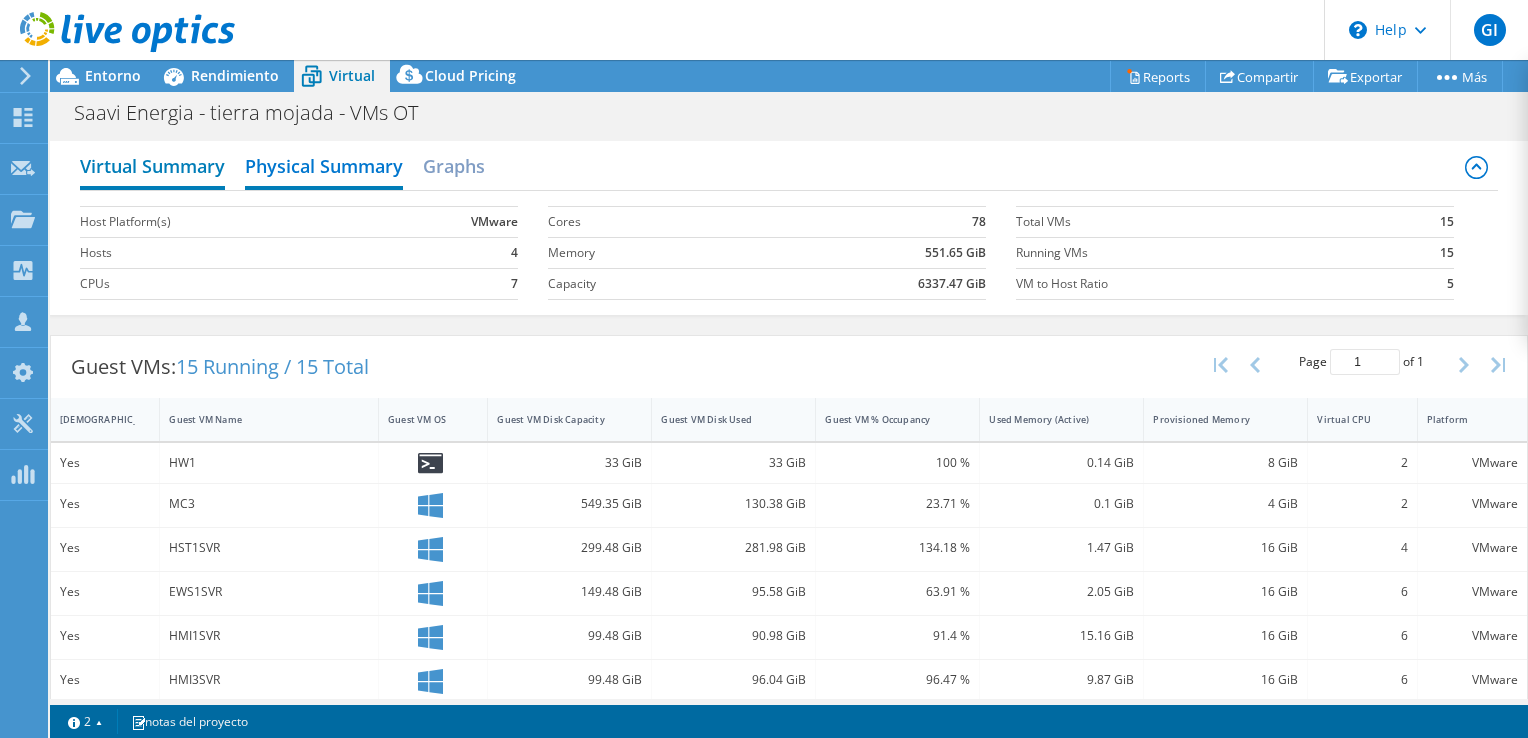 click on "Virtual Summary" at bounding box center (152, 168) 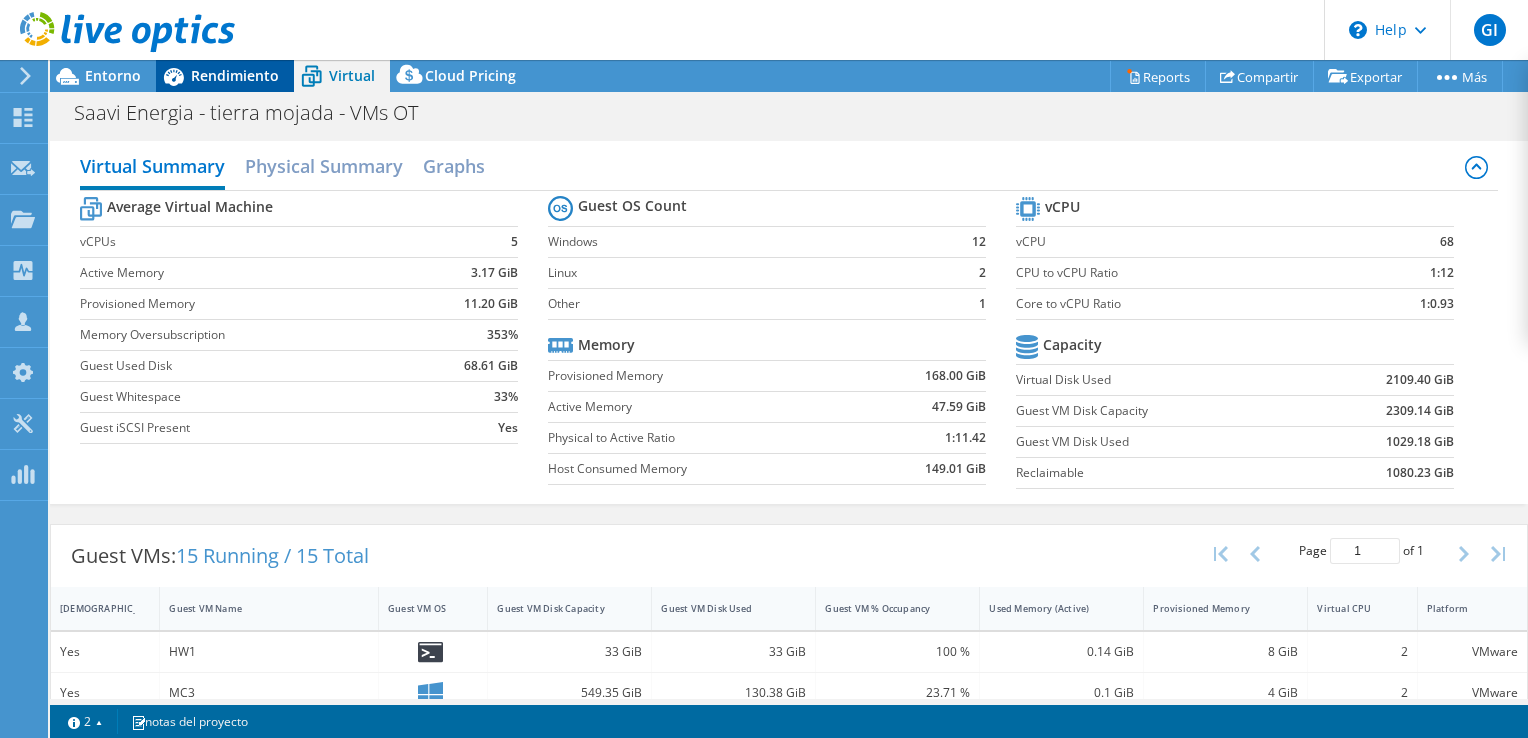 click on "Rendimiento" at bounding box center [235, 75] 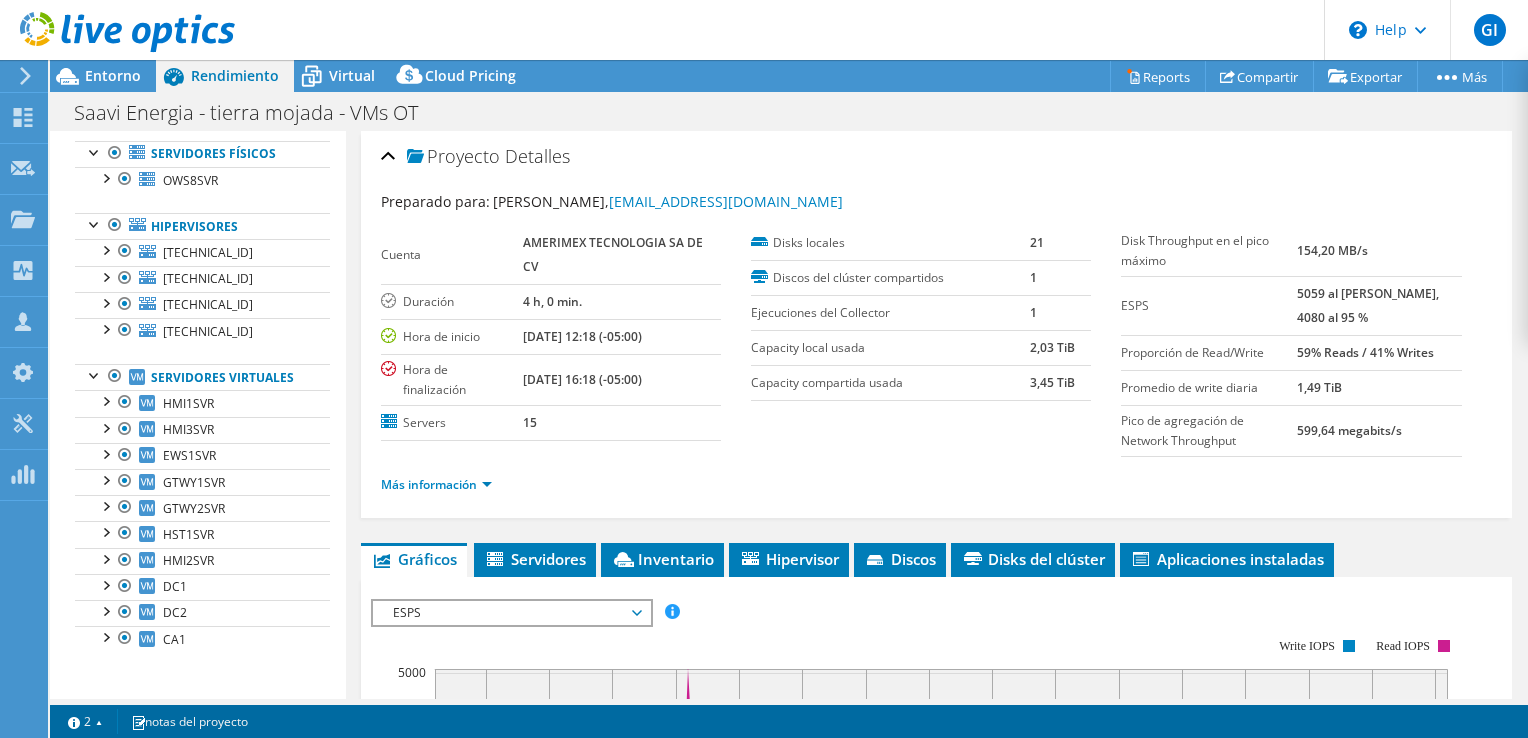 scroll, scrollTop: 25, scrollLeft: 0, axis: vertical 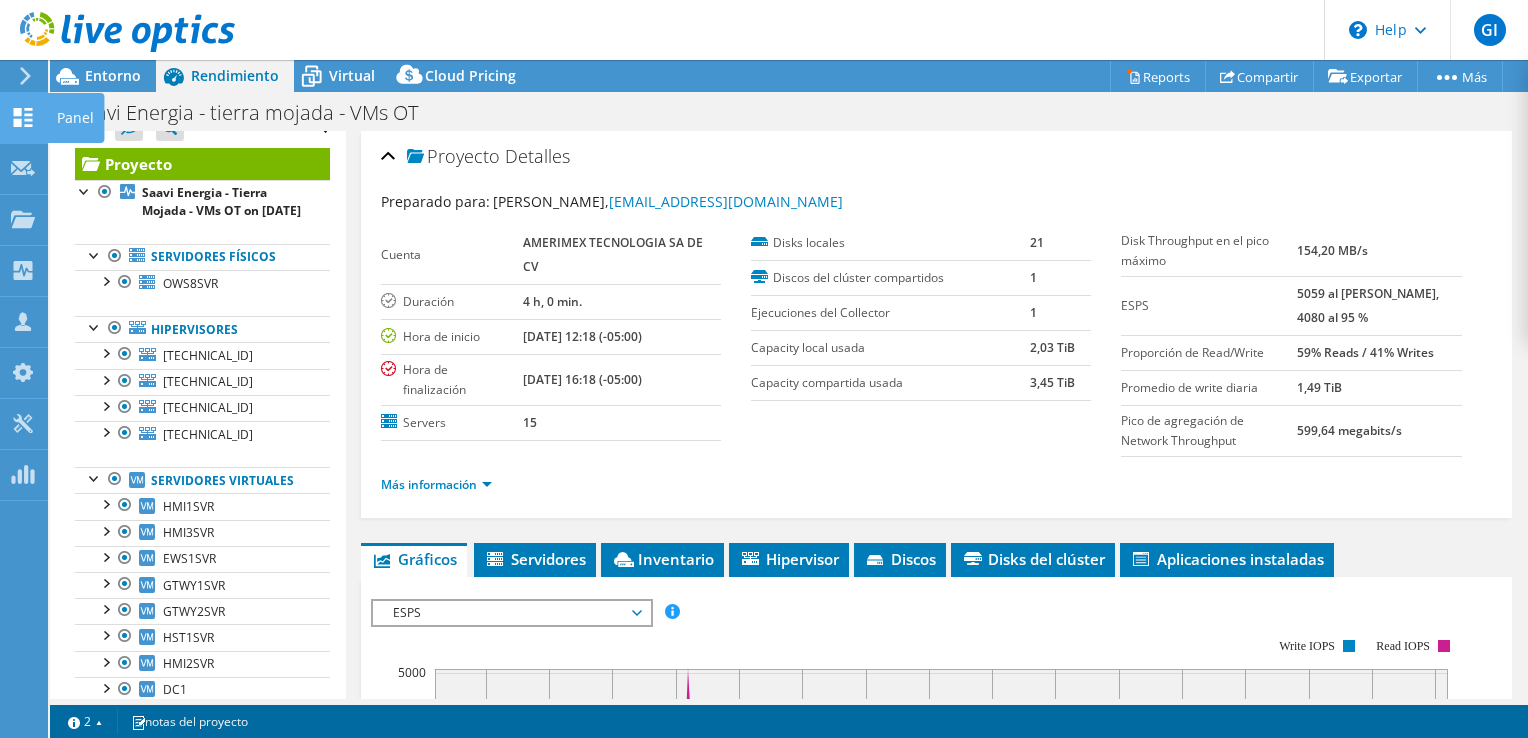 click 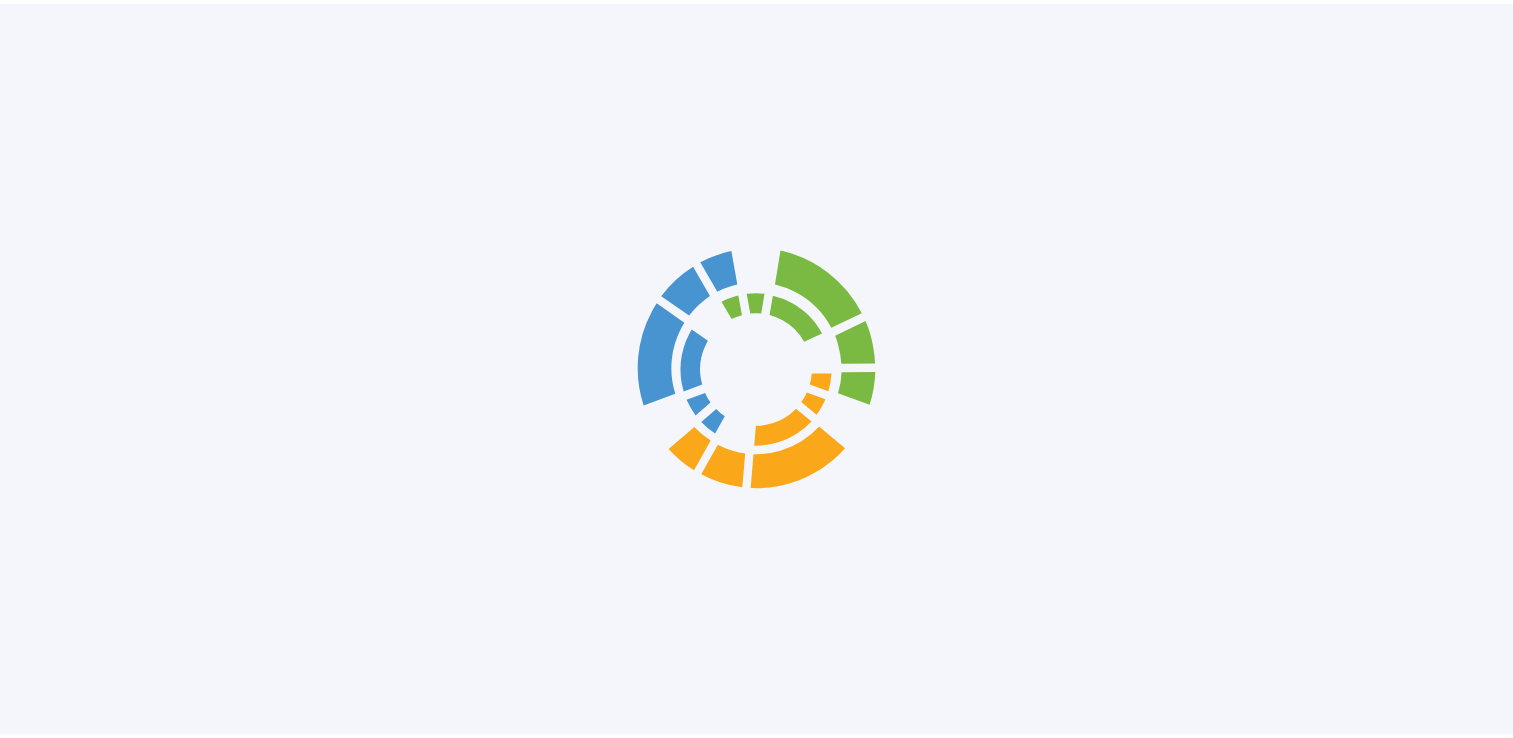 scroll, scrollTop: 0, scrollLeft: 0, axis: both 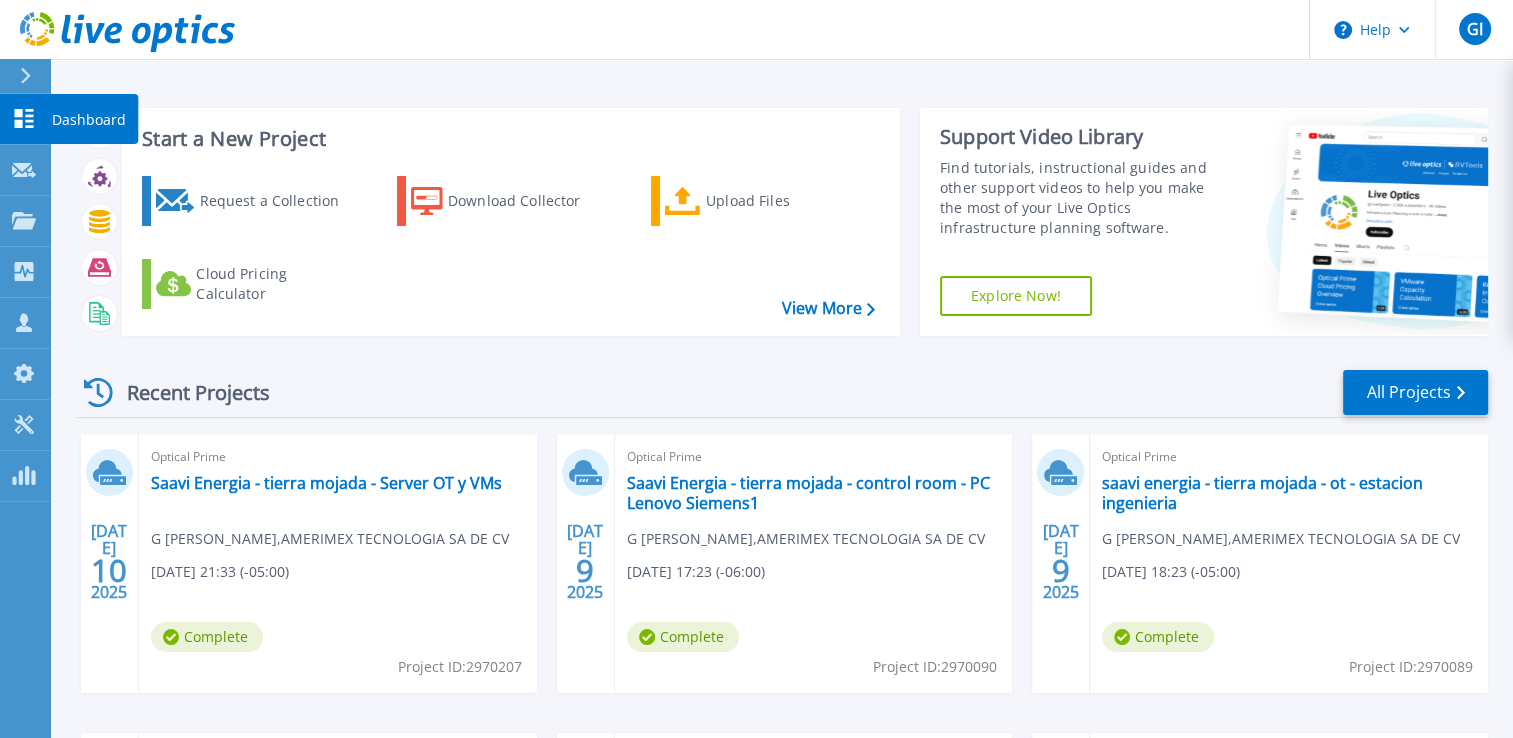 click on "Dashboard Dashboard" at bounding box center [25, 119] 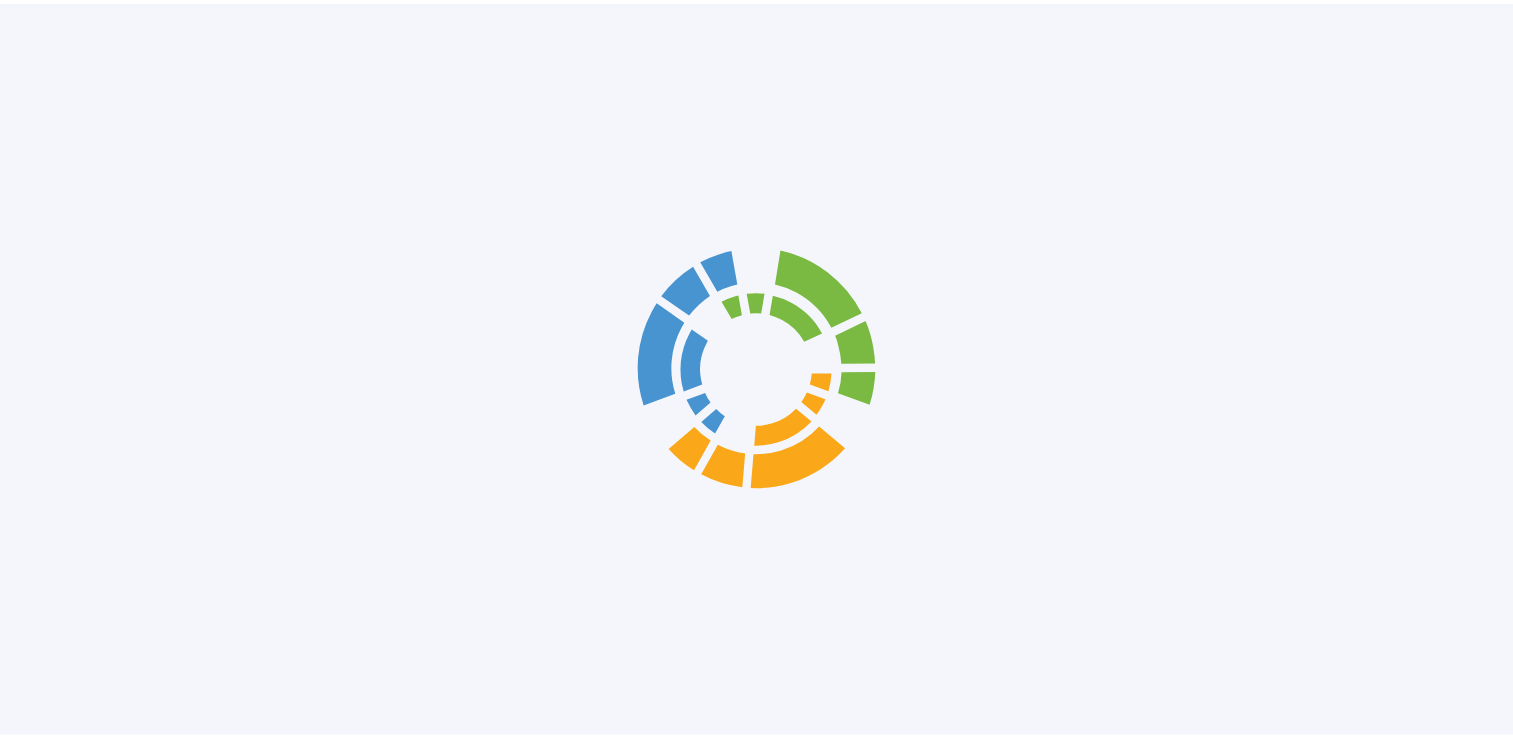 scroll, scrollTop: 0, scrollLeft: 0, axis: both 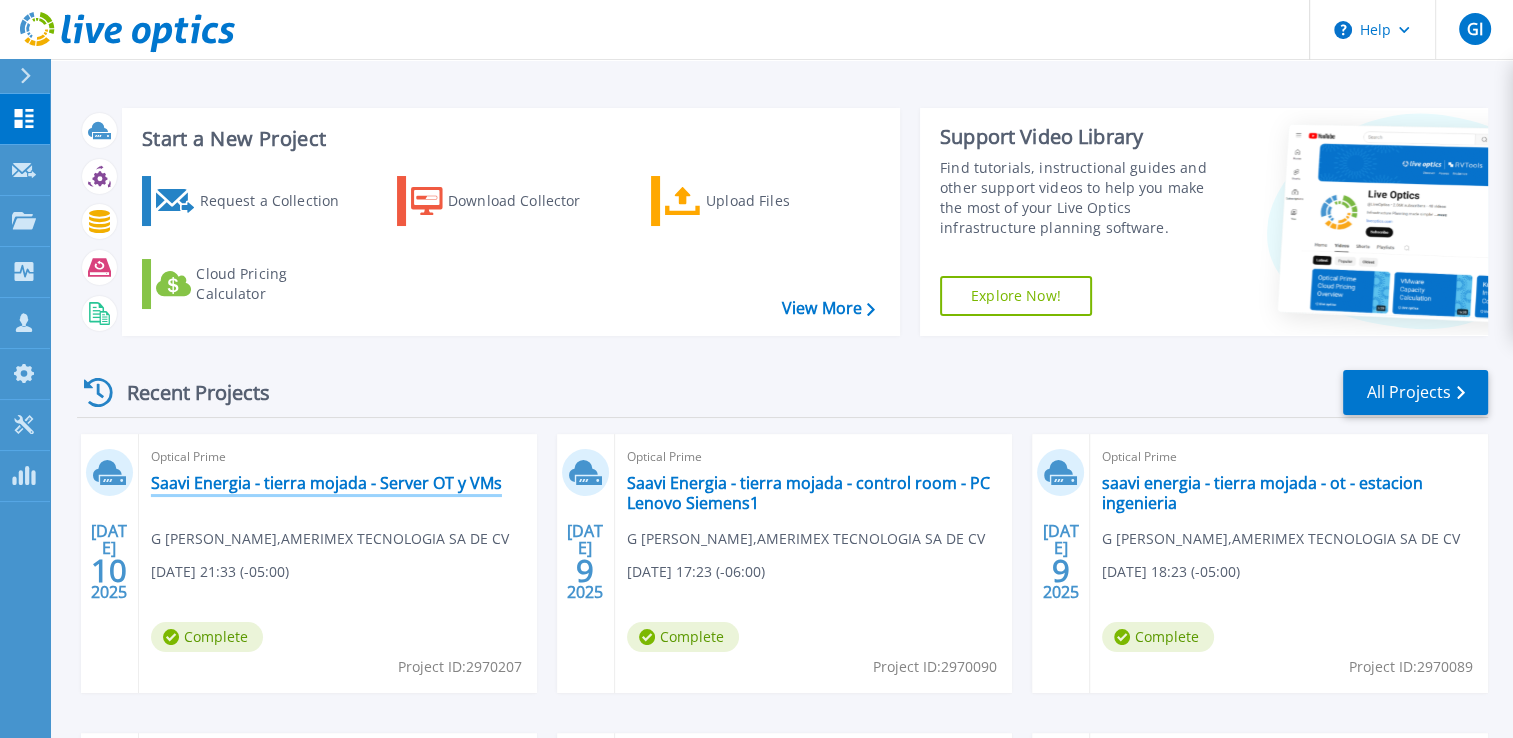 click on "Saavi Energia - tierra mojada - Server OT y  VMs" at bounding box center [326, 483] 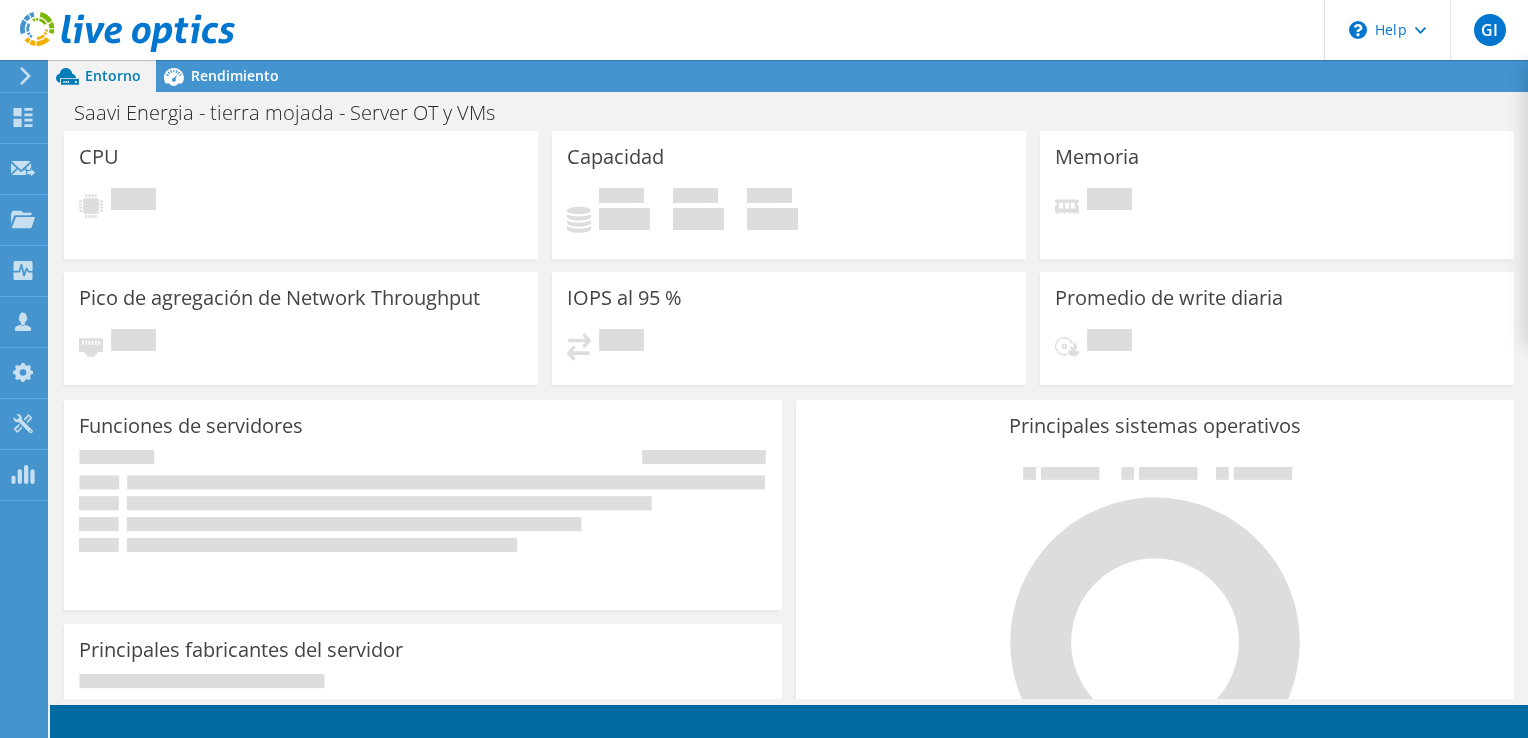 scroll, scrollTop: 0, scrollLeft: 0, axis: both 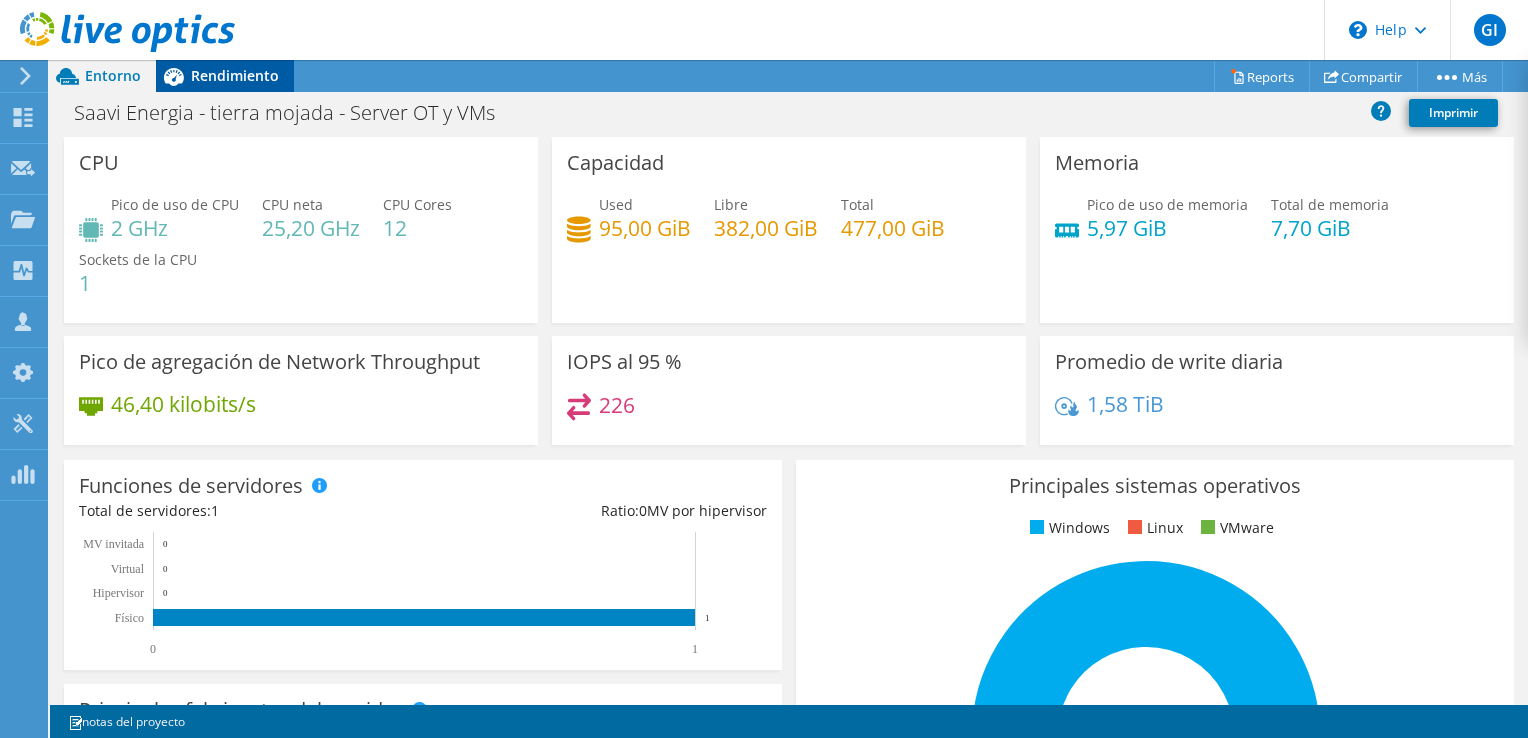 click on "Rendimiento" at bounding box center [235, 75] 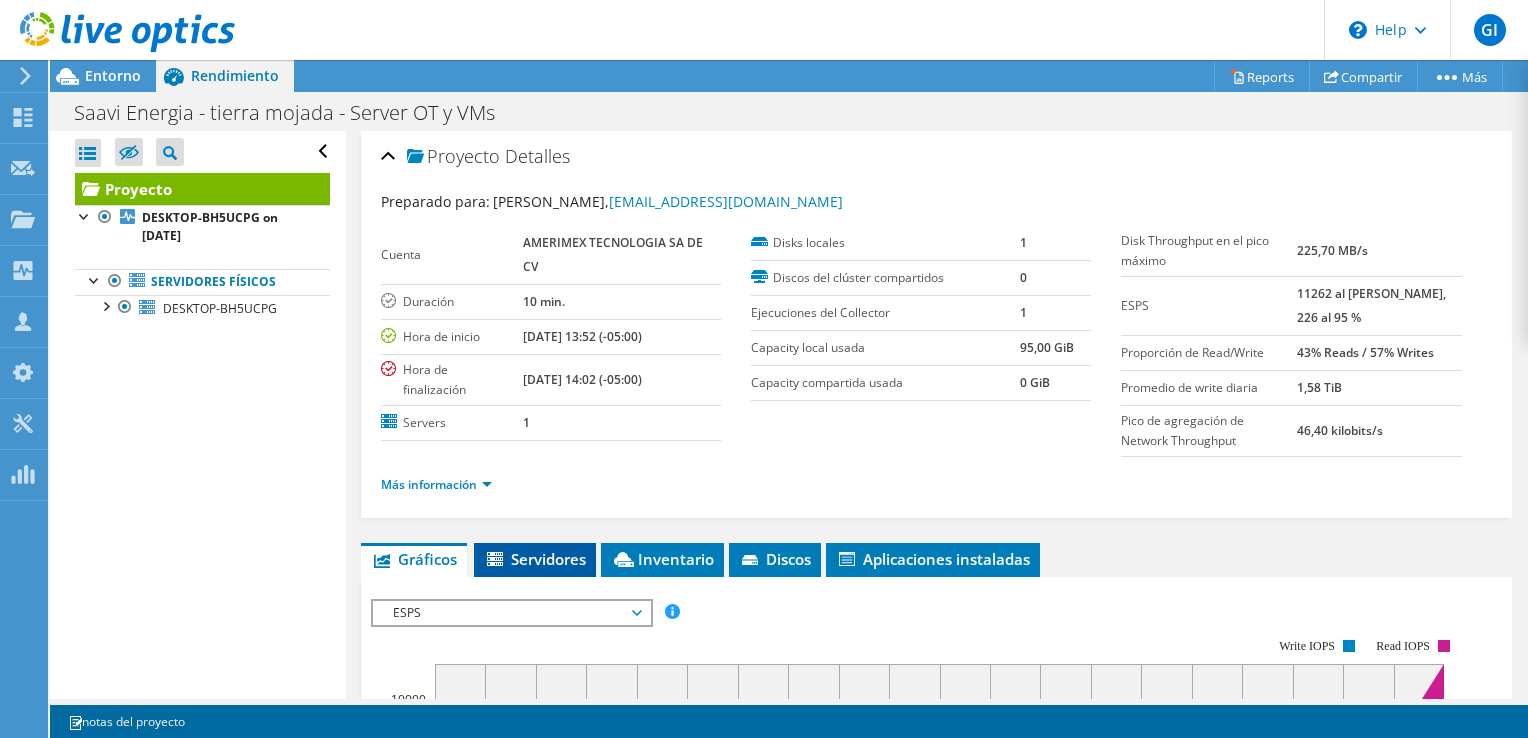 click on "Servidores" at bounding box center (535, 559) 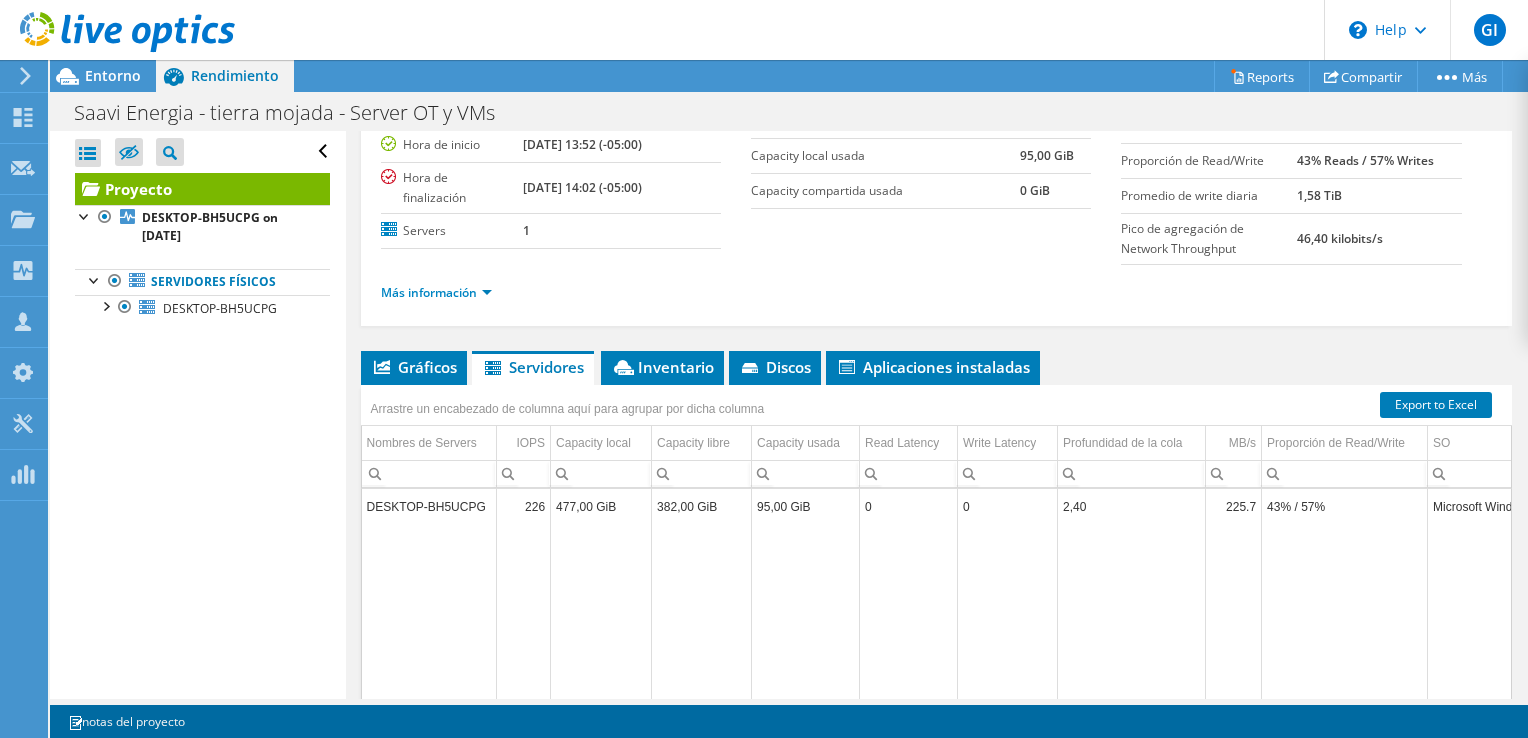scroll, scrollTop: 194, scrollLeft: 0, axis: vertical 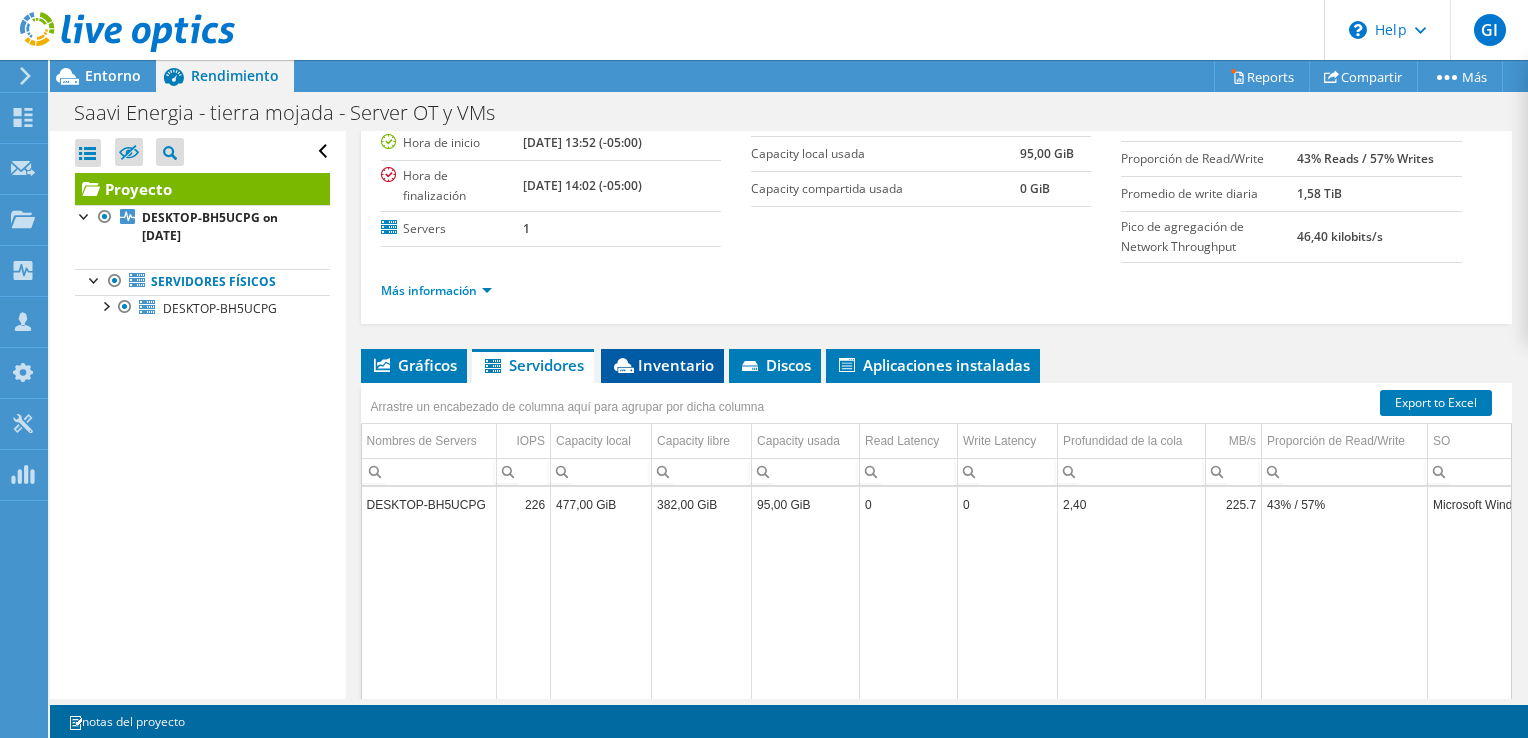 click on "Inventario" at bounding box center [662, 365] 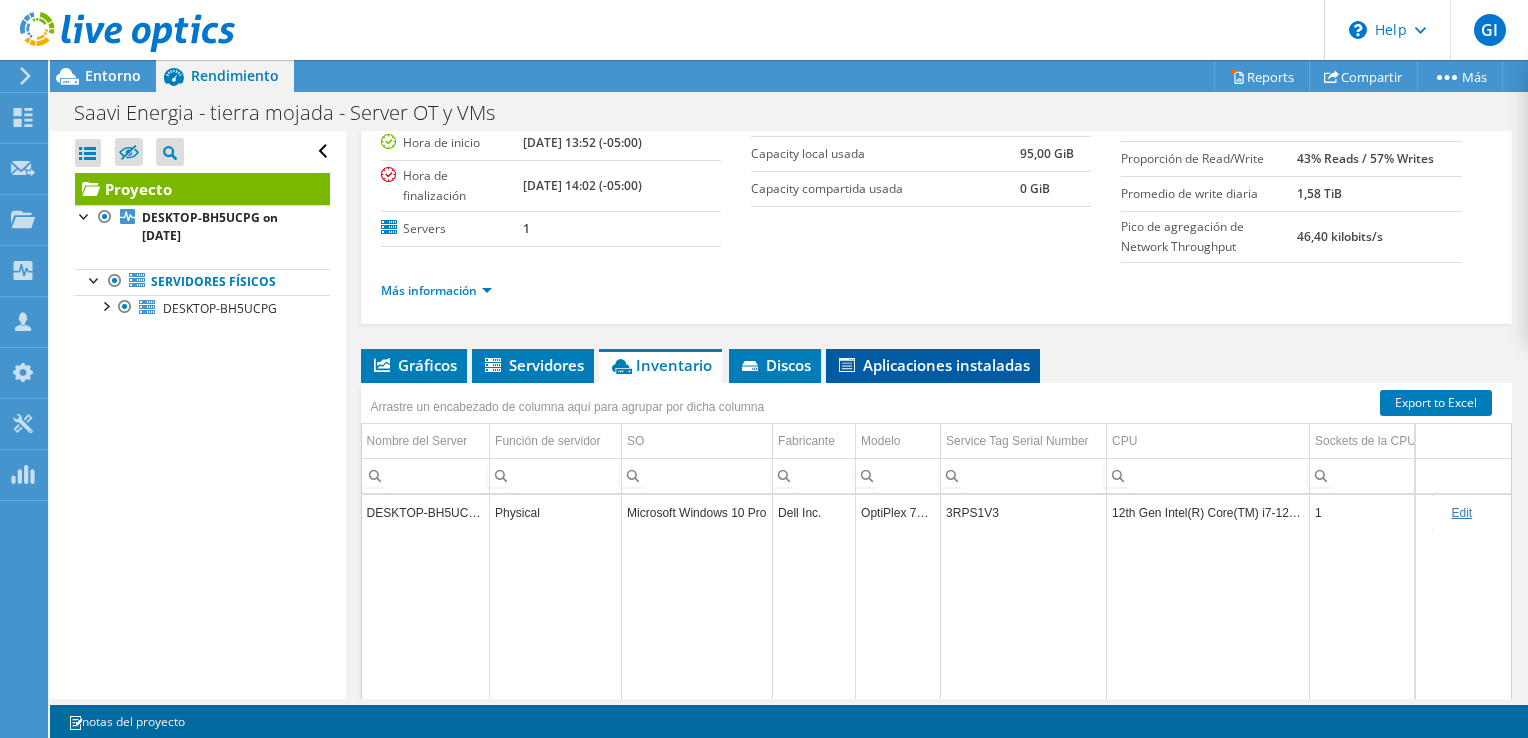 click on "Aplicaciones instaladas" at bounding box center (933, 365) 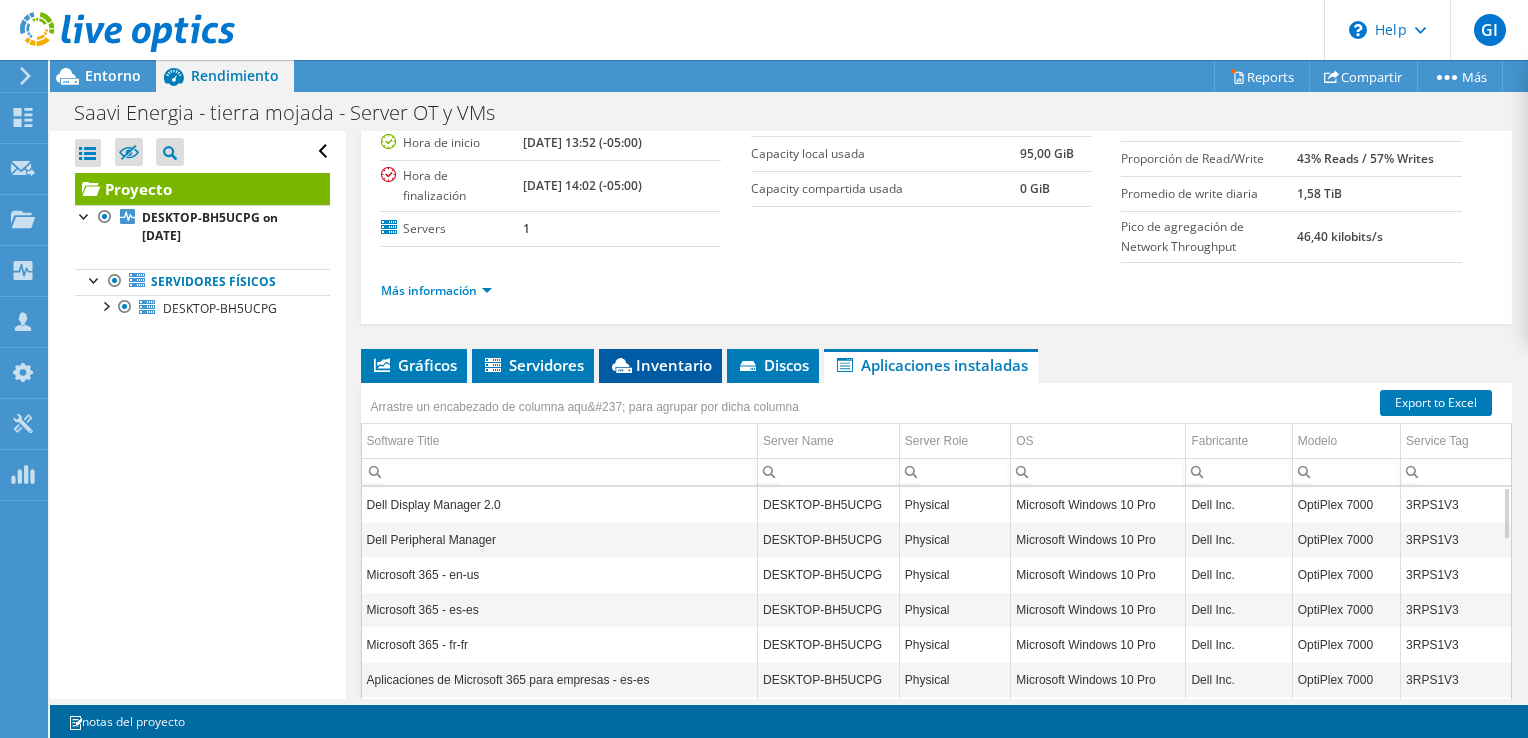click on "Inventario" at bounding box center (660, 366) 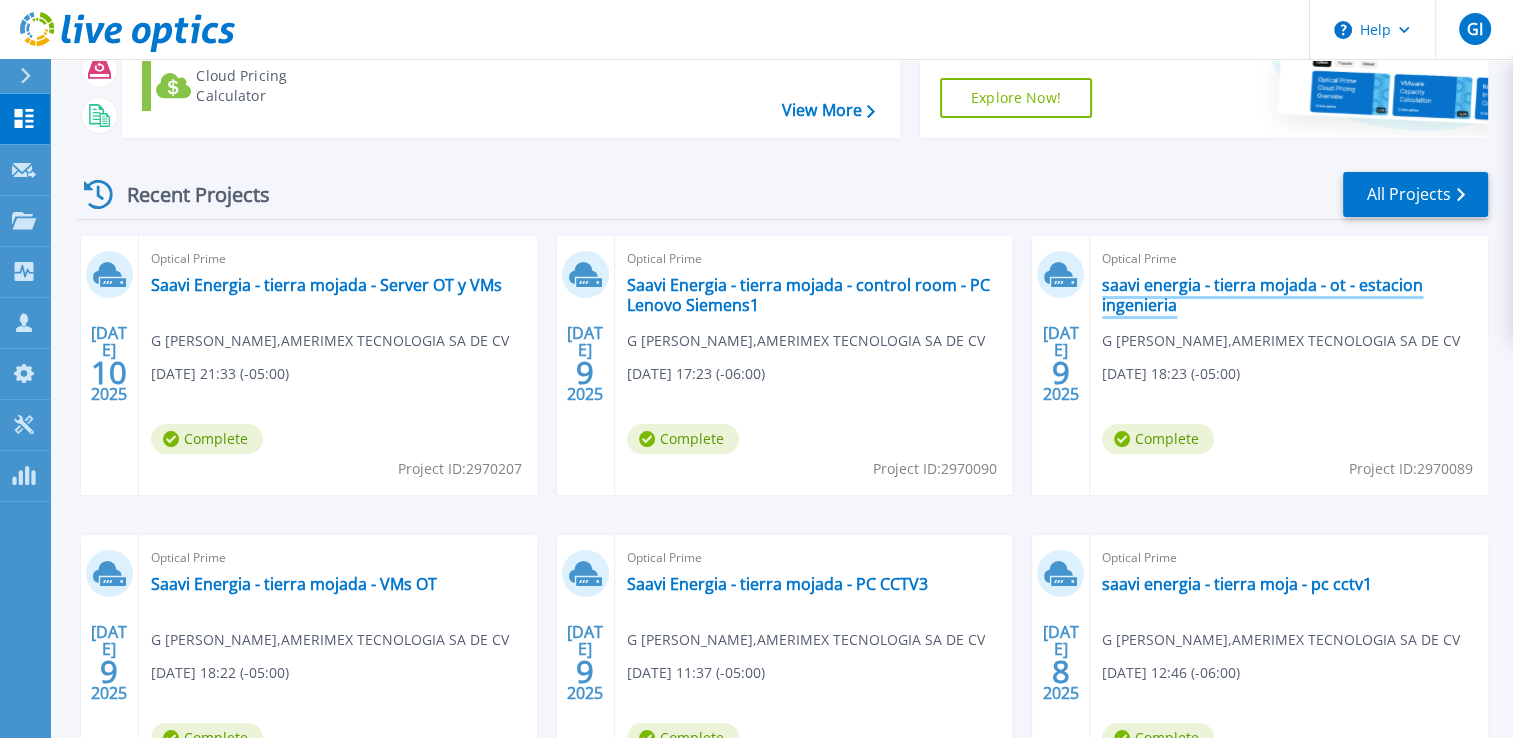 scroll, scrollTop: 200, scrollLeft: 0, axis: vertical 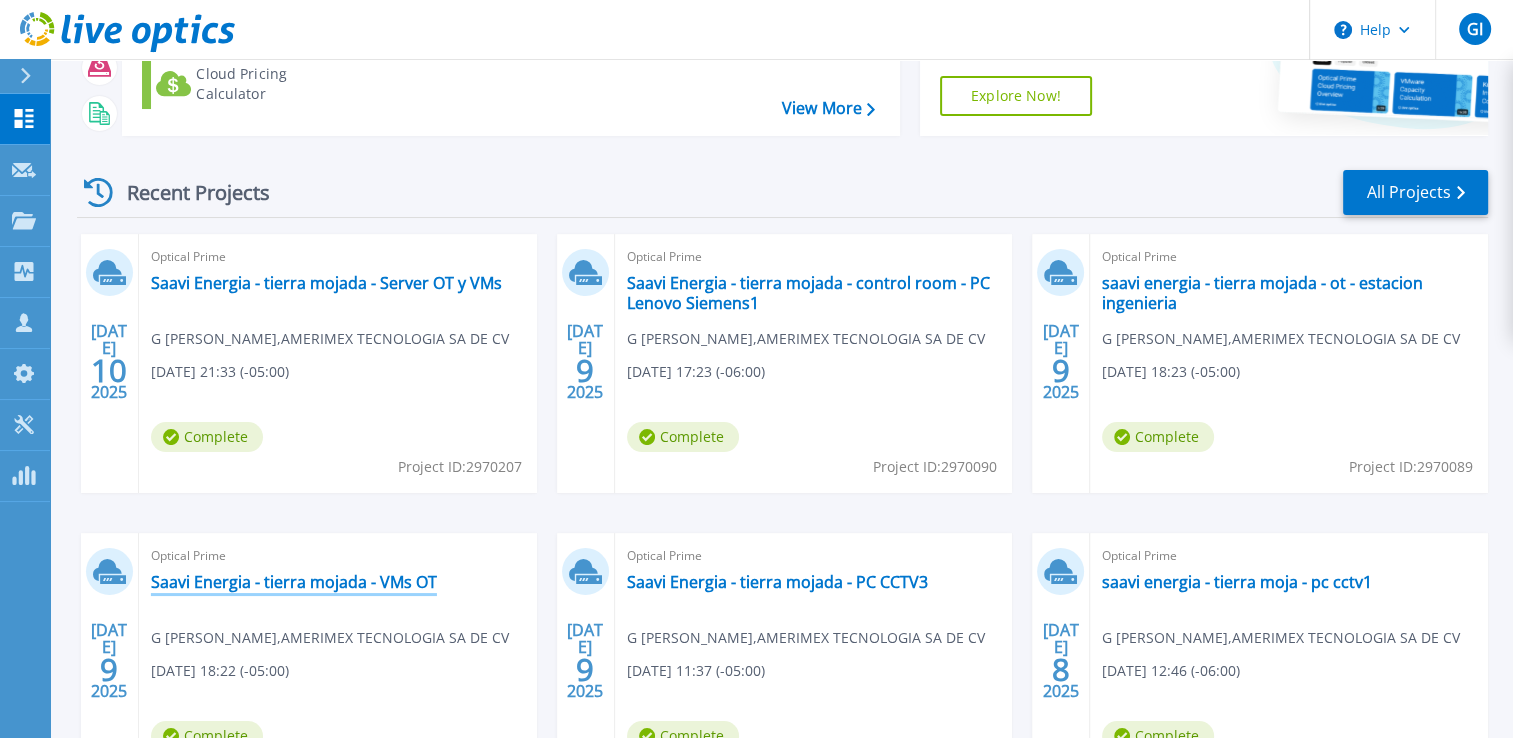 click on "Saavi Energia - tierra mojada - VMs OT" at bounding box center [294, 582] 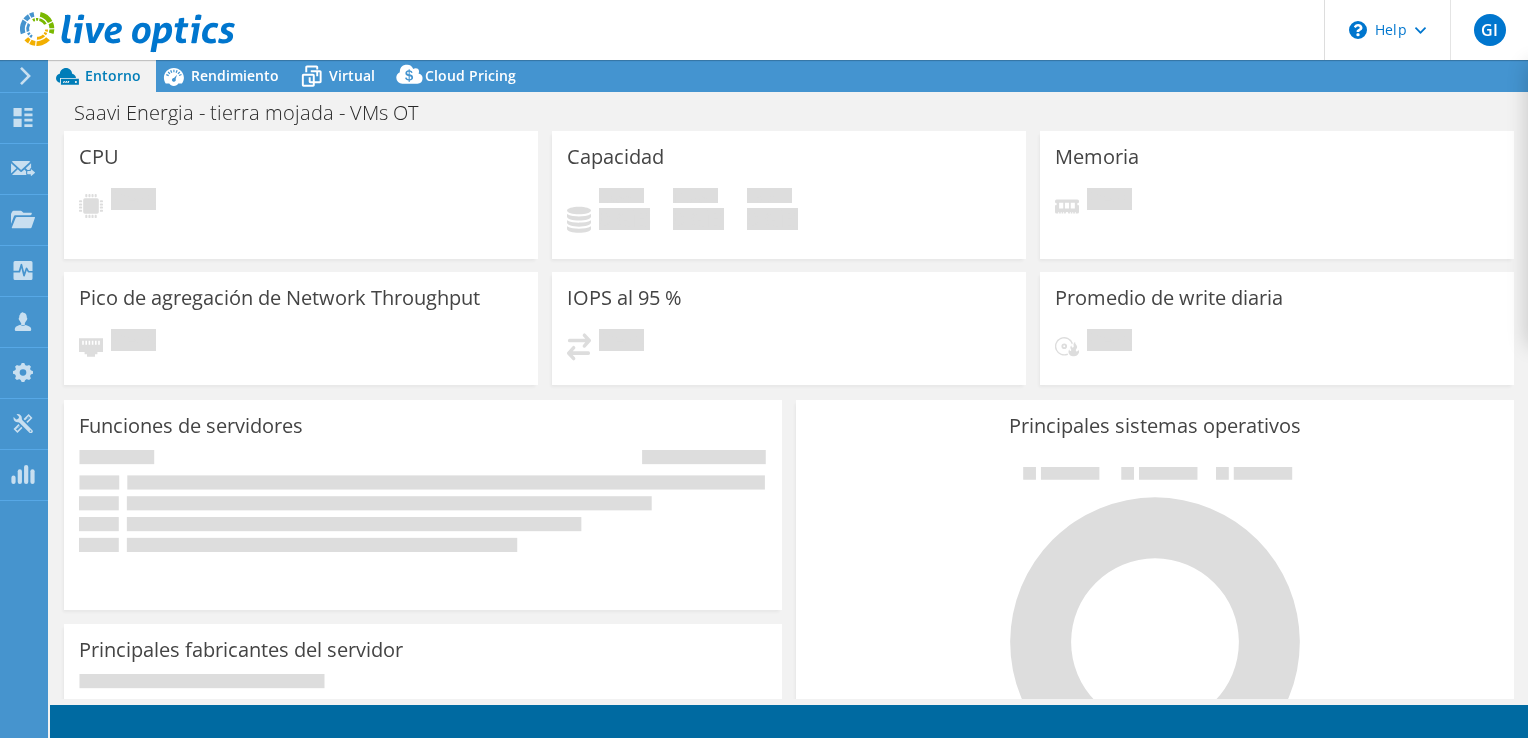 scroll, scrollTop: 0, scrollLeft: 0, axis: both 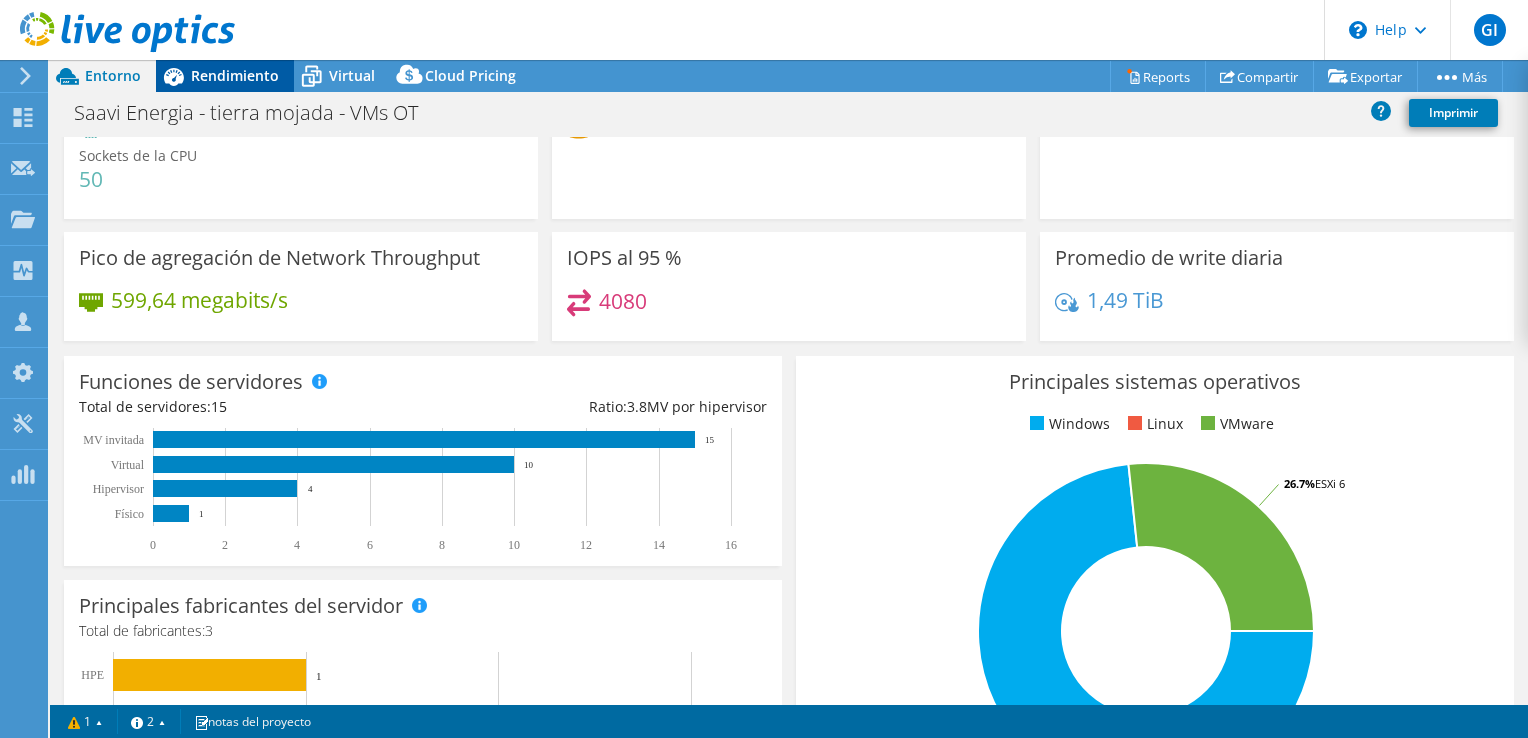 click on "Rendimiento" at bounding box center [235, 75] 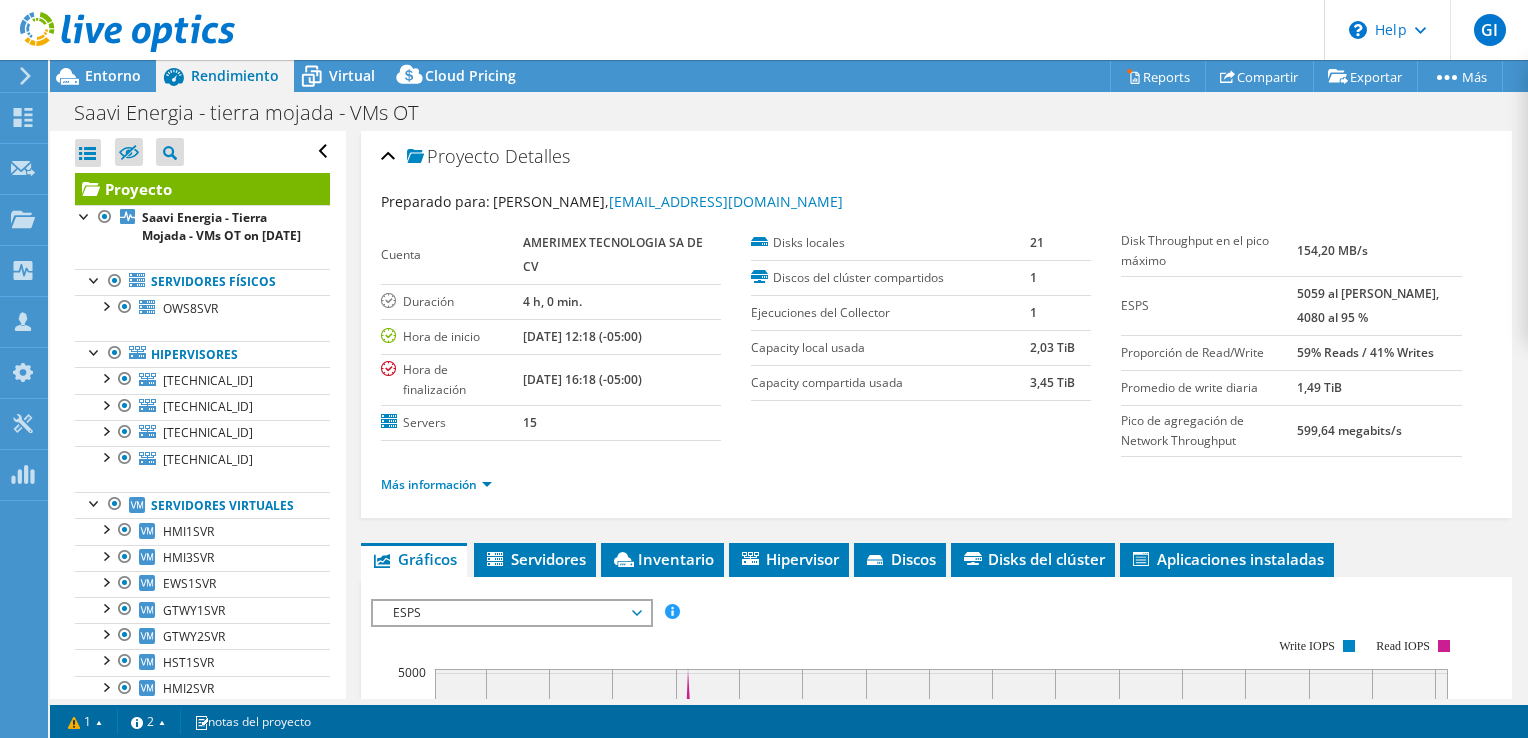 scroll, scrollTop: 0, scrollLeft: 0, axis: both 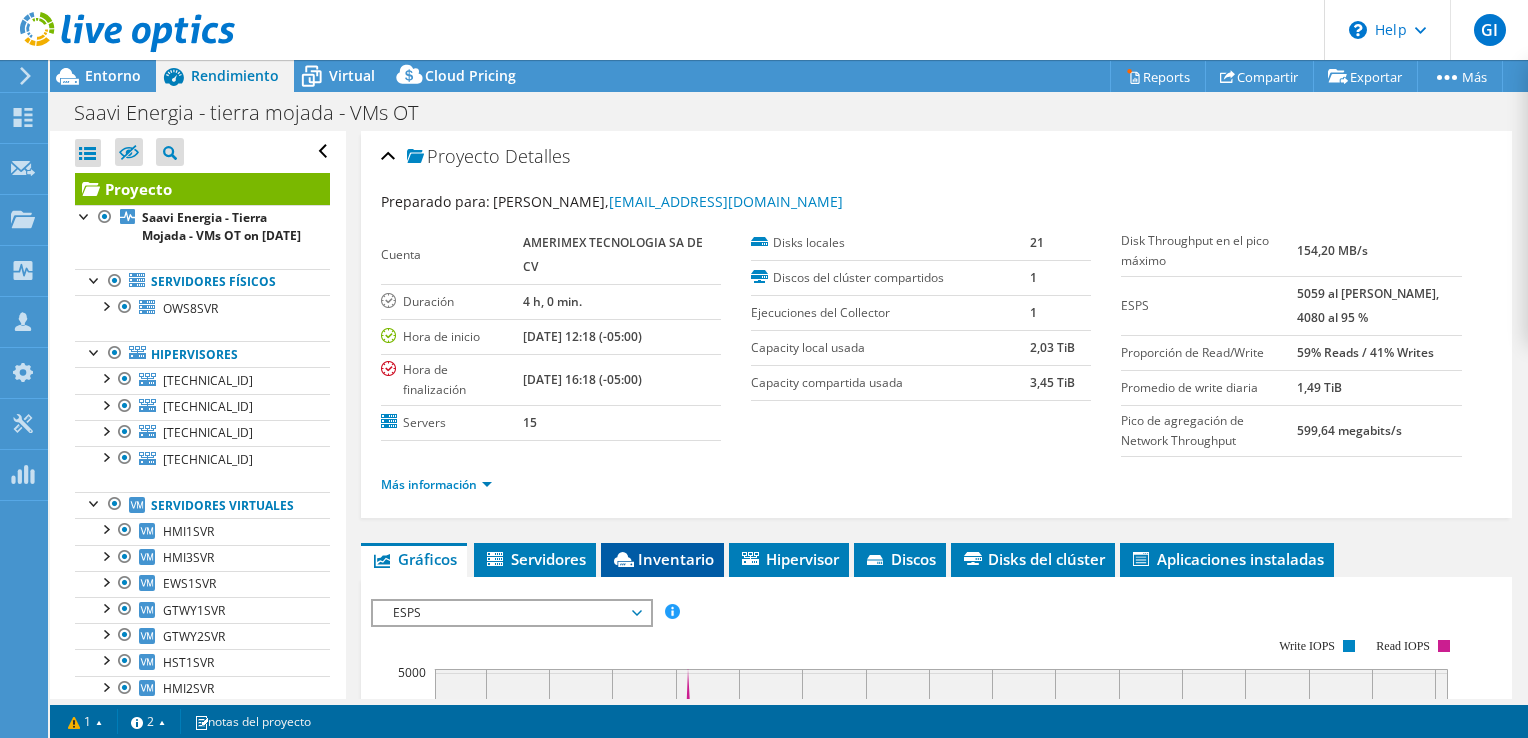 click on "Inventario" at bounding box center [662, 559] 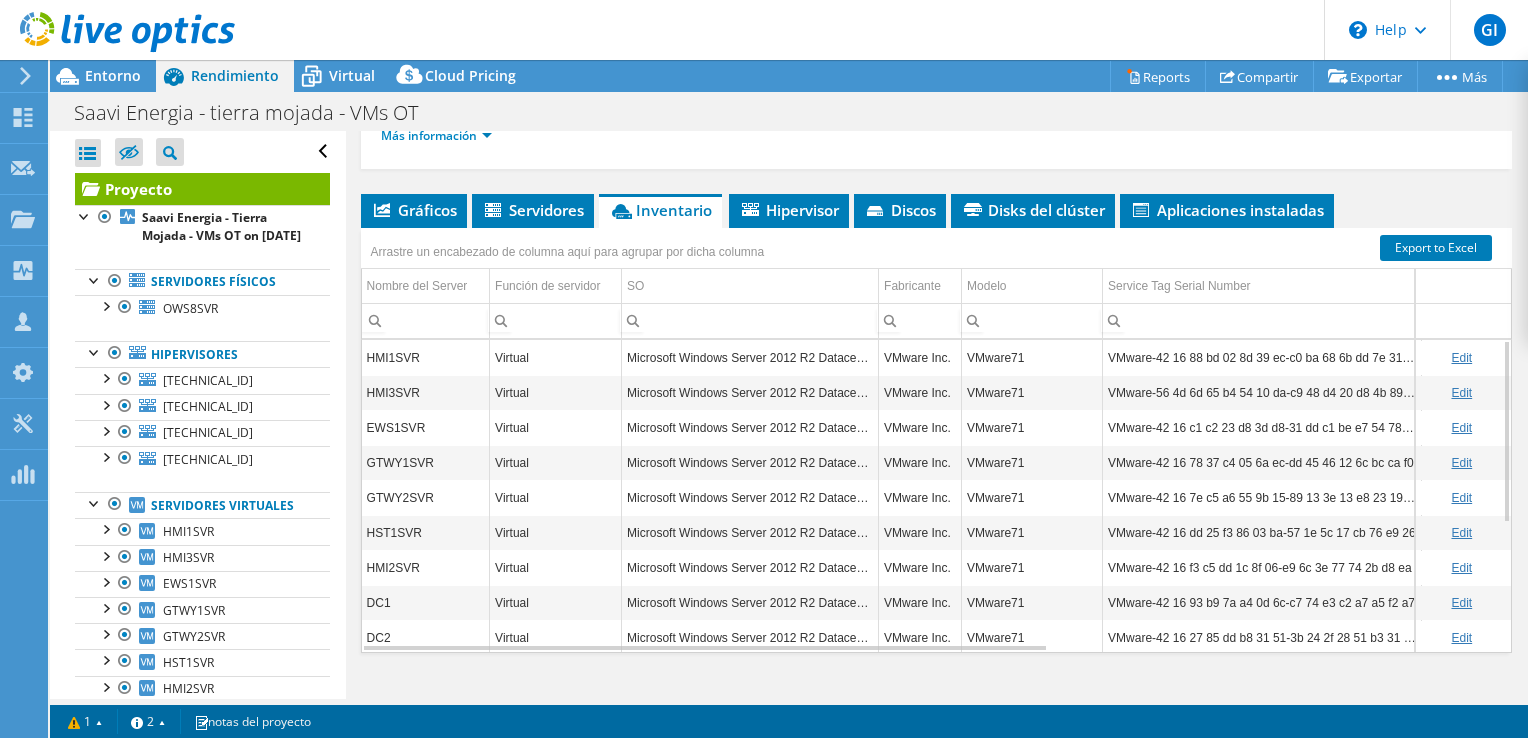 scroll, scrollTop: 376, scrollLeft: 0, axis: vertical 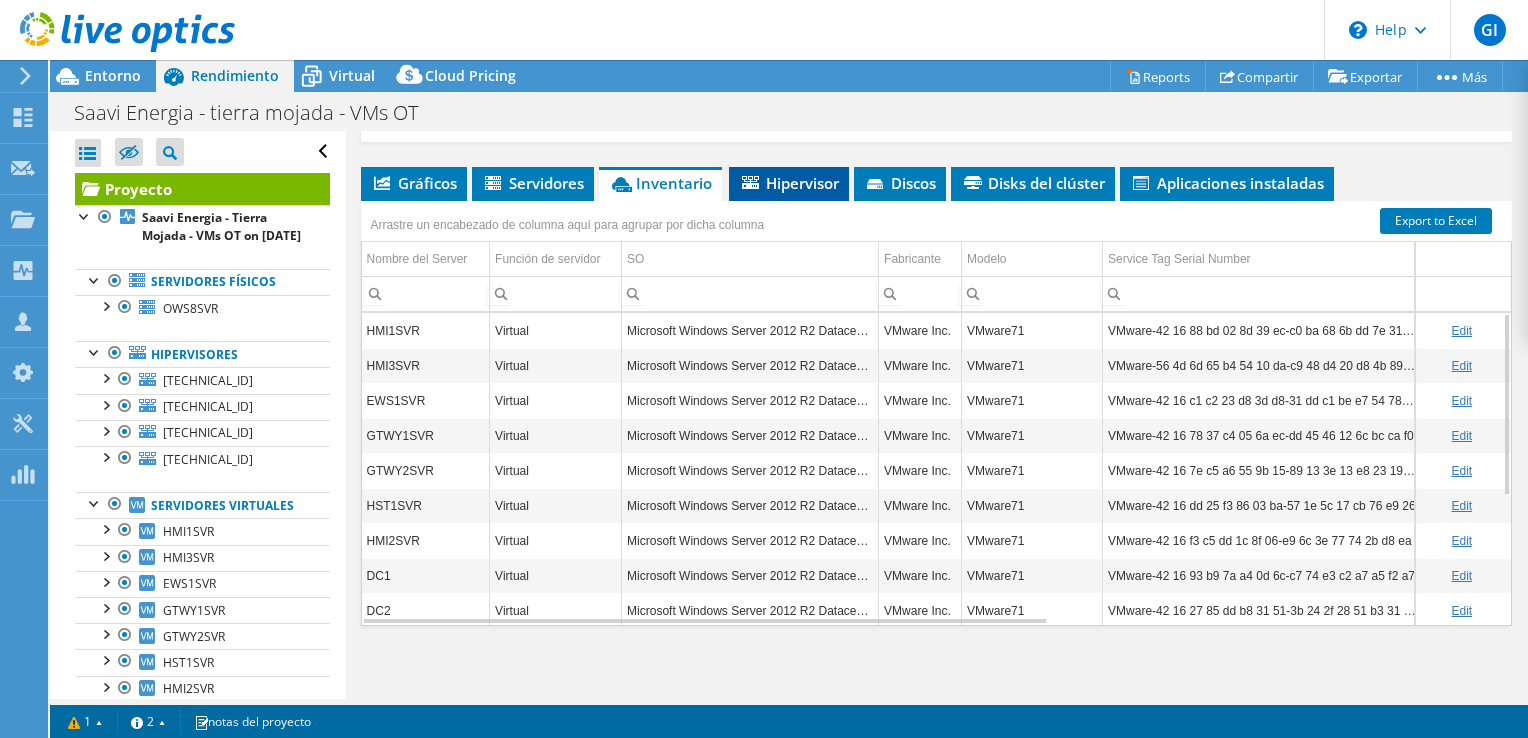 click on "Hipervisor" at bounding box center (789, 183) 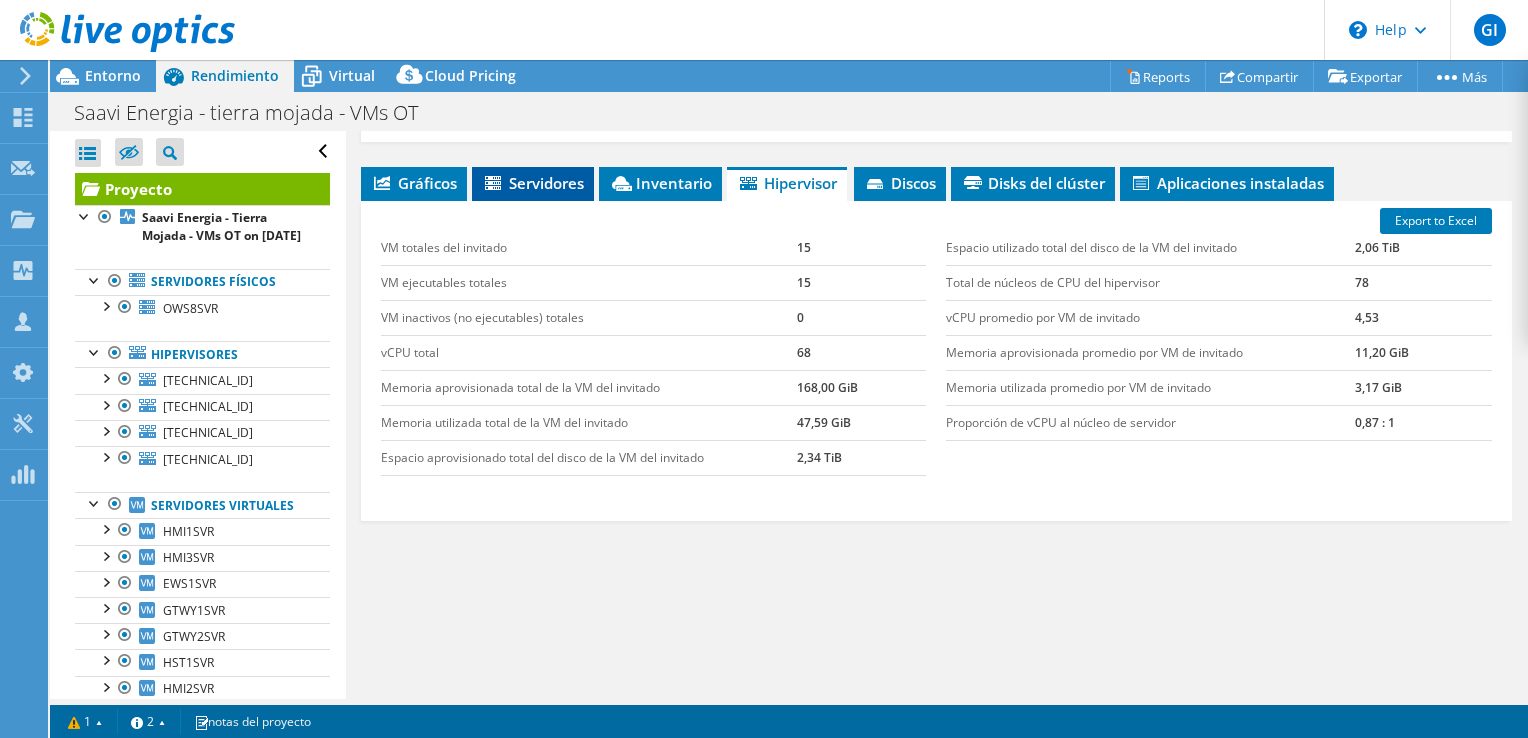 click on "Servidores" at bounding box center (533, 183) 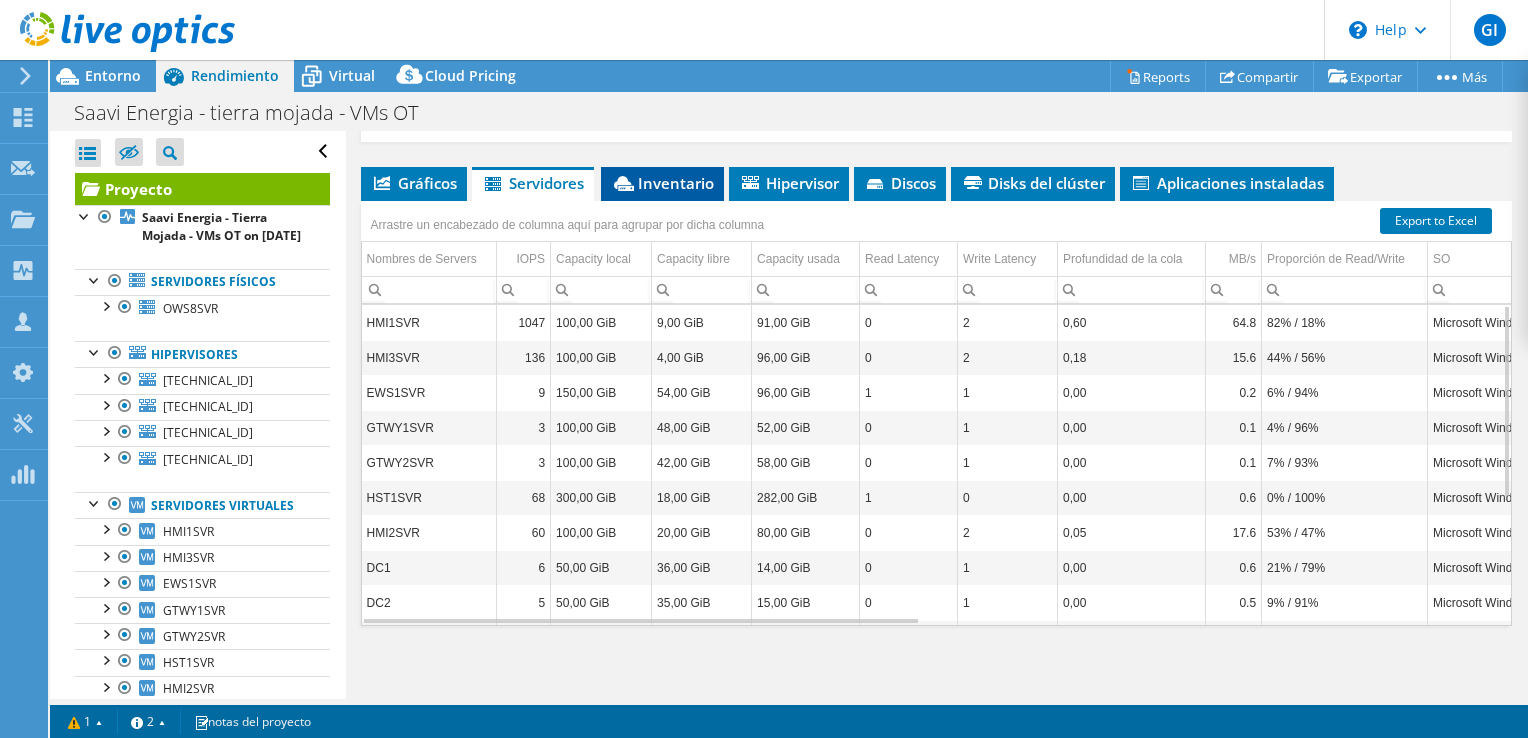 click on "Inventario" at bounding box center [662, 183] 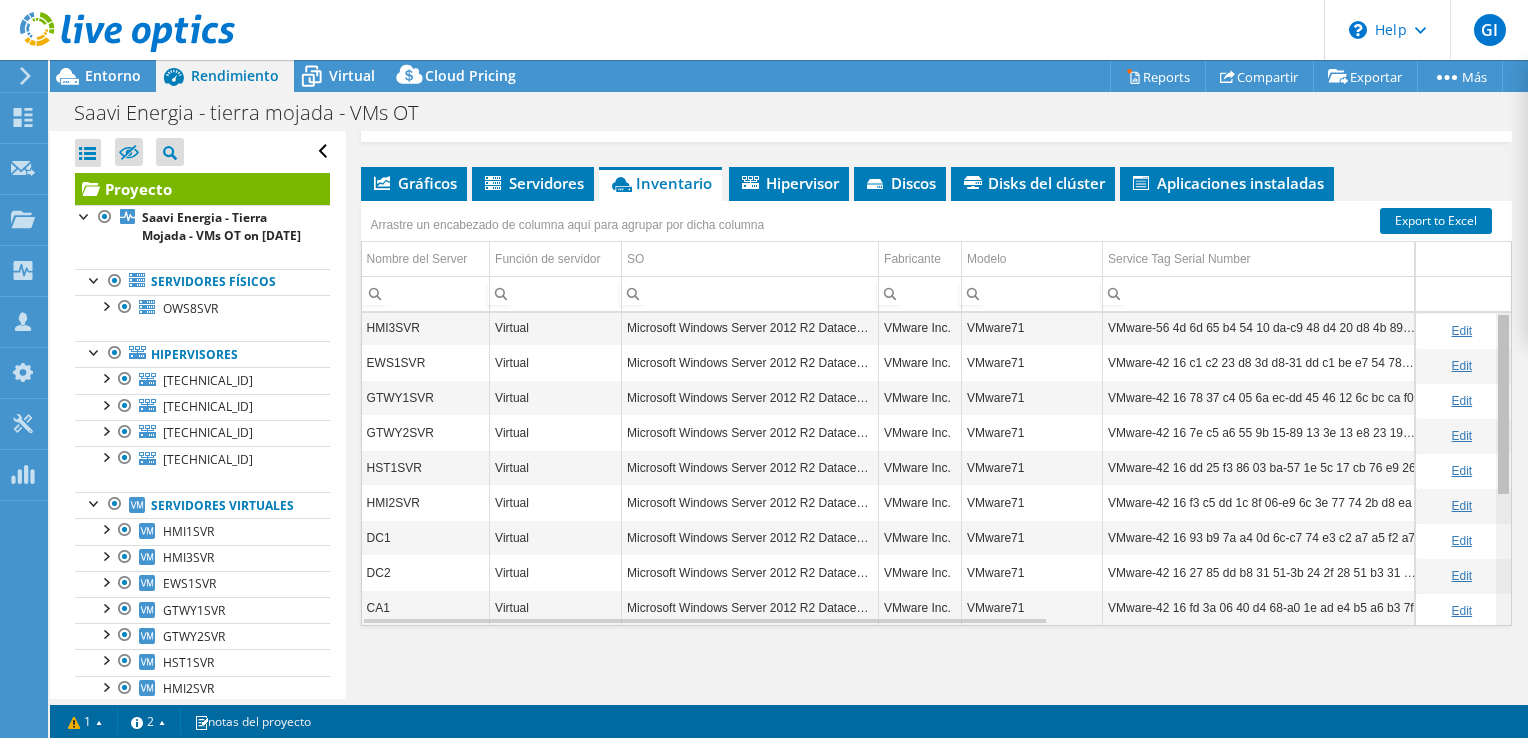 scroll, scrollTop: 0, scrollLeft: 0, axis: both 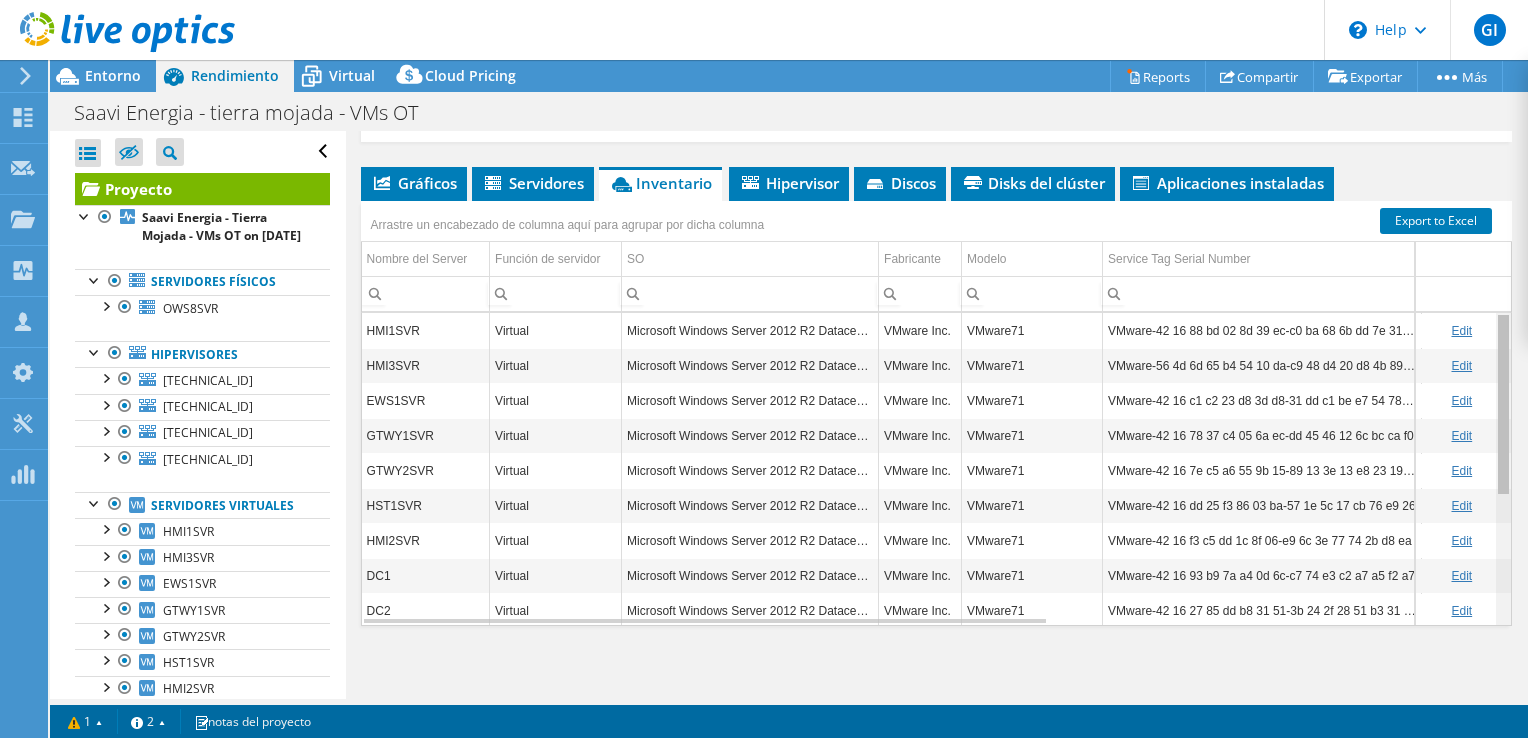 drag, startPoint x: 1492, startPoint y: 437, endPoint x: 1516, endPoint y: 350, distance: 90.24966 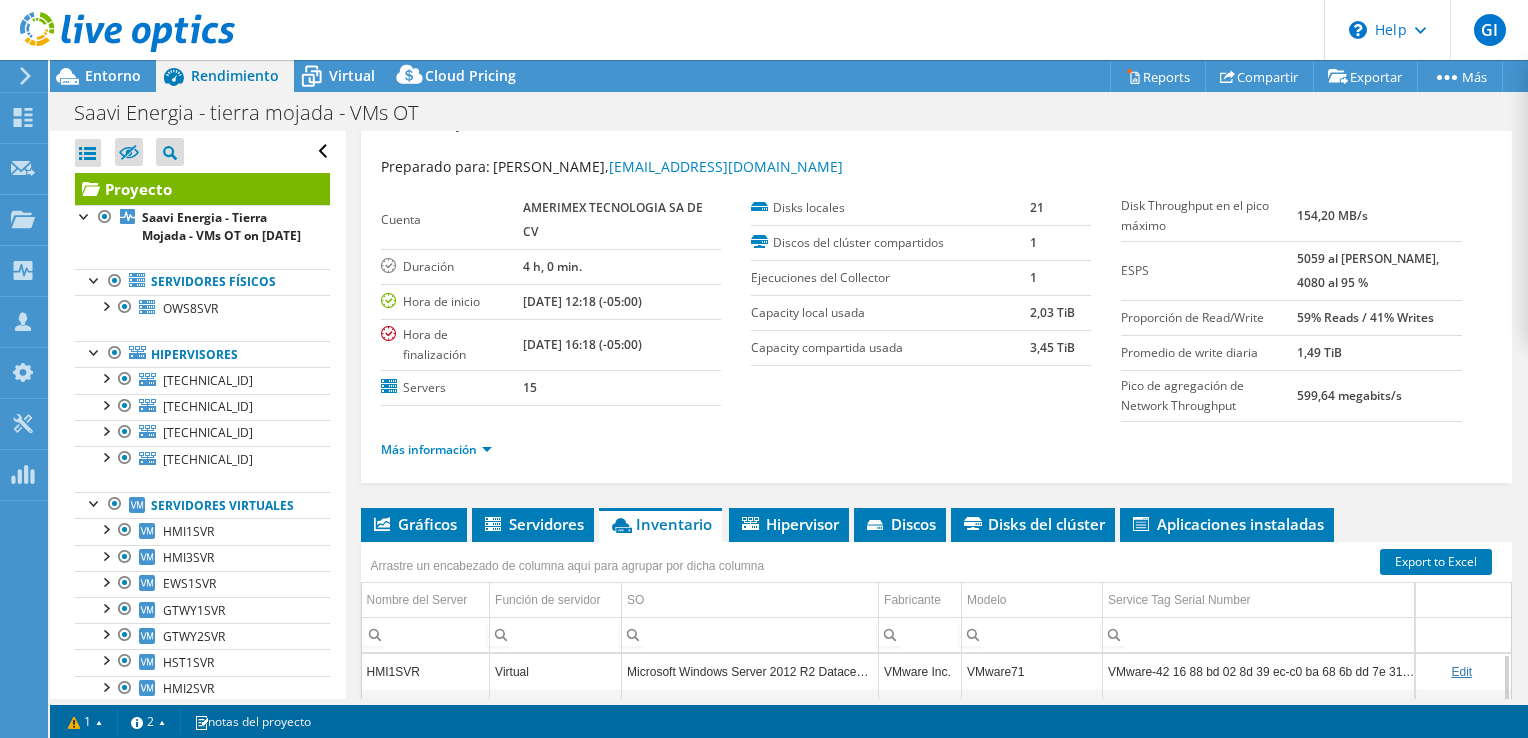 scroll, scrollTop: 0, scrollLeft: 0, axis: both 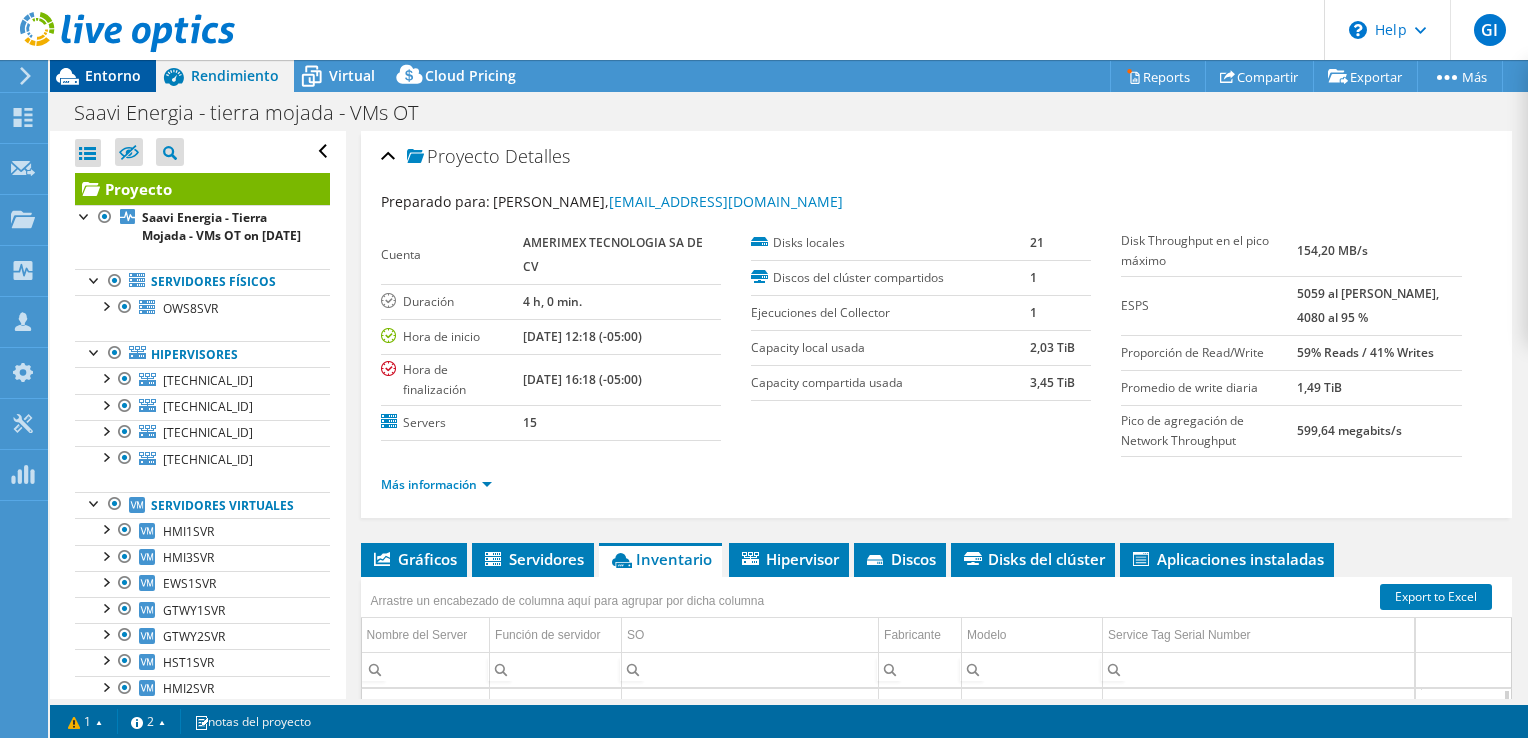 click on "Entorno" at bounding box center [113, 75] 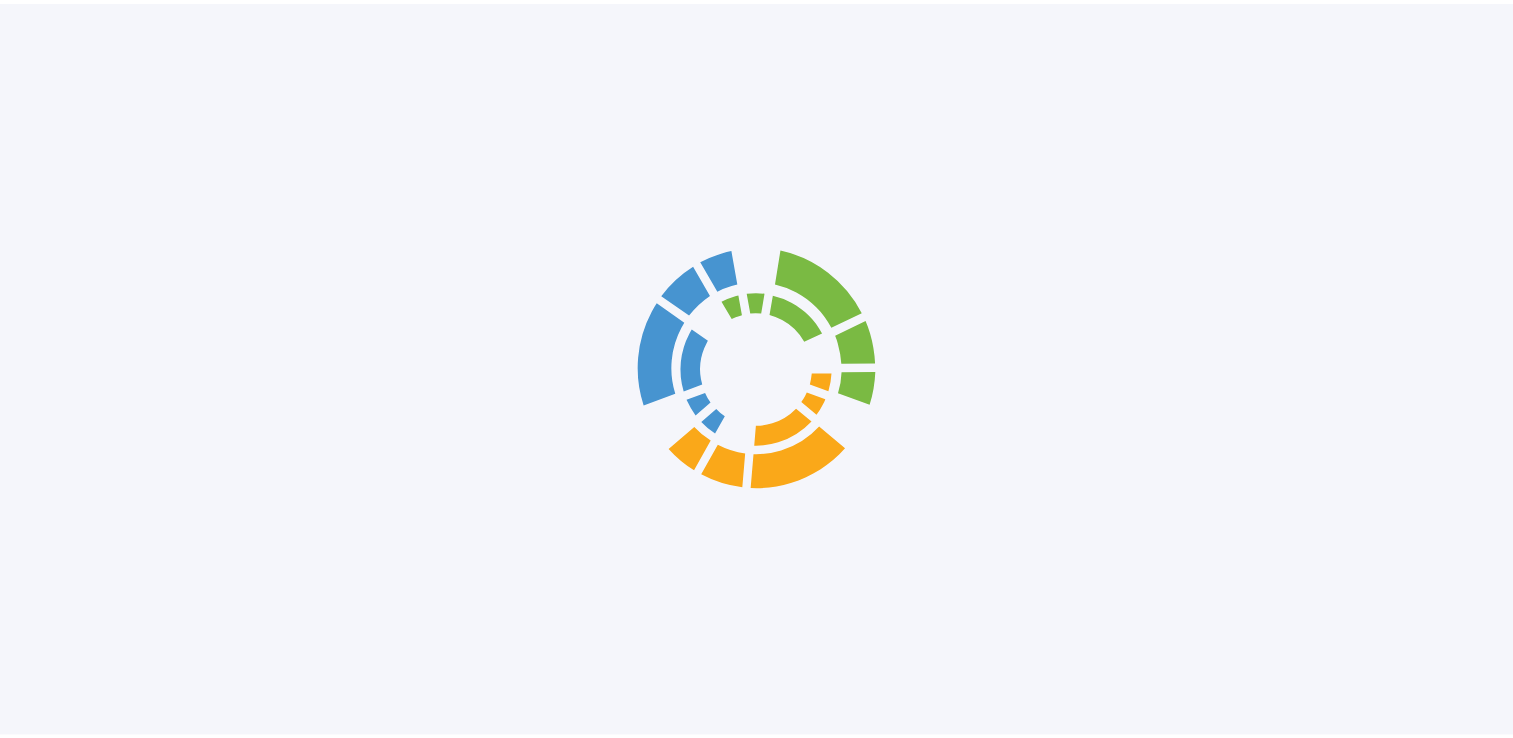 scroll, scrollTop: 0, scrollLeft: 0, axis: both 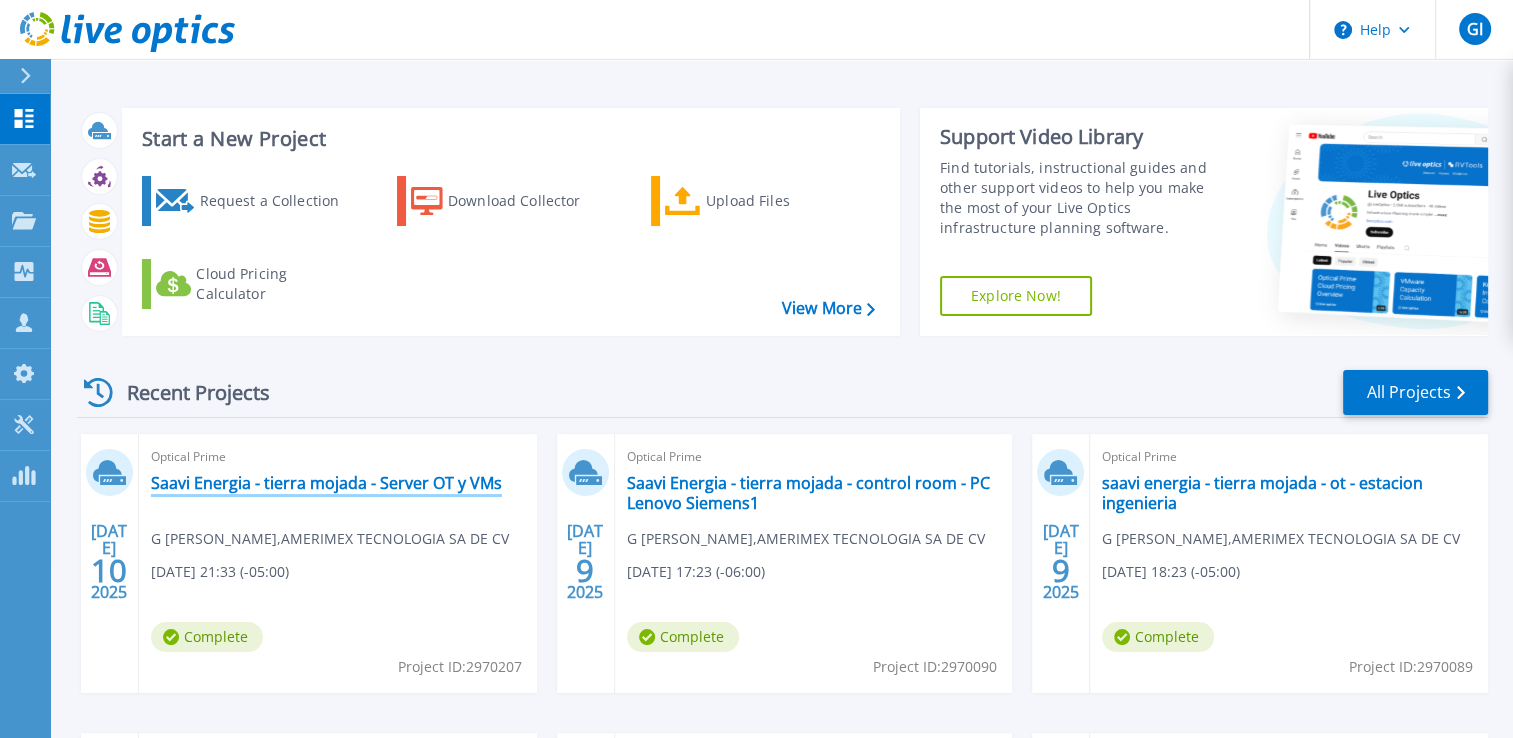 click on "Saavi Energia - tierra mojada - Server OT y  VMs" at bounding box center [326, 483] 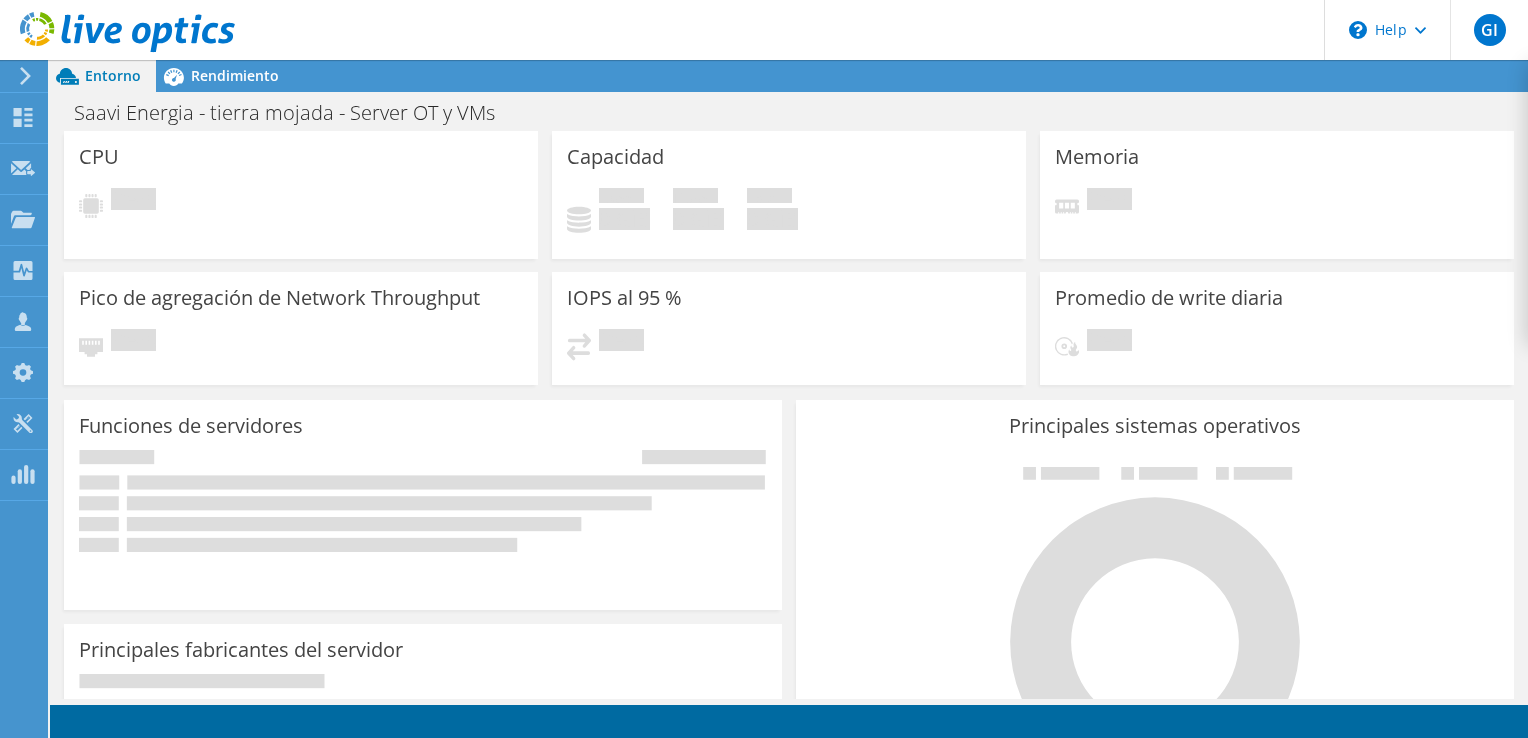 scroll, scrollTop: 0, scrollLeft: 0, axis: both 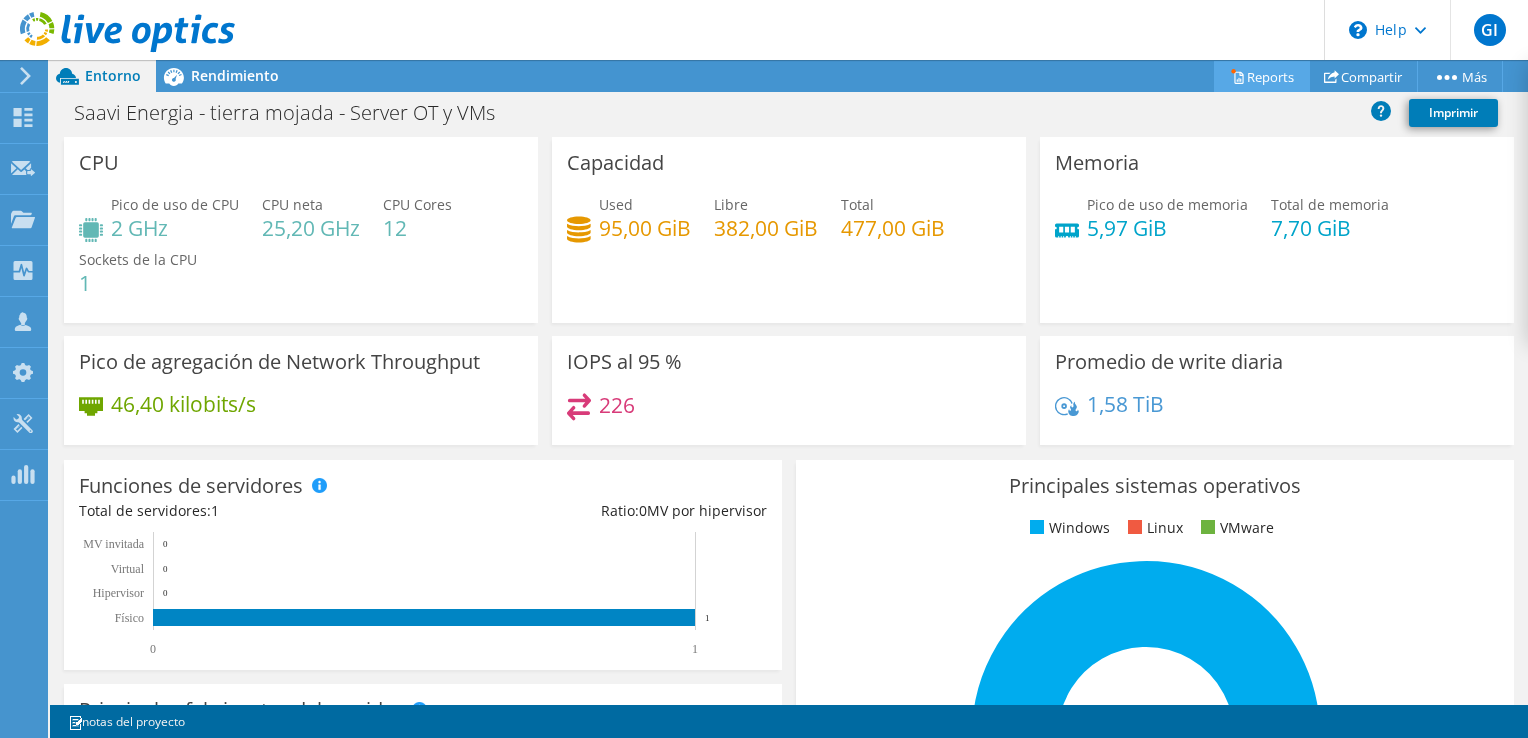 click on "Reports" at bounding box center [1262, 76] 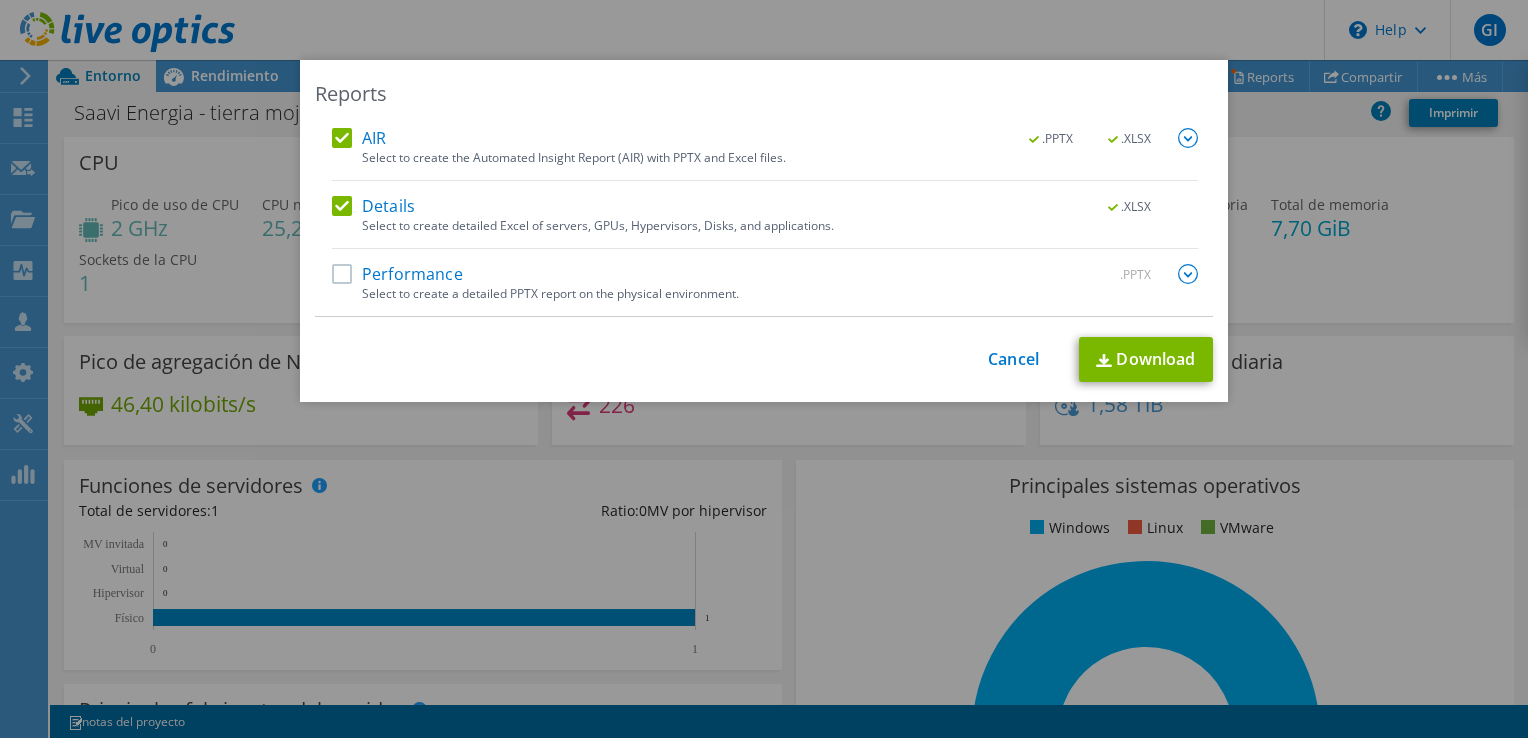 click on "Performance" at bounding box center (397, 274) 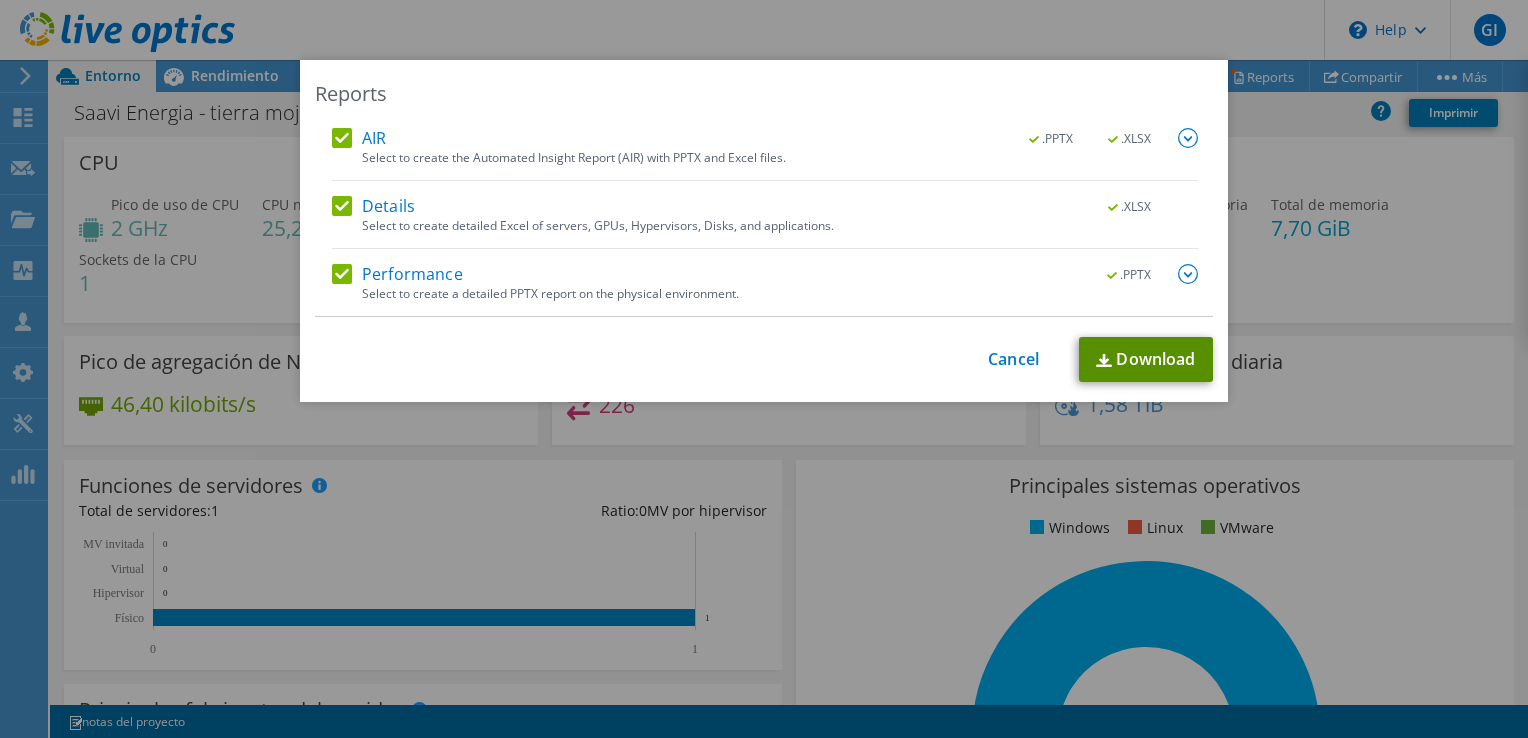 click on "Download" at bounding box center (1146, 359) 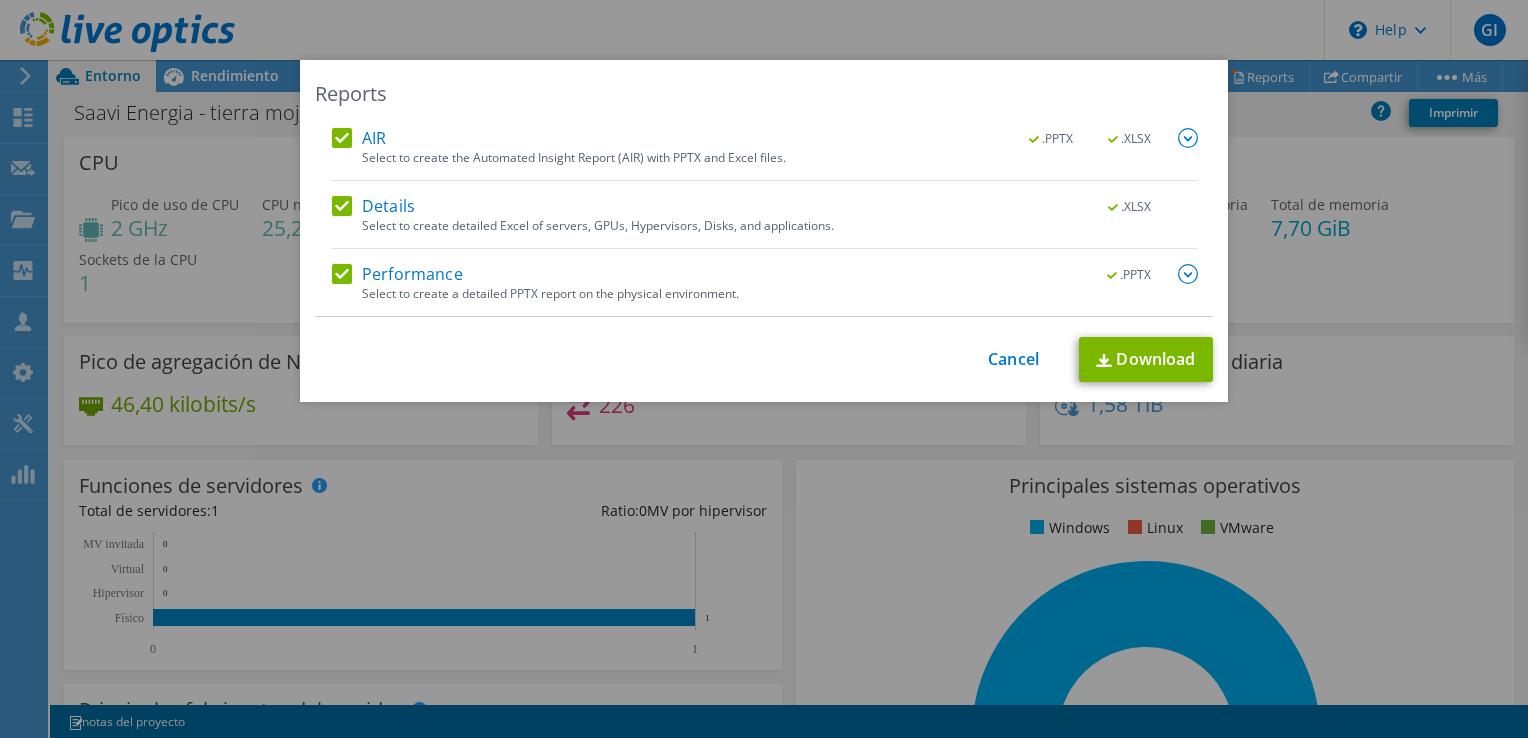 click on "Reports
AIR
.PPTX
.XLSX
Select to create the Automated Insight Report (AIR) with PPTX and Excel files.
.PPTX
.XLSX
Details" at bounding box center [764, 369] 